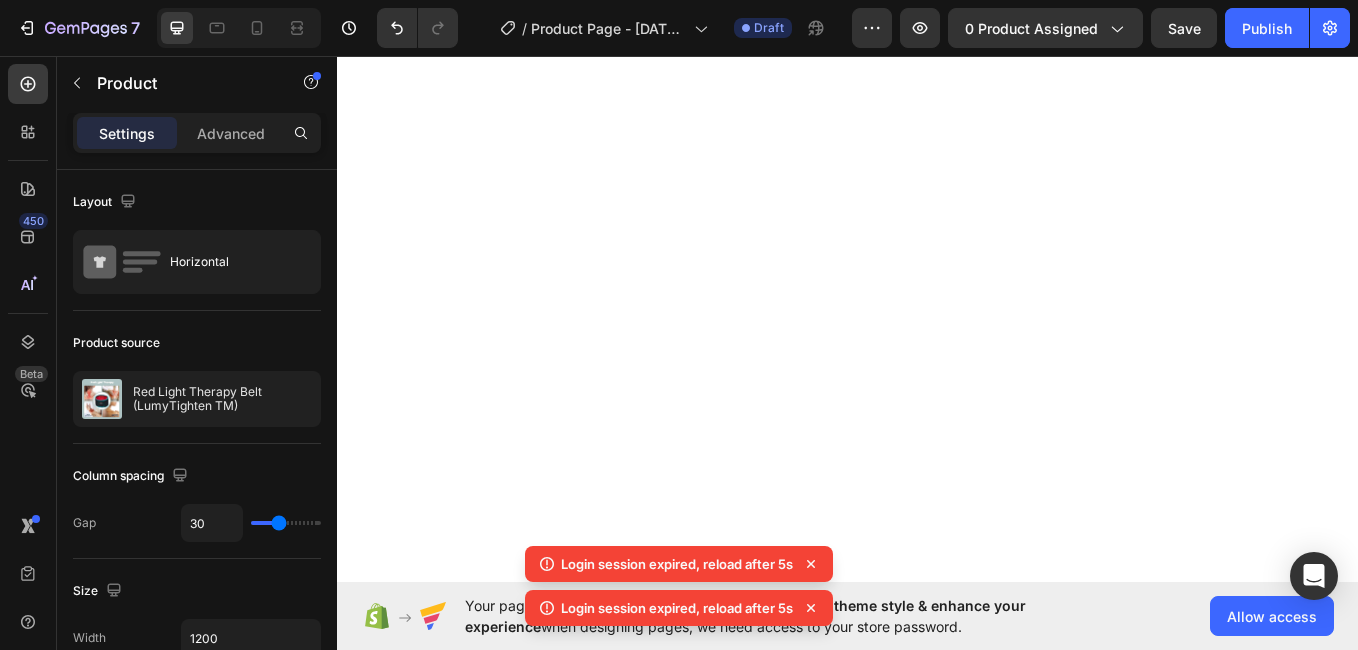 scroll, scrollTop: 0, scrollLeft: 0, axis: both 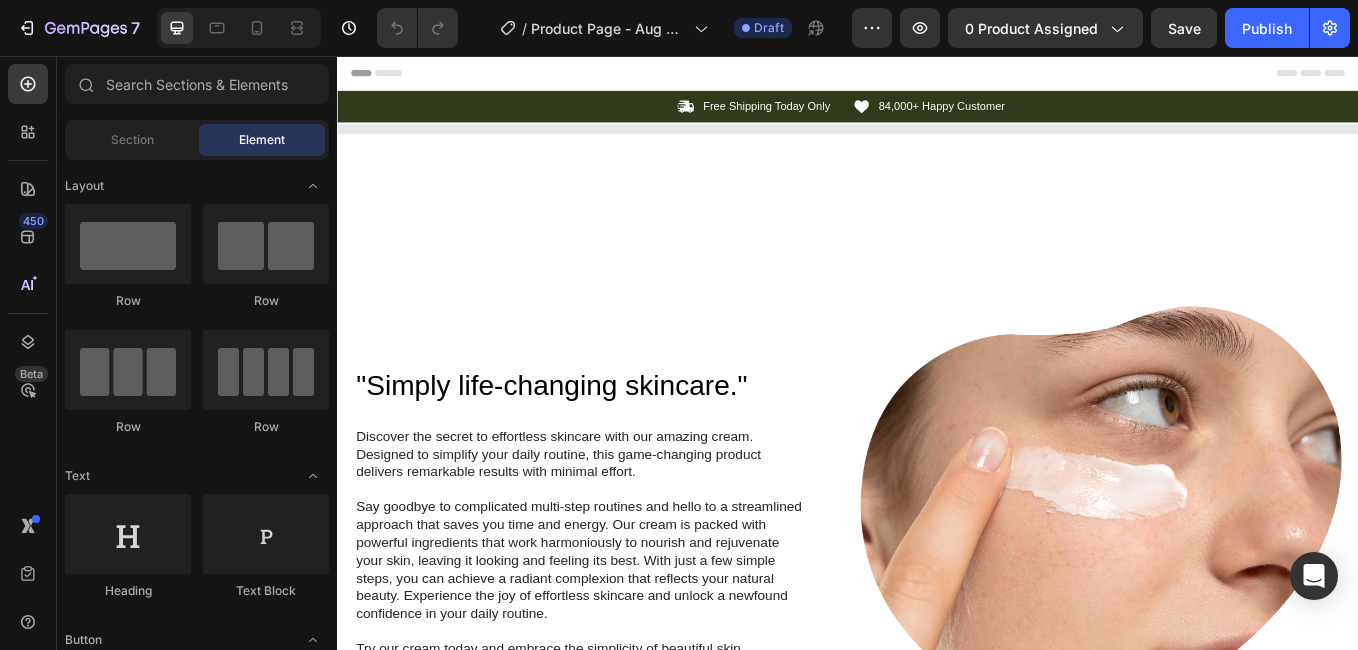 drag, startPoint x: 337, startPoint y: 56, endPoint x: 1352, endPoint y: 413, distance: 1075.9526 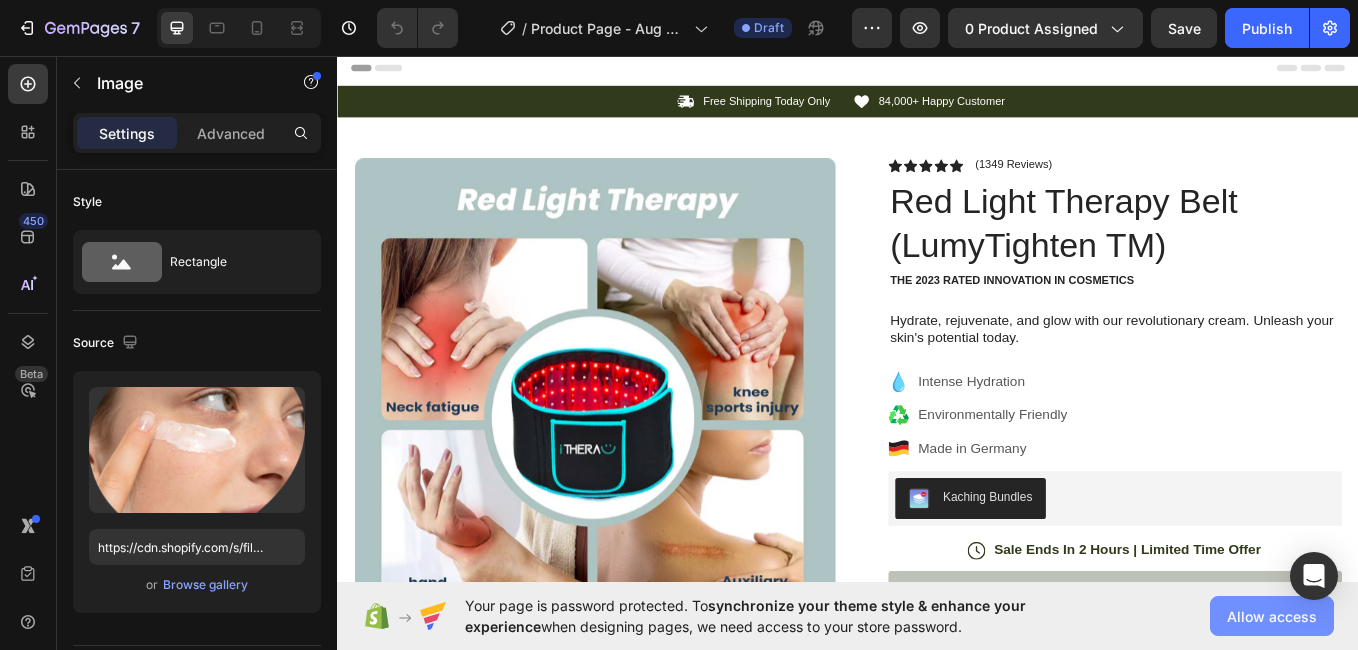 click on "Allow access" 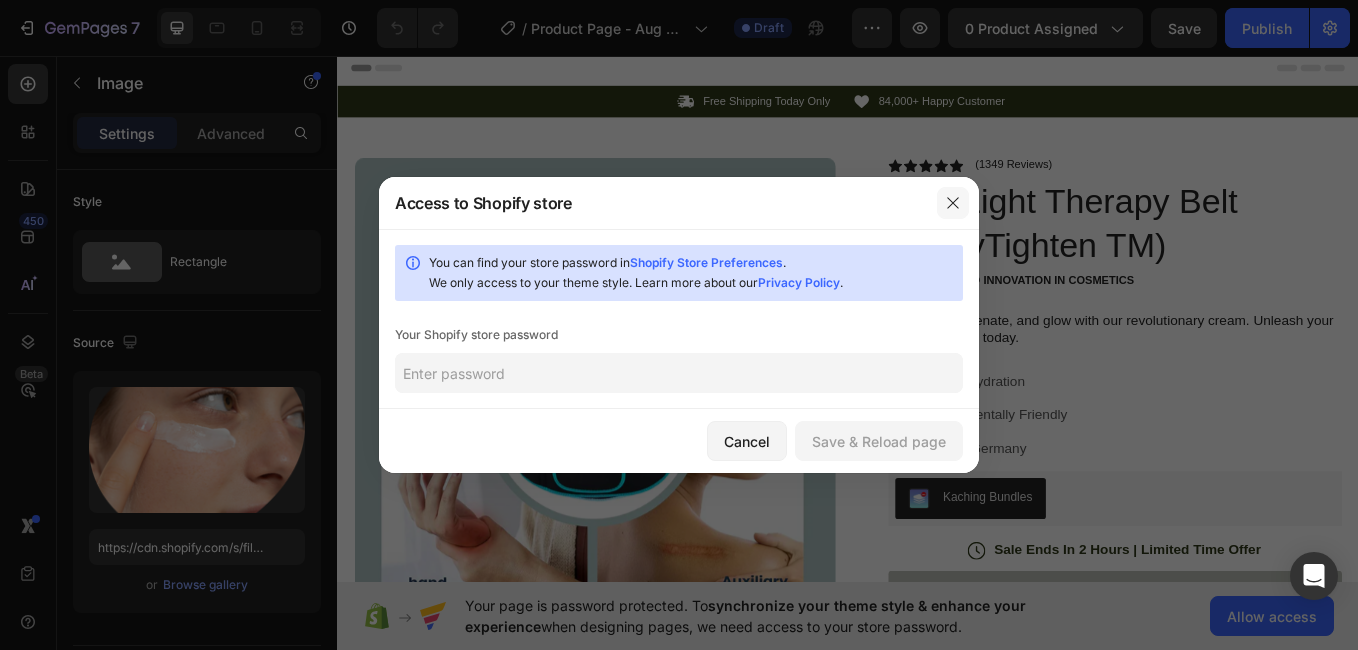 click at bounding box center [953, 203] 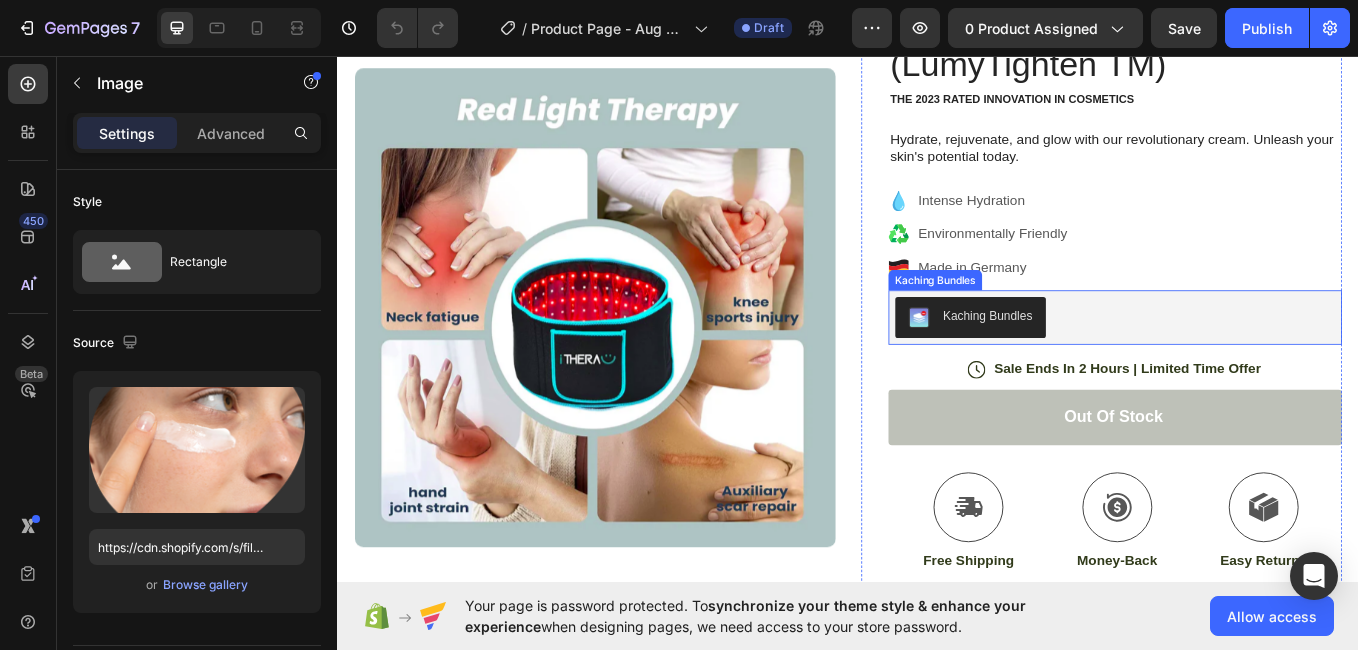 scroll, scrollTop: 253, scrollLeft: 0, axis: vertical 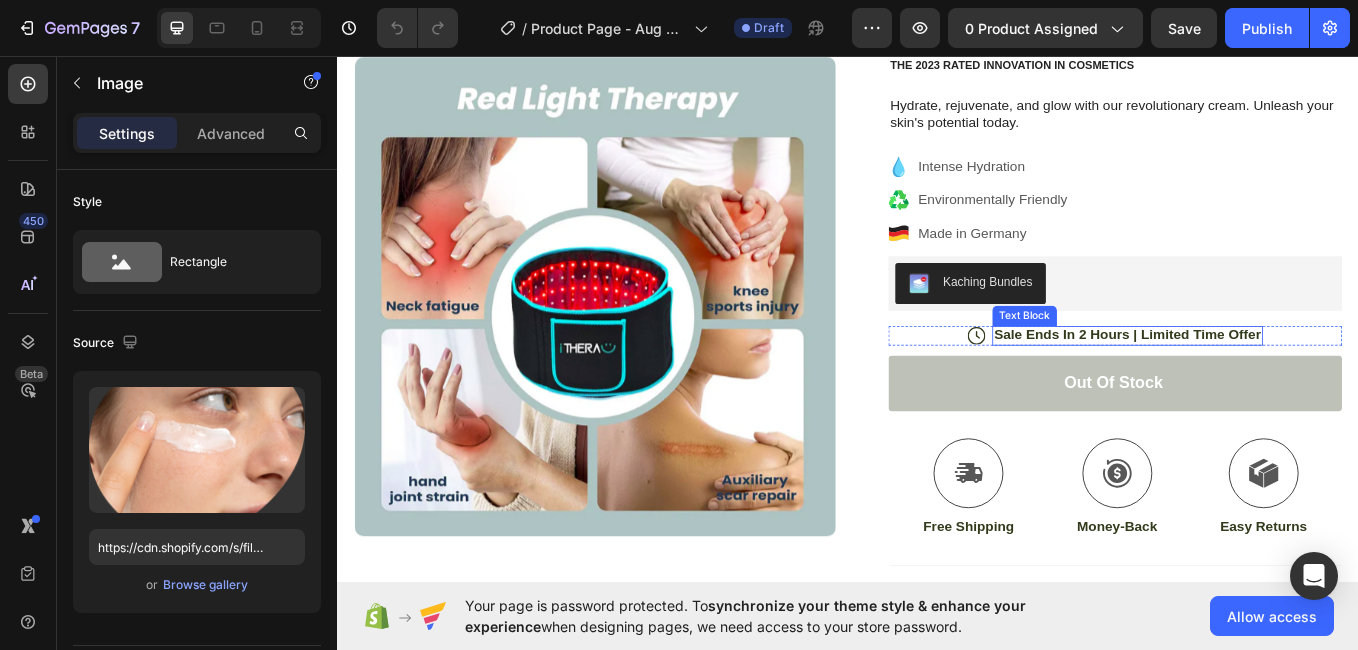 click on "Sale Ends In 2 Hours | Limited Time Offer" at bounding box center (1265, 383) 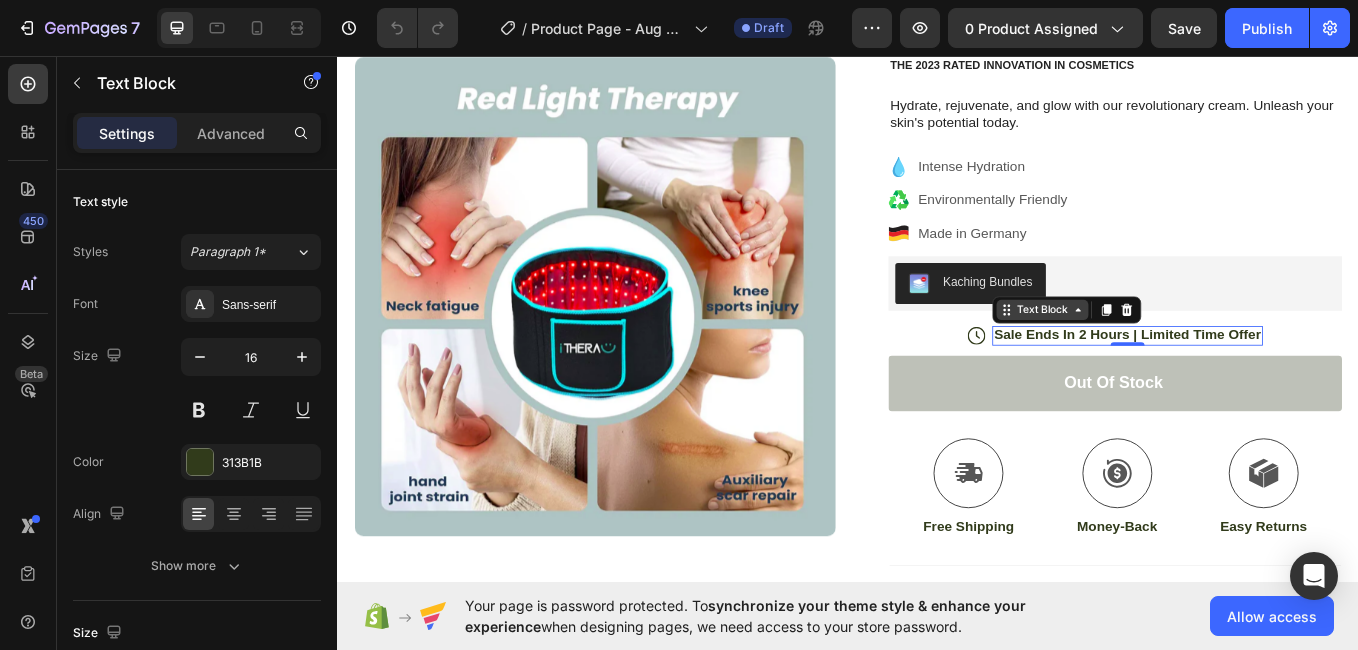 click 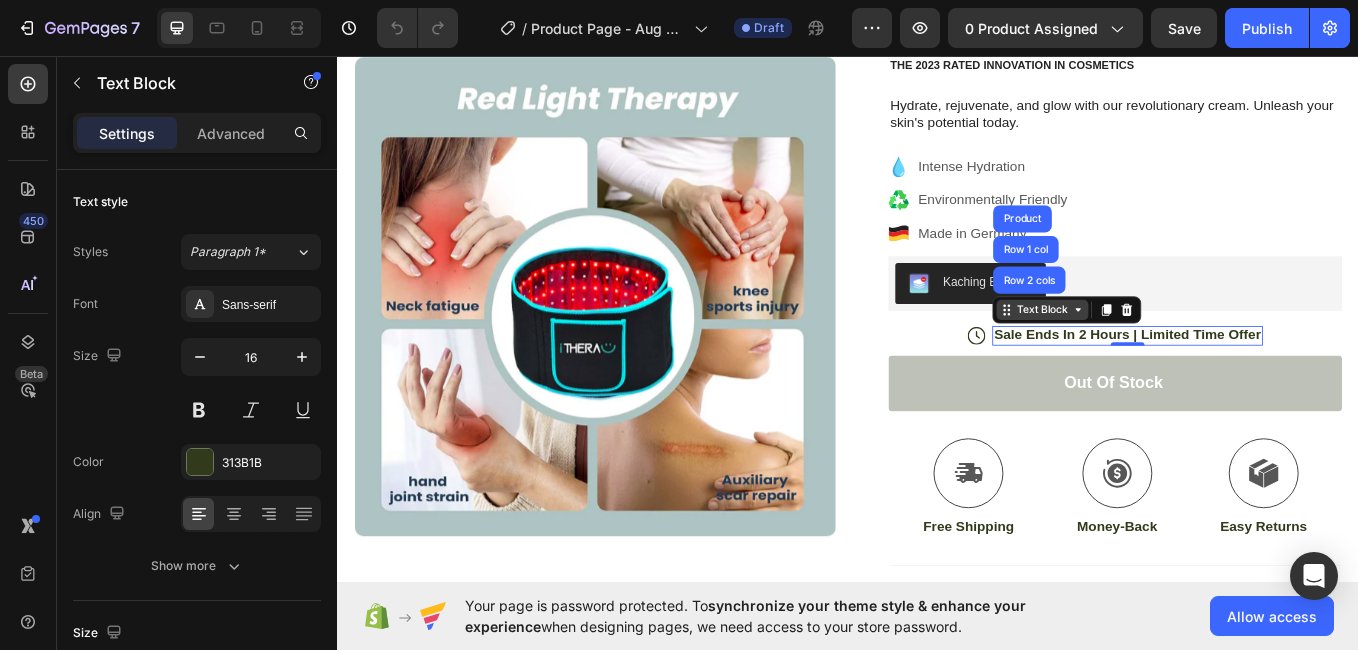 click 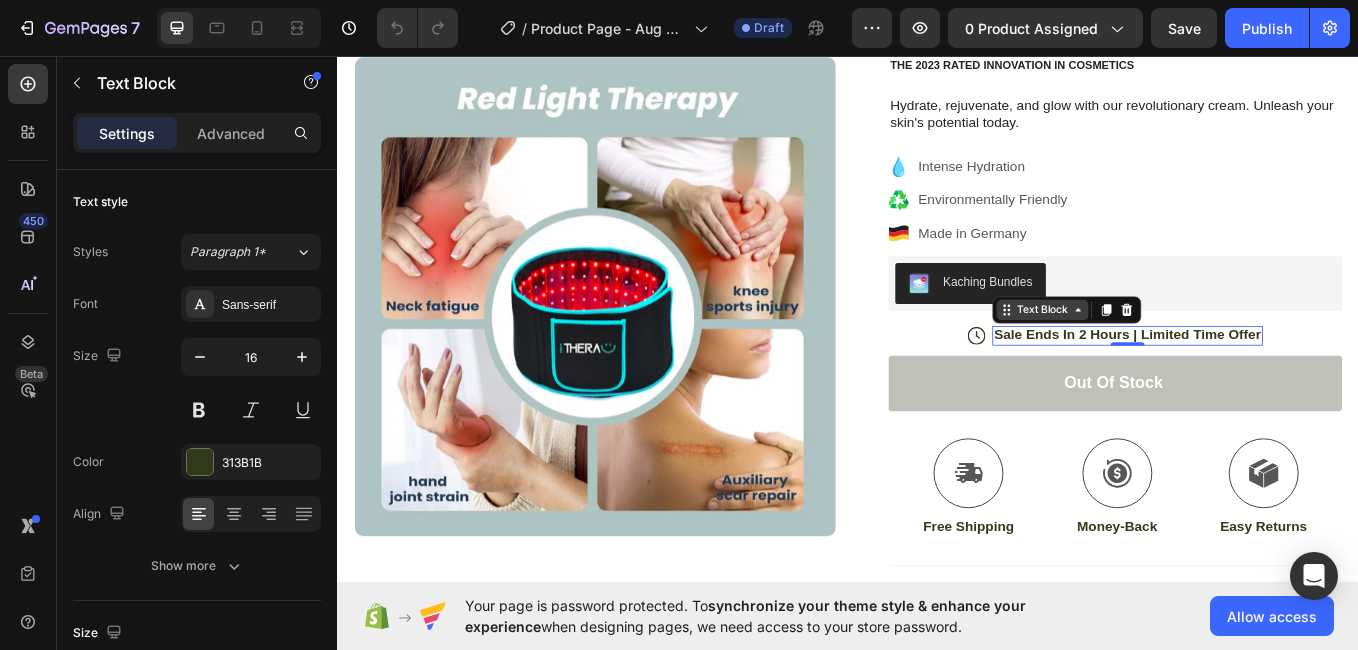 click on "Text Block" at bounding box center (1165, 354) 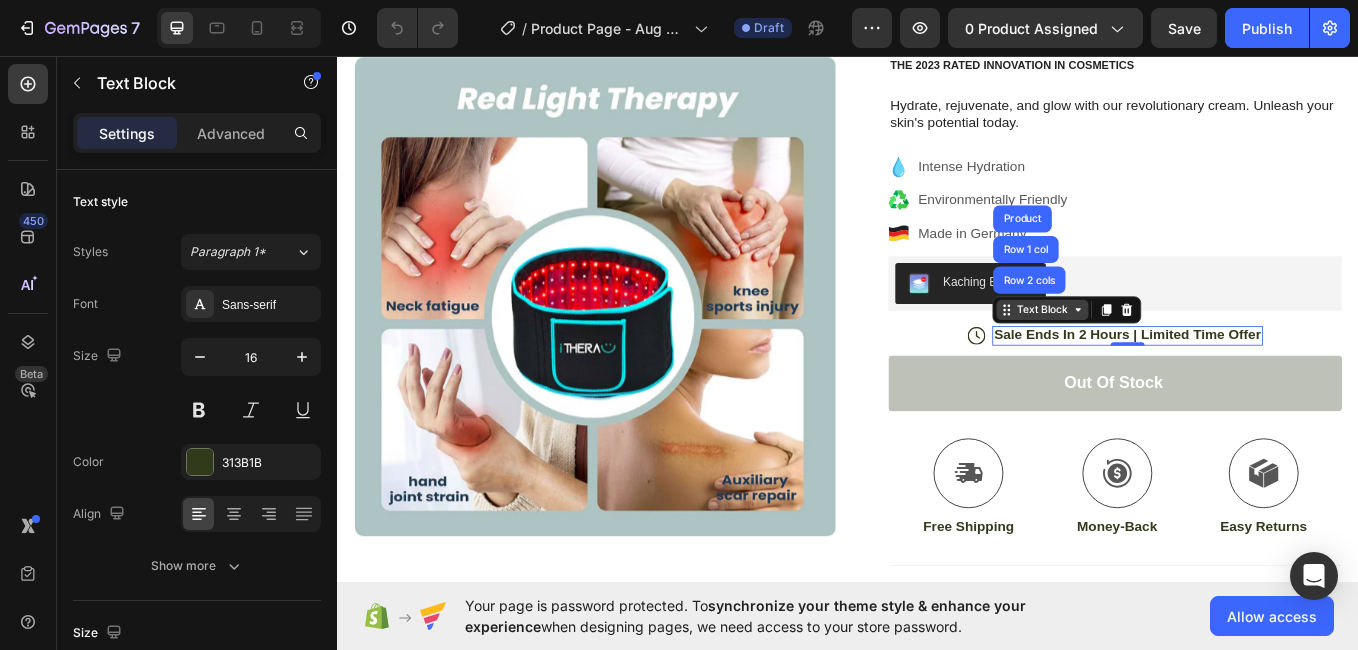click on "Text Block" at bounding box center [1165, 354] 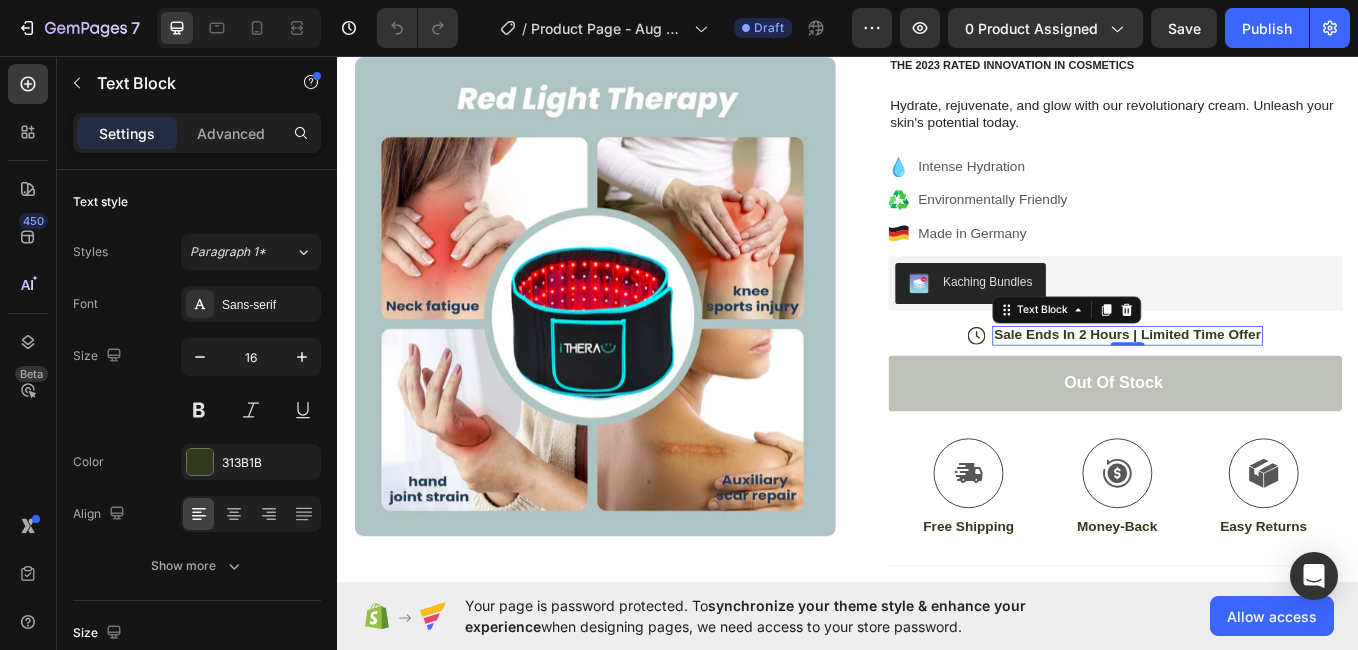 click on "Sale Ends In 2 Hours | Limited Time Offer" at bounding box center (1265, 383) 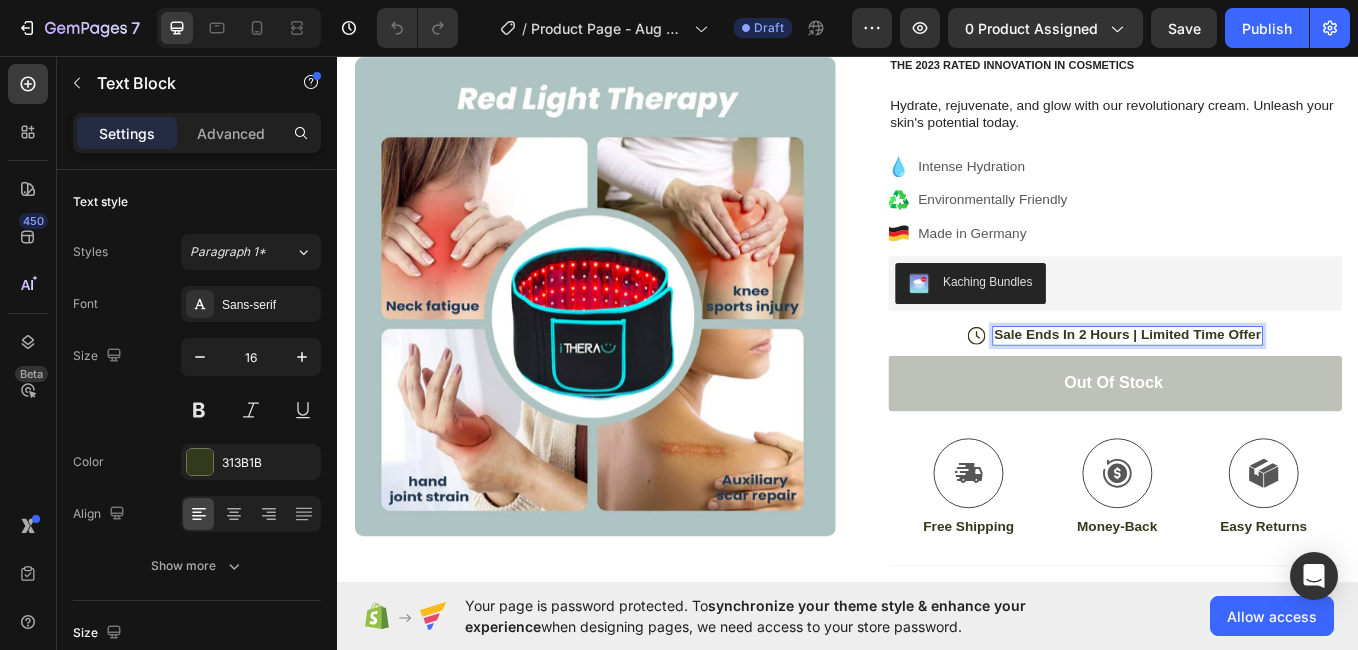 click on "Sale Ends In 2 Hours | Limited Time Offer" at bounding box center [1265, 384] 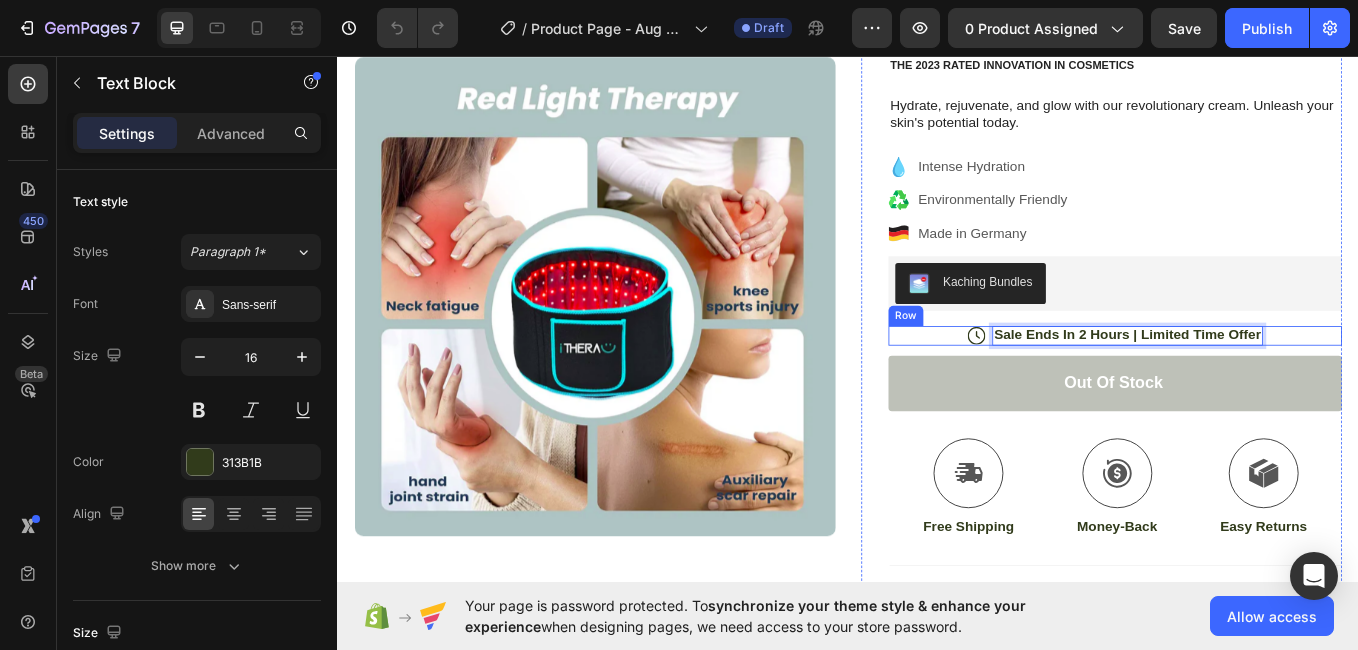 click on "Icon Sale Ends In 2 Hours | Limited Time Offer Text Block   0 Row" at bounding box center (1250, 384) 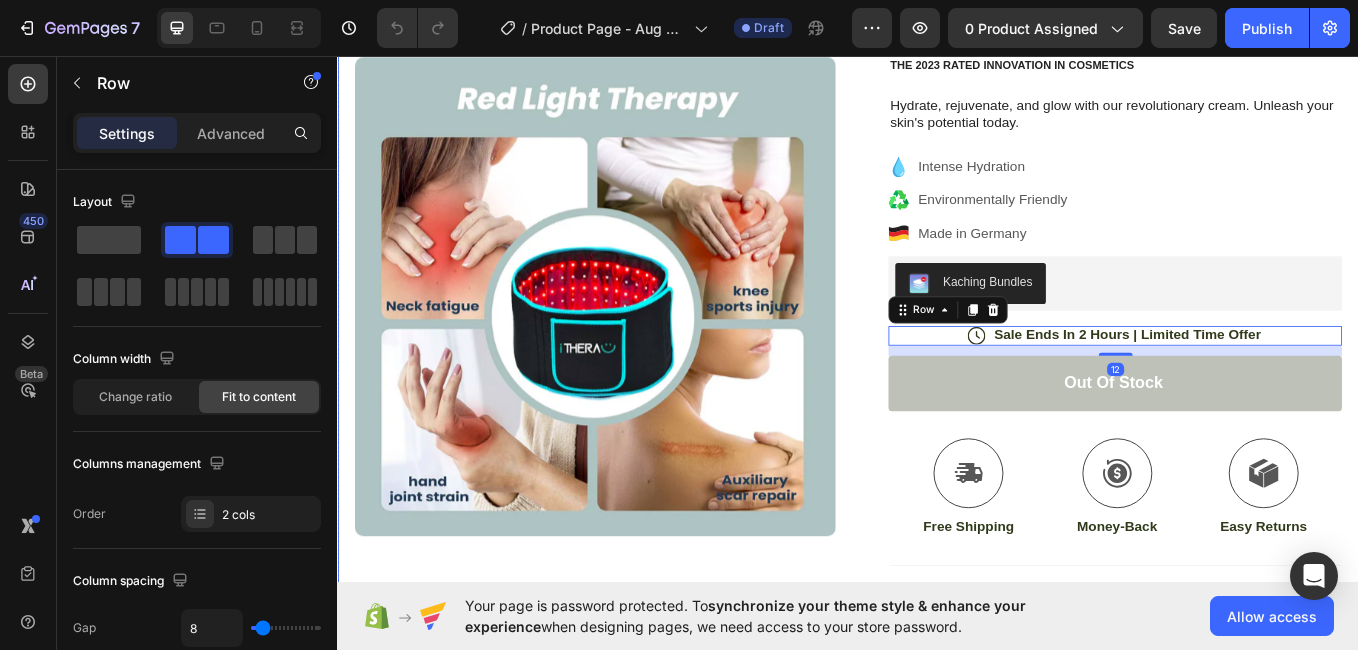 click on "Product Images Image Icon Icon Icon Icon Icon Icon List “This skin cream is a game-changer! It has transformed my dry, lackluster skin into a hydrated and radiant complexion. I love how it absorbs quickly and leaves no greasy residue. Highly recommend” Text Block
Icon Hannah N. (Houston, USA) Text Block Row Row Row Icon Icon Icon Icon Icon Icon List (1349 Reviews) Text Block Row Red Light Therapy Belt (LumyTighten TM) Product Title The 2023 Rated Innovation in Cosmetics Text Block Hydrate, rejuvenate, and glow with our revolutionary cream. Unleash your skin's potential today. Text Block
Intense Hydration
Environmentally Friendly
Made in Germany Item List Kaching Bundles Kaching Bundles
Icon Sale Ends In 2 Hours | Limited Time Offer Text Block Row   12 Out of stock Add to Cart
Icon Free Shipping Text Block
Icon Money-Back Text Block
Icon Easy Returns Text Block Row Image Icon Icon Row" at bounding box center (937, 391) 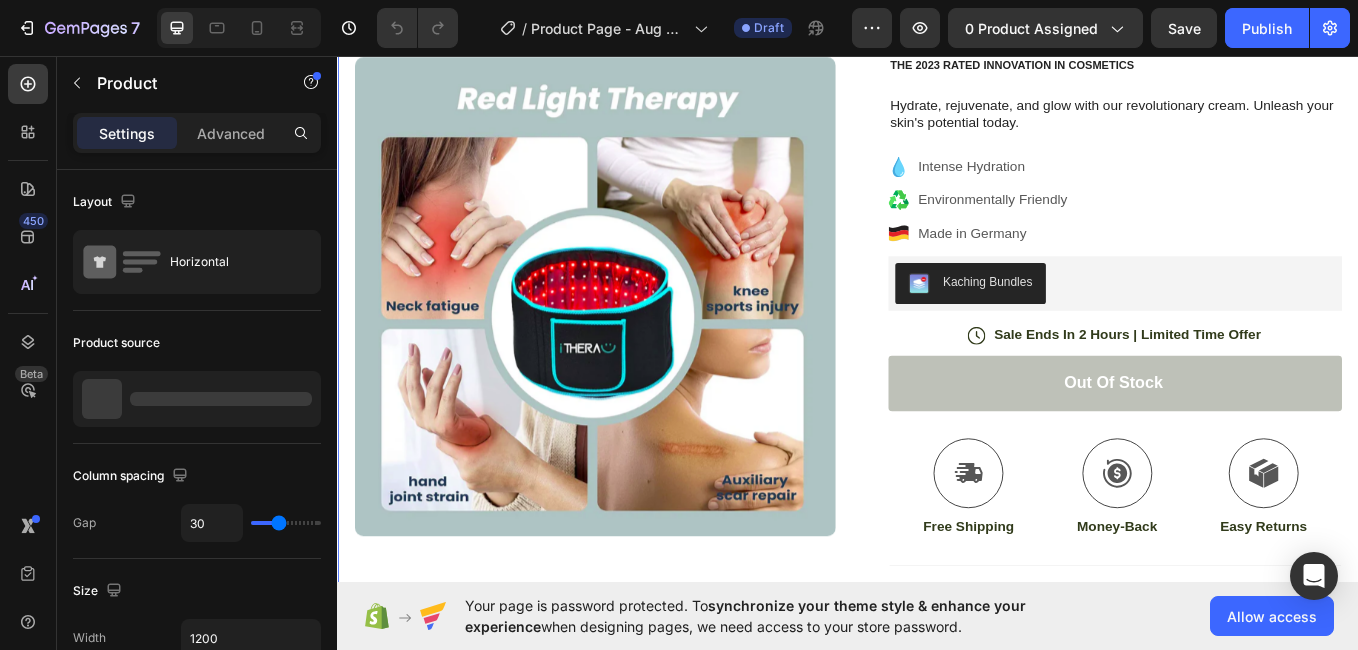 drag, startPoint x: 1507, startPoint y: 406, endPoint x: 1519, endPoint y: 406, distance: 12 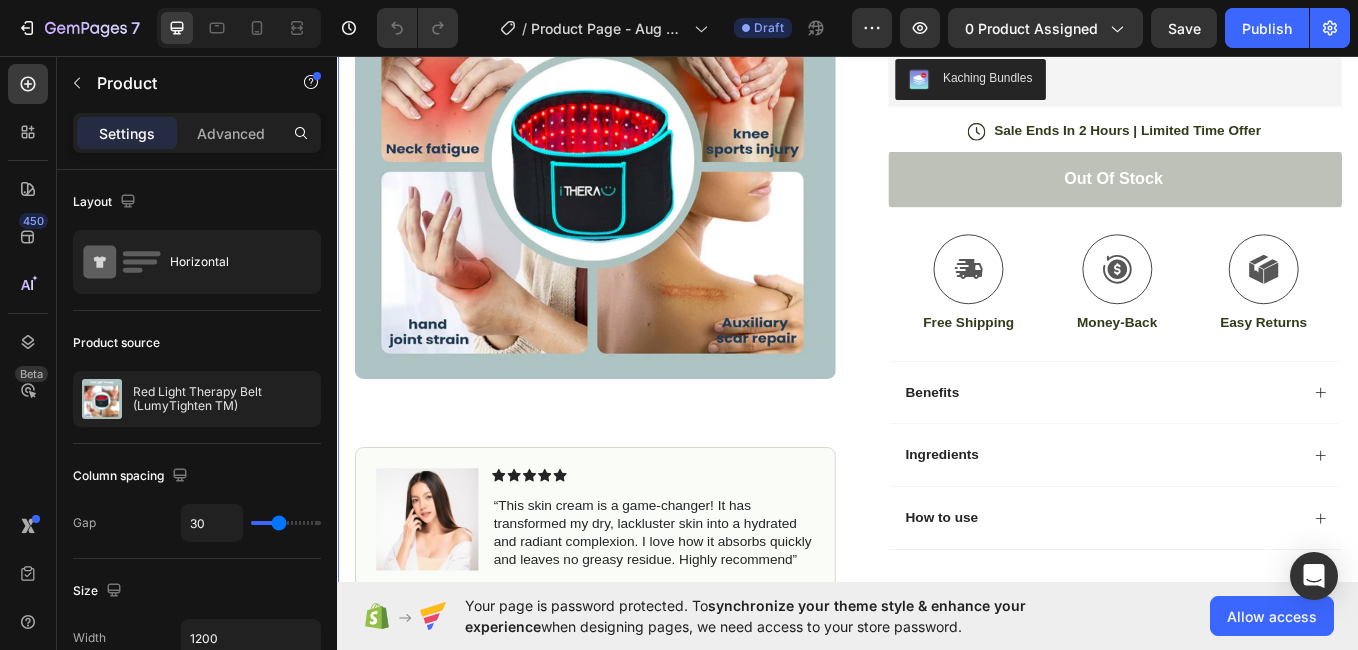 scroll, scrollTop: 693, scrollLeft: 0, axis: vertical 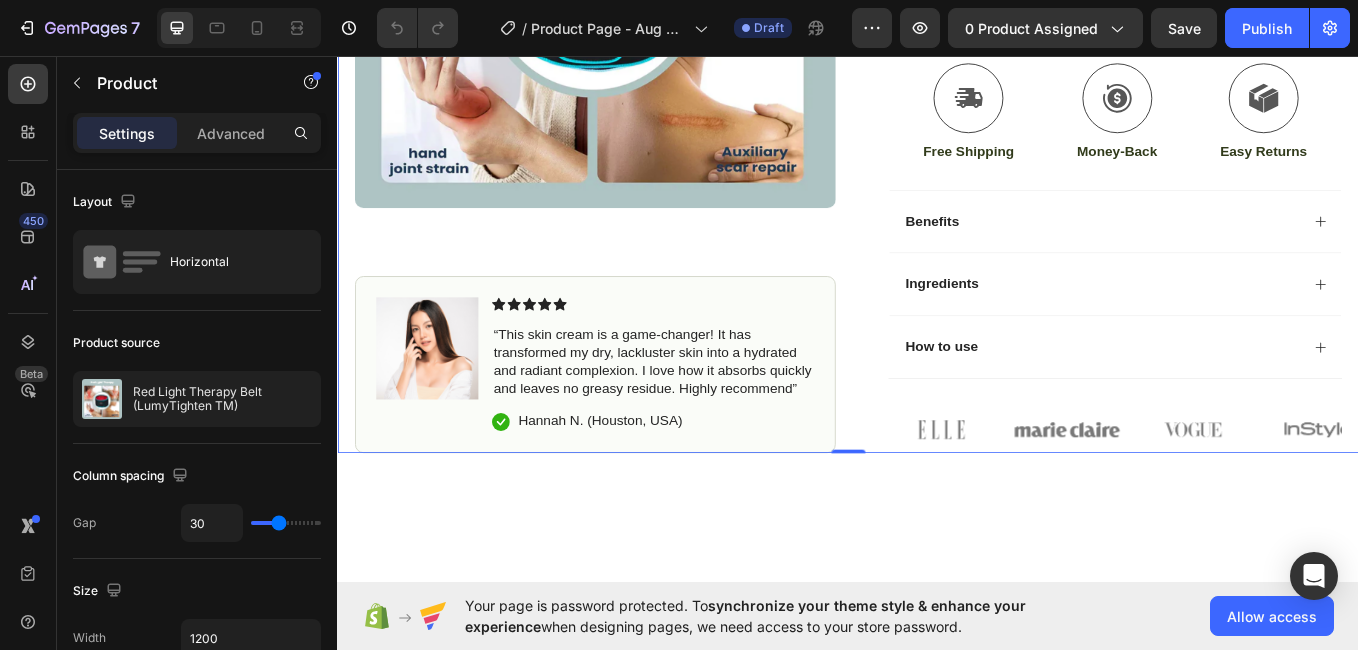click on "“This skin cream is a game-changer! It has transformed my dry, lackluster skin into a hydrated and radiant complexion. I love how it absorbs quickly and leaves no greasy residue. Highly recommend”" at bounding box center (707, 415) 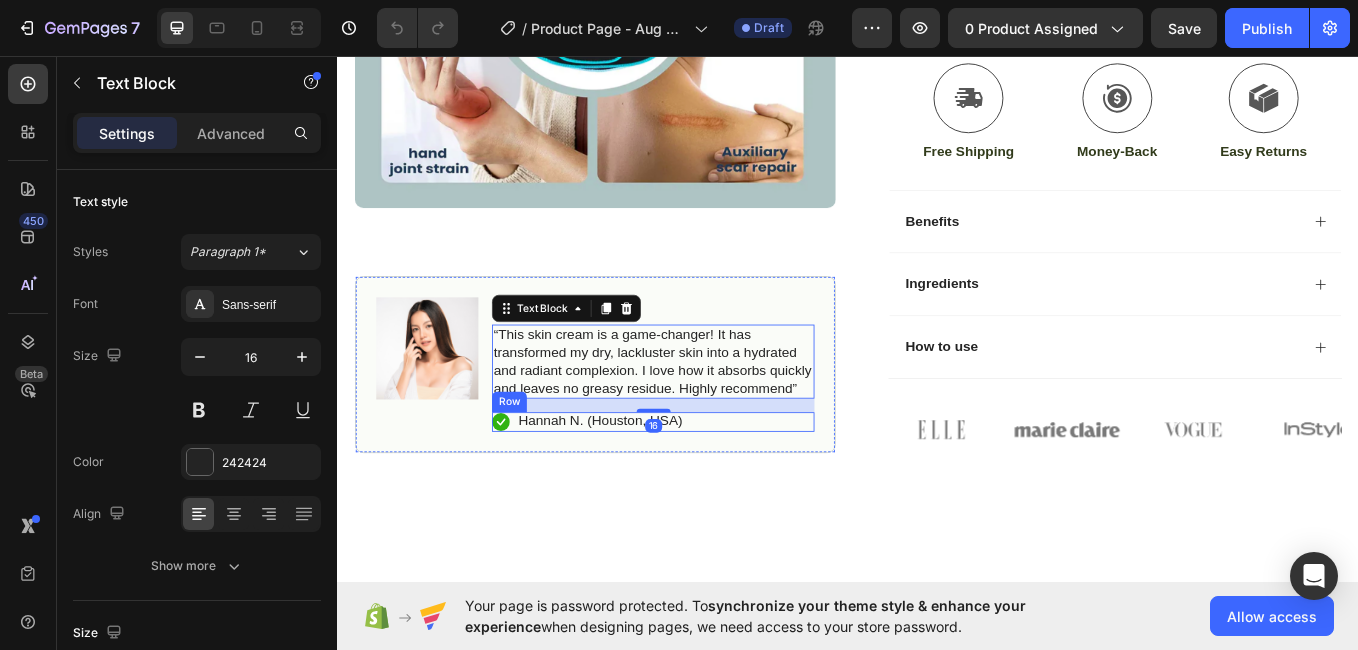 click on "Icon Hannah N. (Houston, USA) Text Block Row" at bounding box center [707, 486] 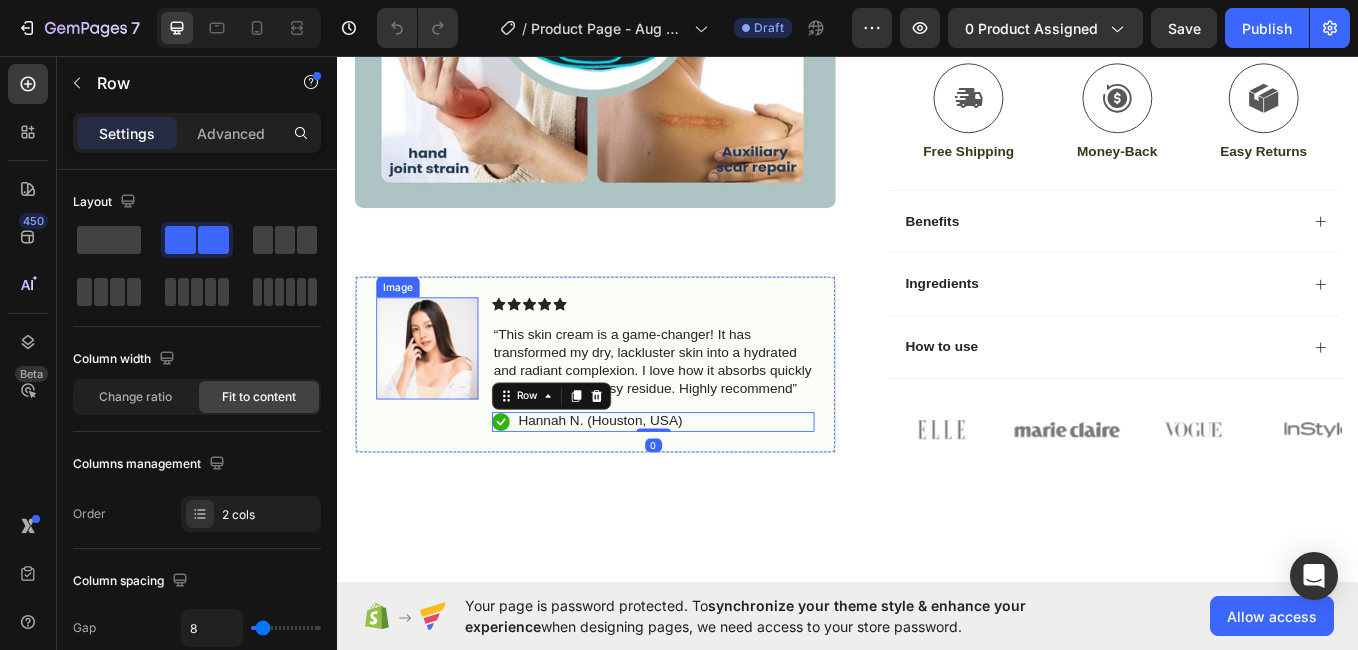 click at bounding box center [442, 400] 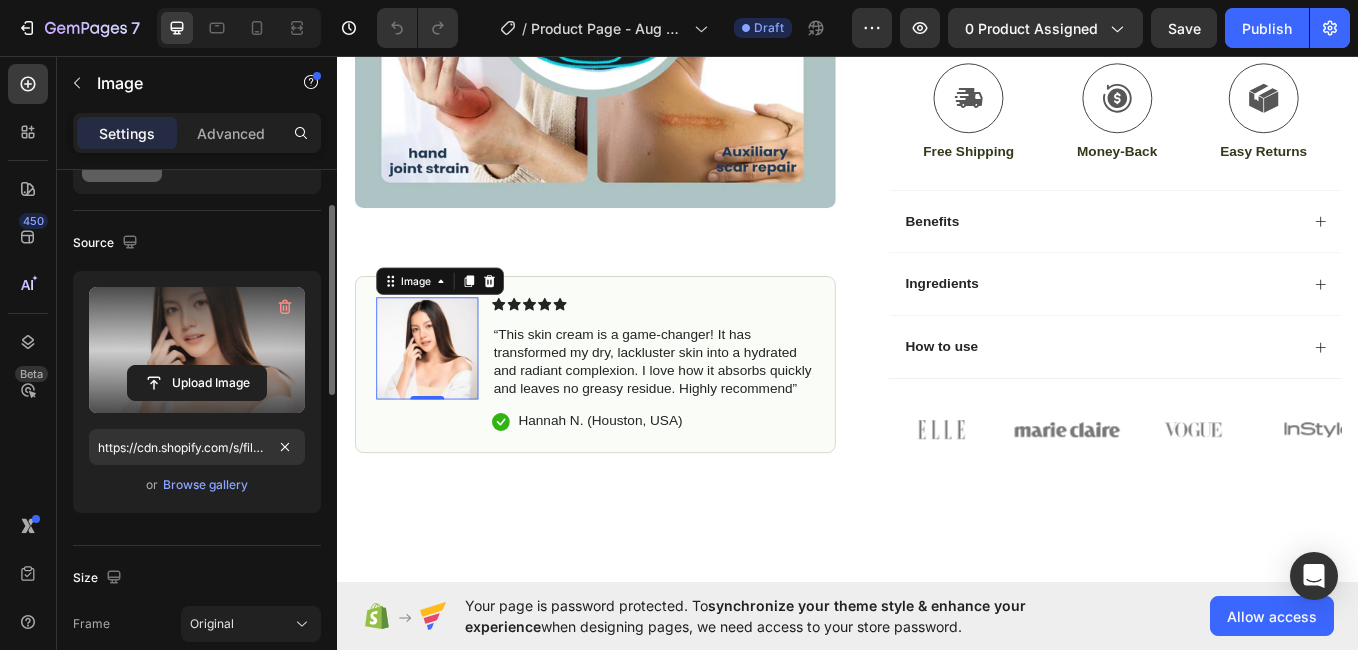 scroll, scrollTop: 128, scrollLeft: 0, axis: vertical 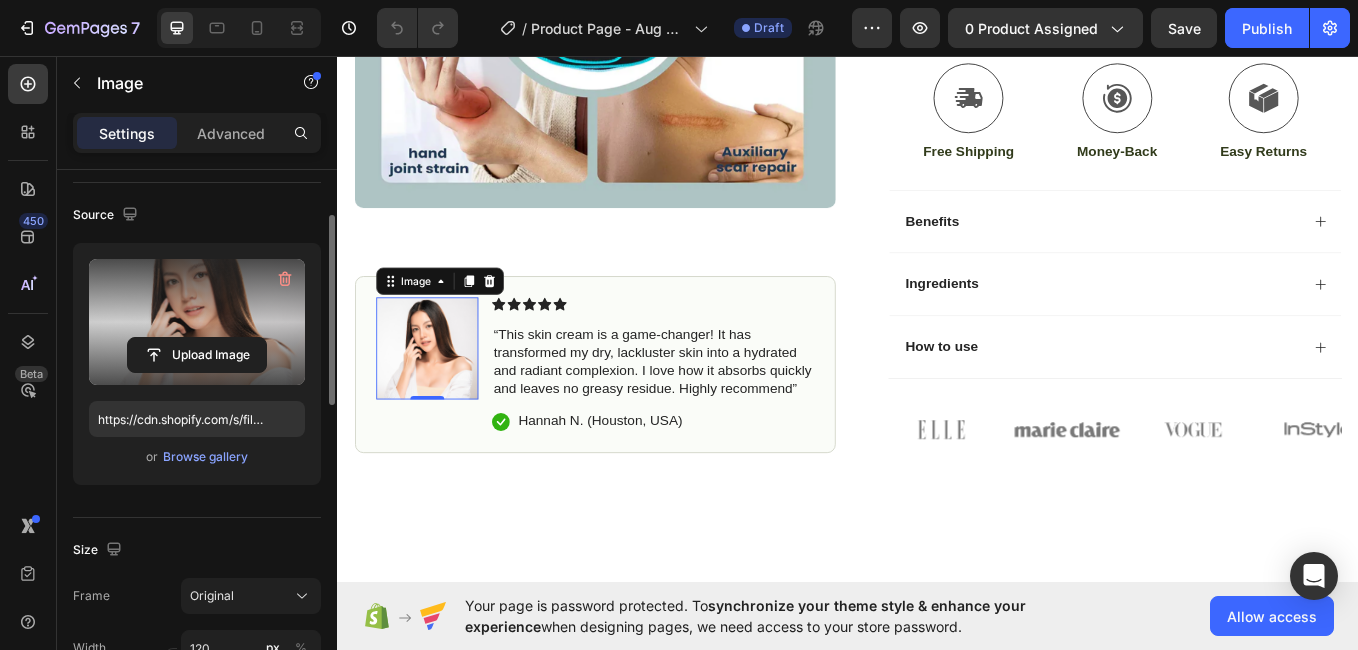click at bounding box center (197, 322) 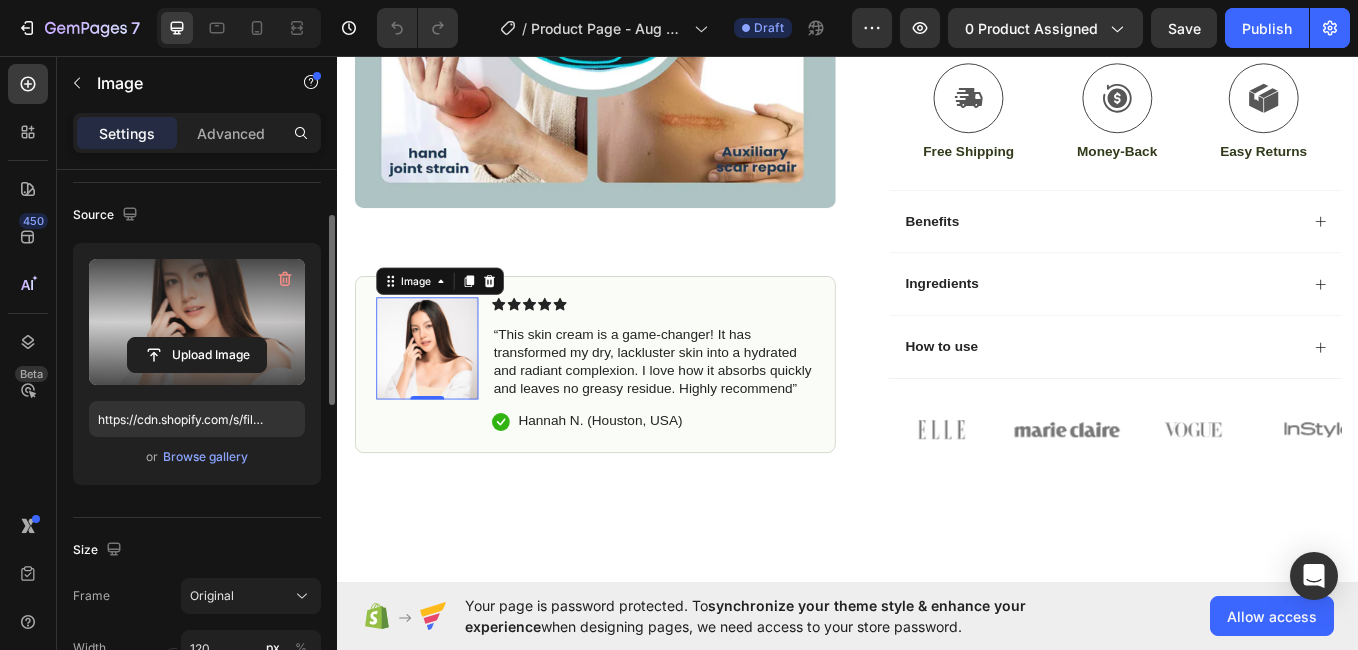 click 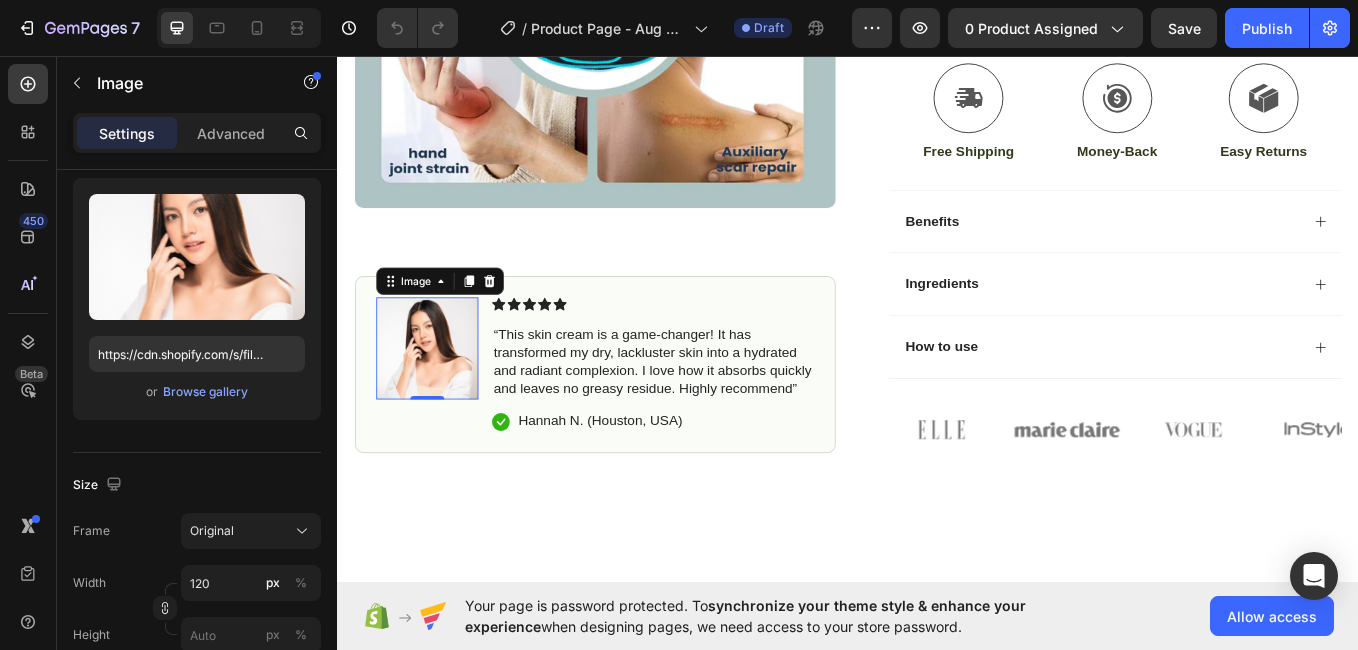 scroll, scrollTop: 0, scrollLeft: 0, axis: both 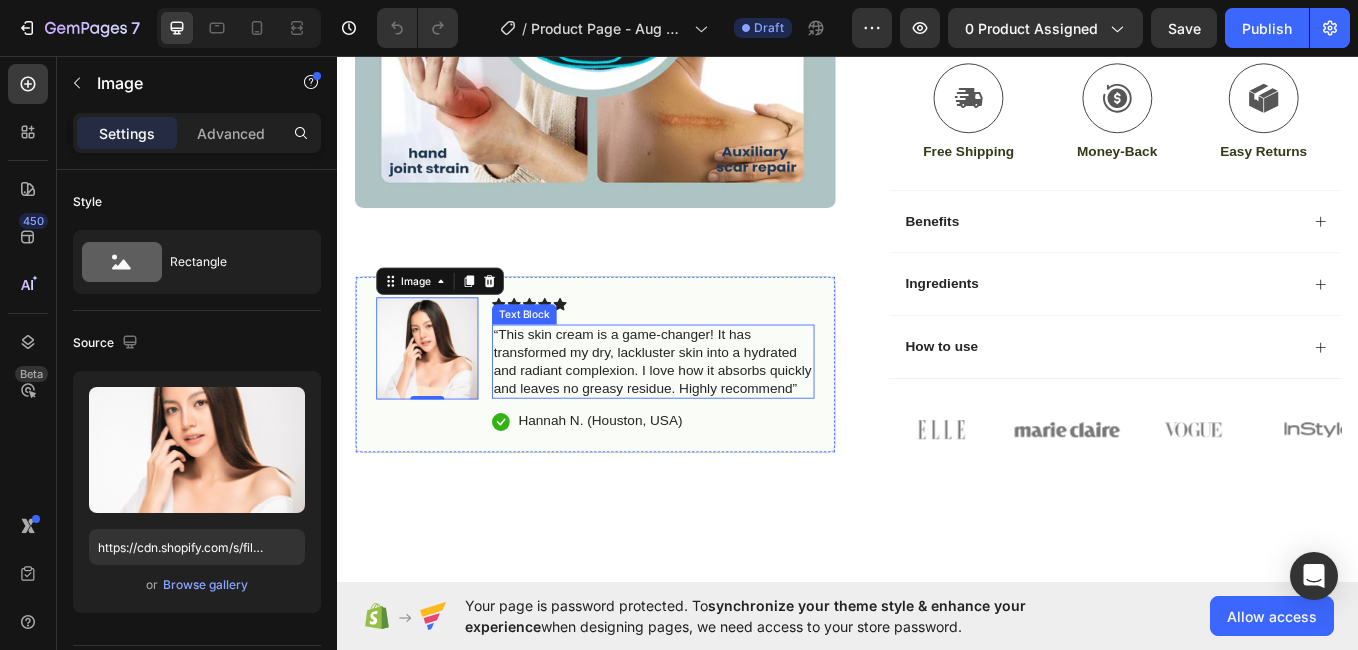 click on "“This skin cream is a game-changer! It has transformed my dry, lackluster skin into a hydrated and radiant complexion. I love how it absorbs quickly and leaves no greasy residue. Highly recommend”" at bounding box center (707, 415) 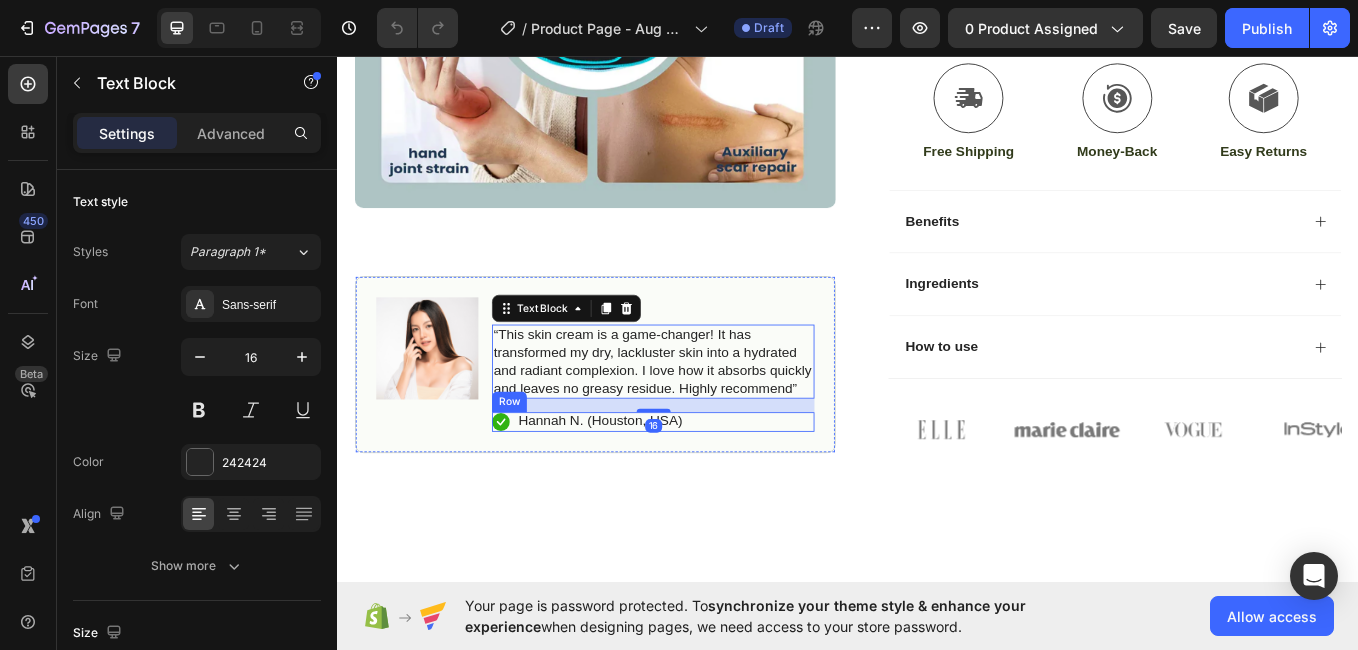 click on "Icon Hannah N. (Houston, USA) Text Block Row" at bounding box center [707, 486] 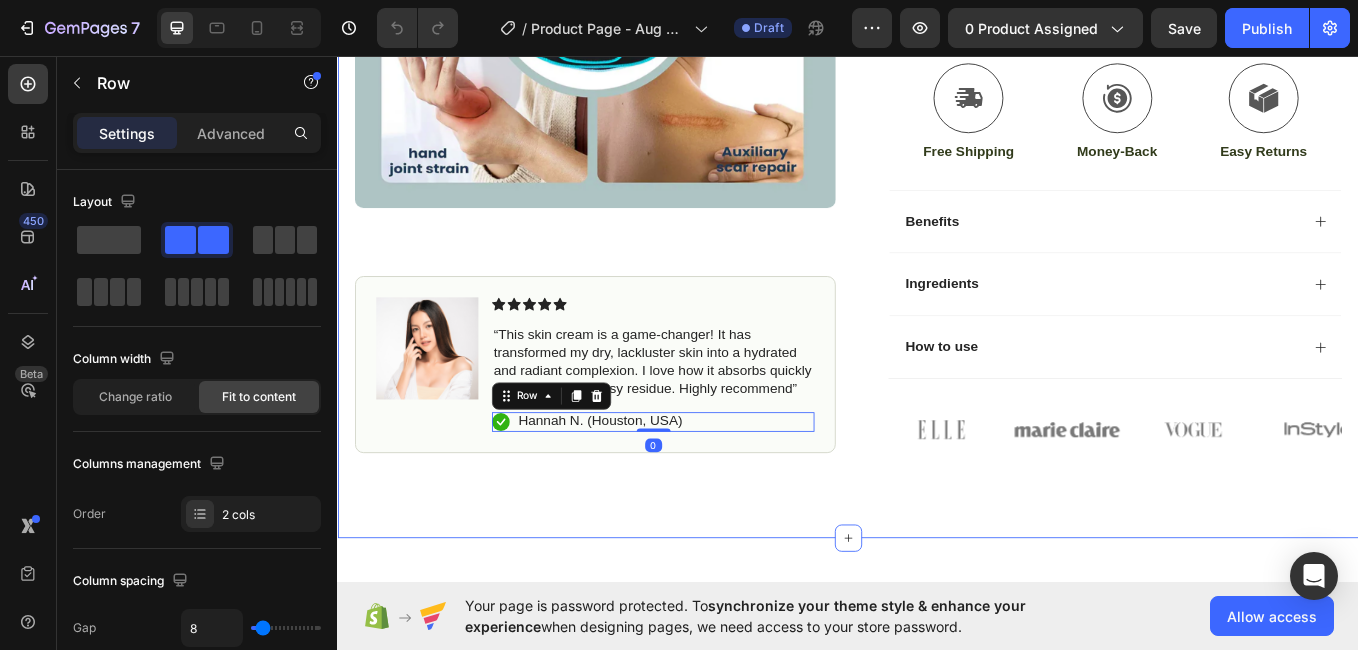 click on "Icon Free Shipping Today Only Text Block Row
Icon 84,000+ Happy Customer Text Block Row Carousel Row Product Images Image Icon Icon Icon Icon Icon Icon List “This skin cream is a game-changer! It has transformed my dry, lackluster skin into a hydrated and radiant complexion. I love how it absorbs quickly and leaves no greasy residue. Highly recommend” Text Block
Icon Hannah N. (Houston, USA) Text Block Row   0 Row Row Icon Icon Icon Icon Icon Icon List (1349 Reviews) Text Block Row Red Light Therapy Belt (LumyTighten TM) Product Title The 2023 Rated Innovation in Cosmetics Text Block Hydrate, rejuvenate, and glow with our revolutionary cream. Unleash your skin's potential today. Text Block
Intense Hydration
Environmentally Friendly
Made in Germany Item List Kaching Bundles Kaching Bundles
Icon Sale Ends In 2 Hours | Limited Time Offer Text Block Row Out of stock Add to Cart
Icon Free Shipping Text Block" at bounding box center (937, 10) 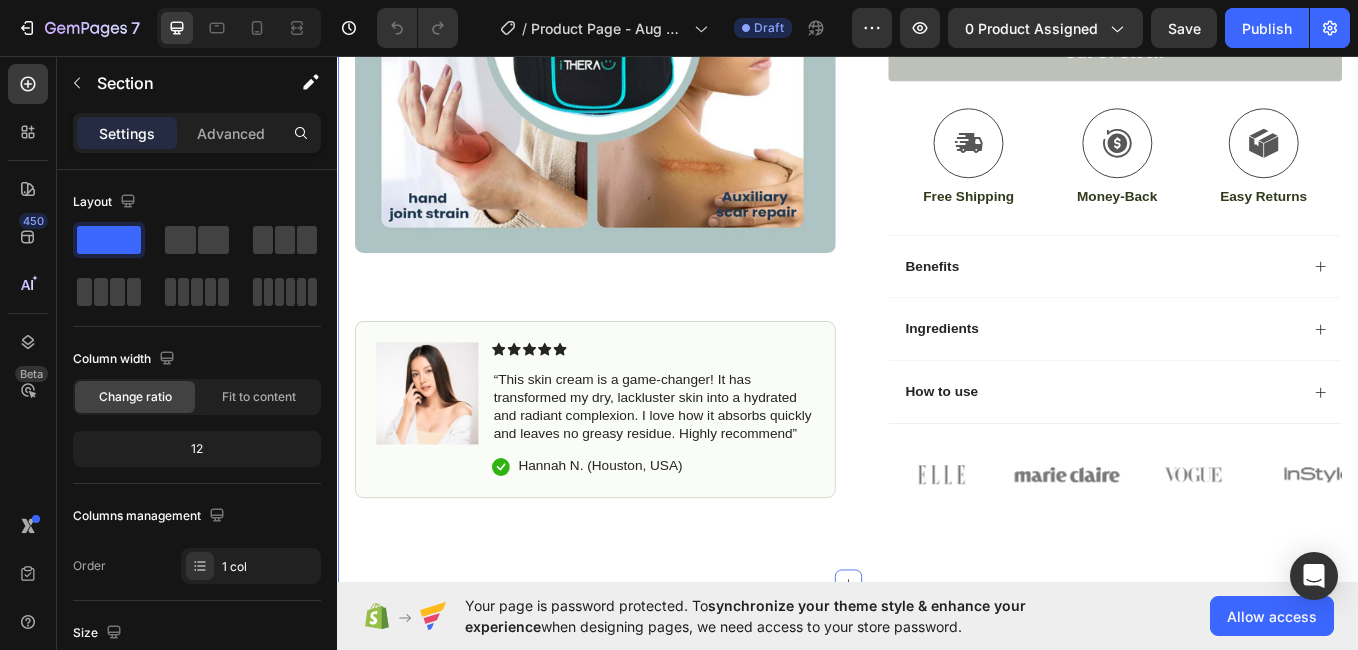 scroll, scrollTop: 807, scrollLeft: 0, axis: vertical 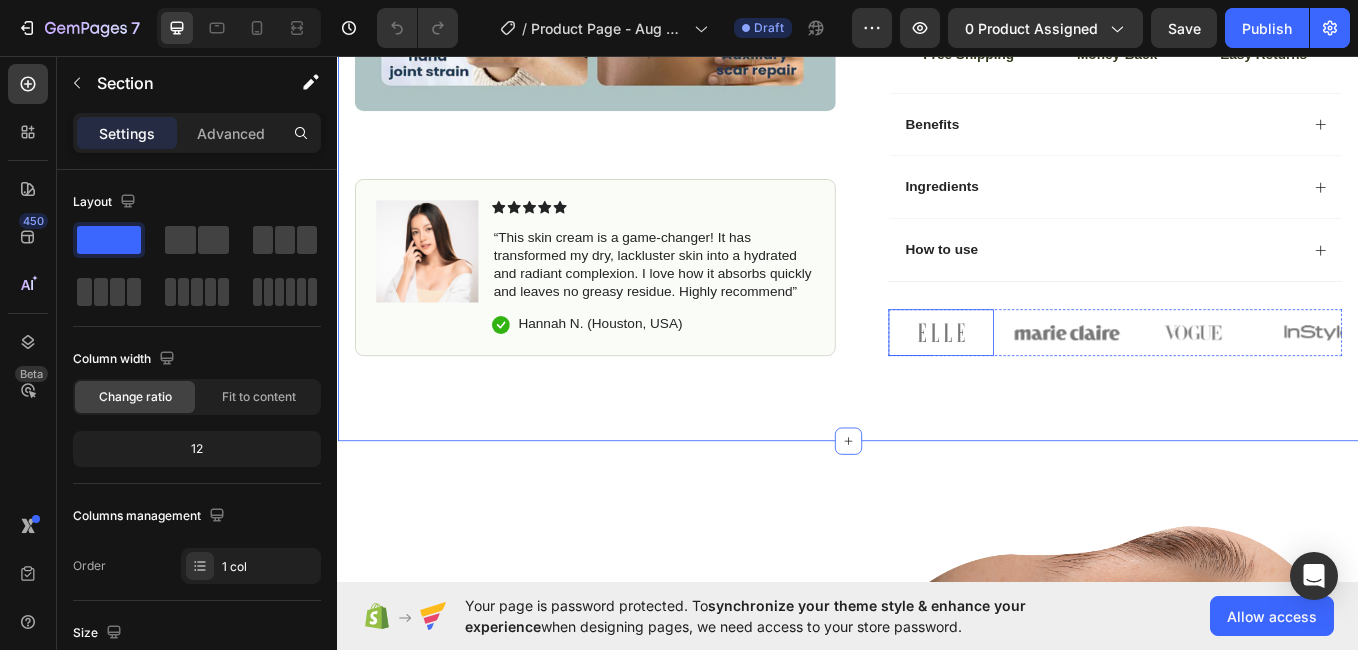 click at bounding box center (1046, 381) 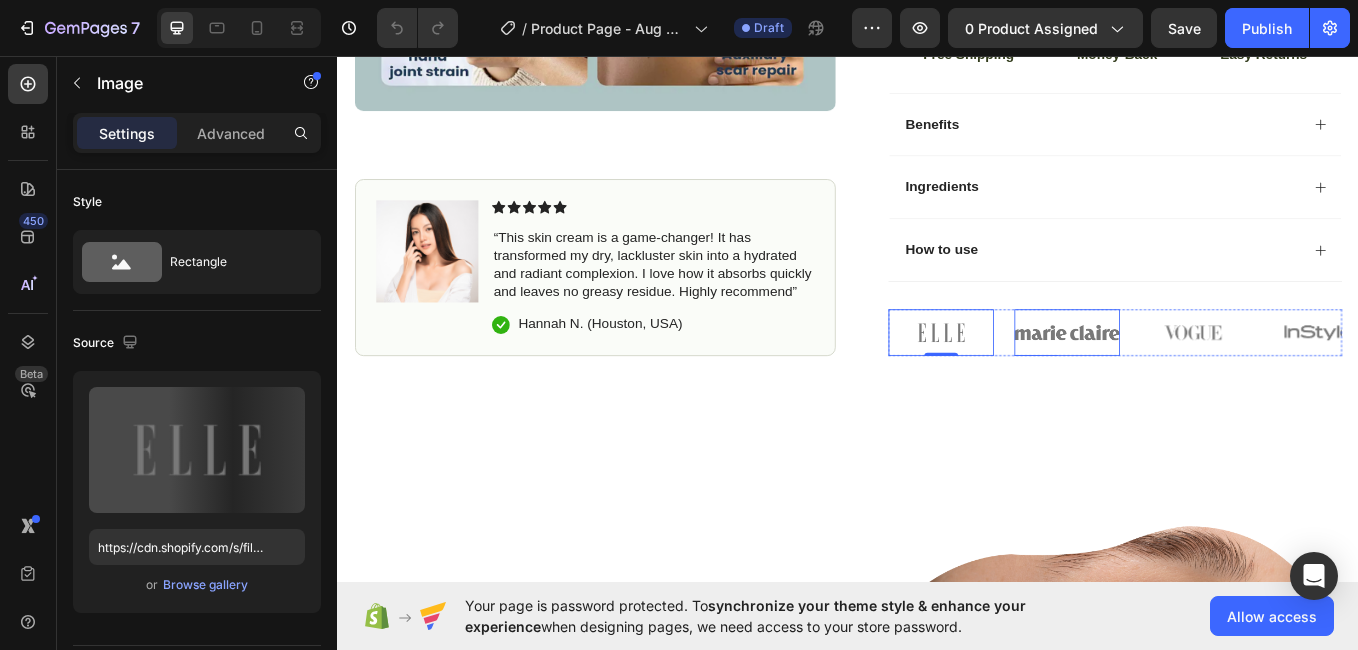 click at bounding box center [1194, 381] 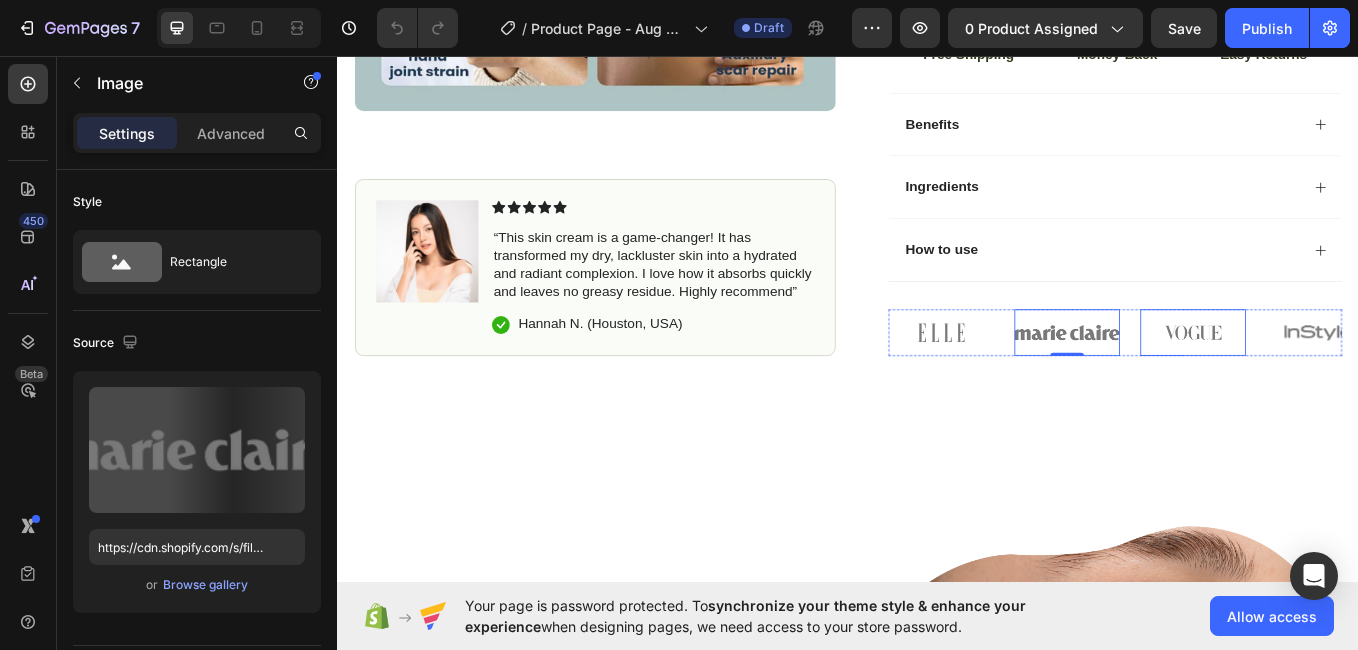 click at bounding box center [1342, 381] 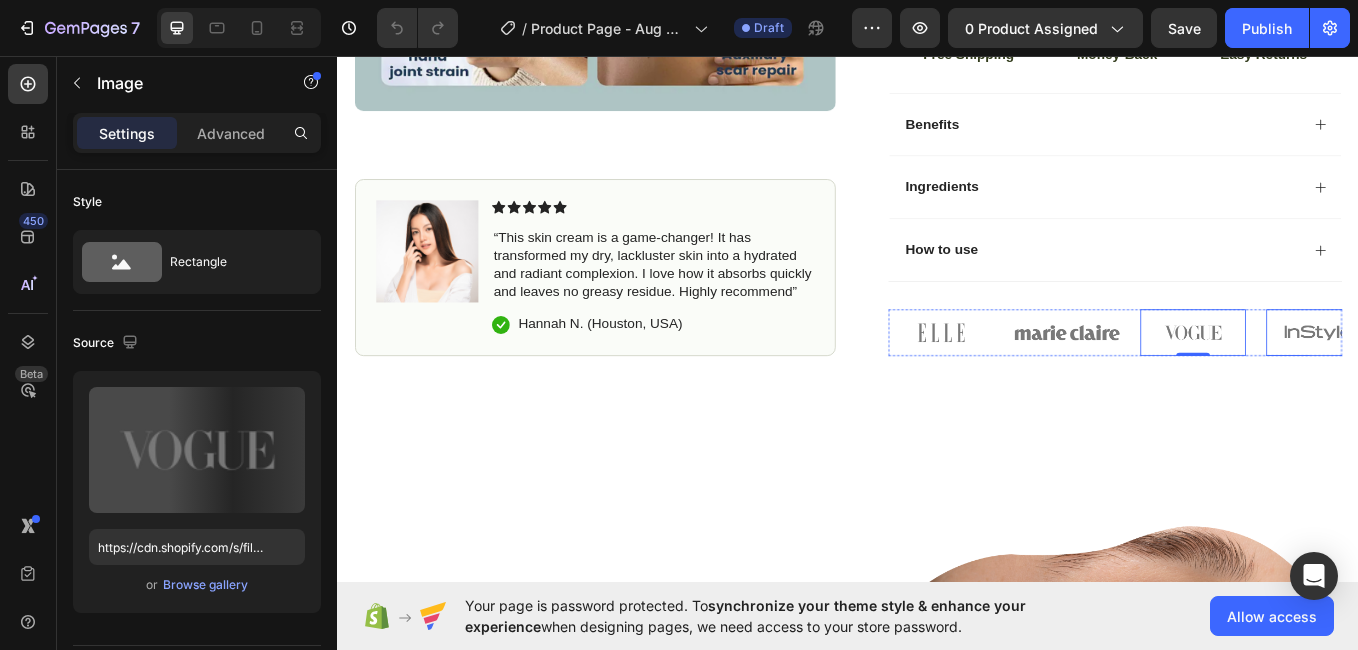 click at bounding box center (1490, 381) 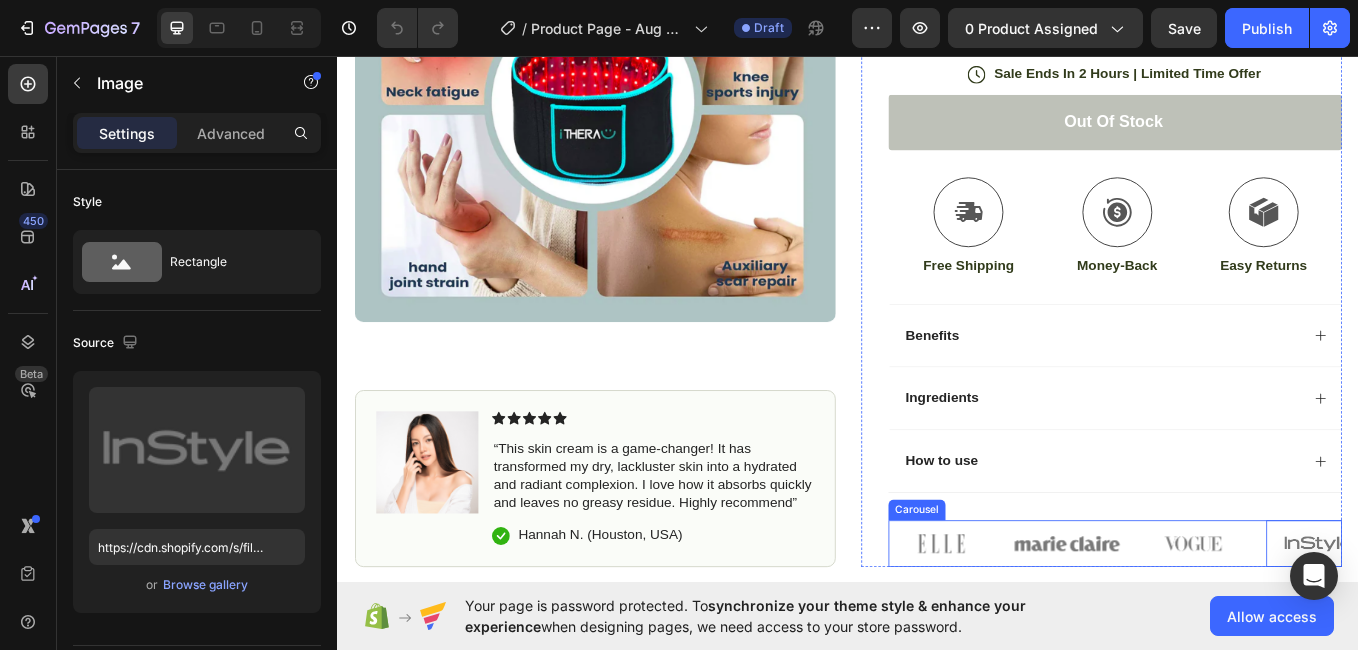 scroll, scrollTop: 460, scrollLeft: 0, axis: vertical 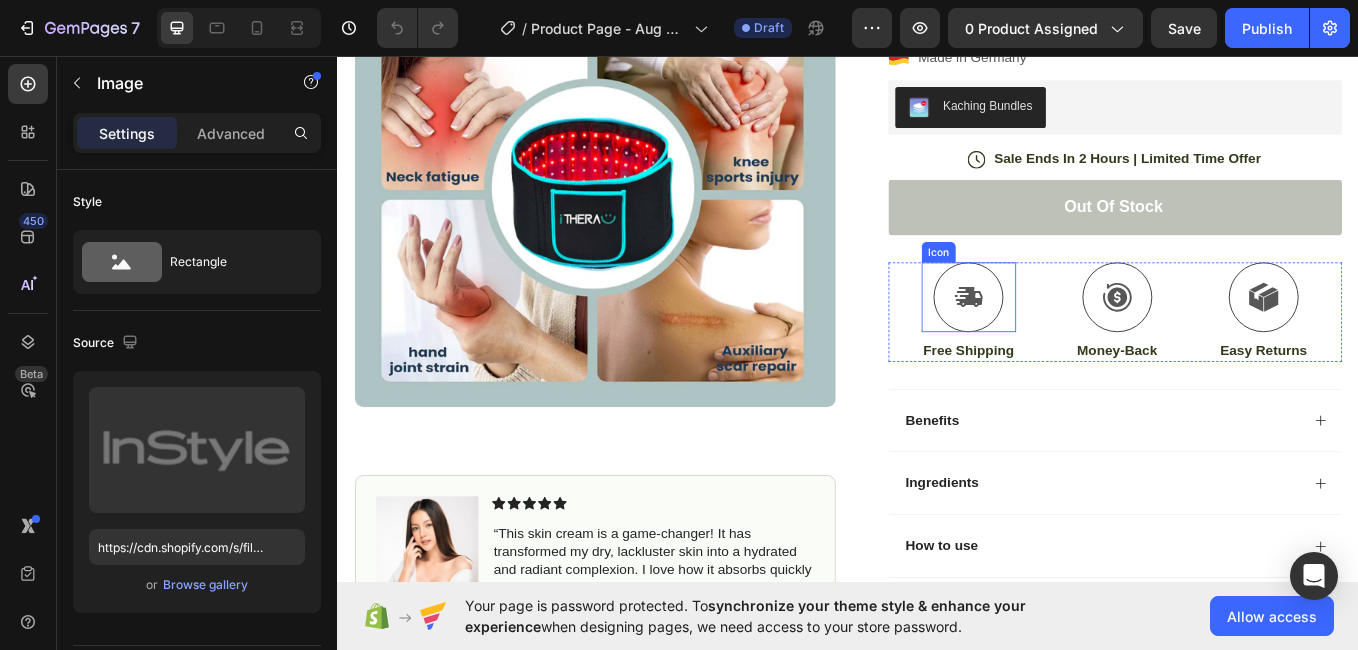 click at bounding box center [1078, 339] 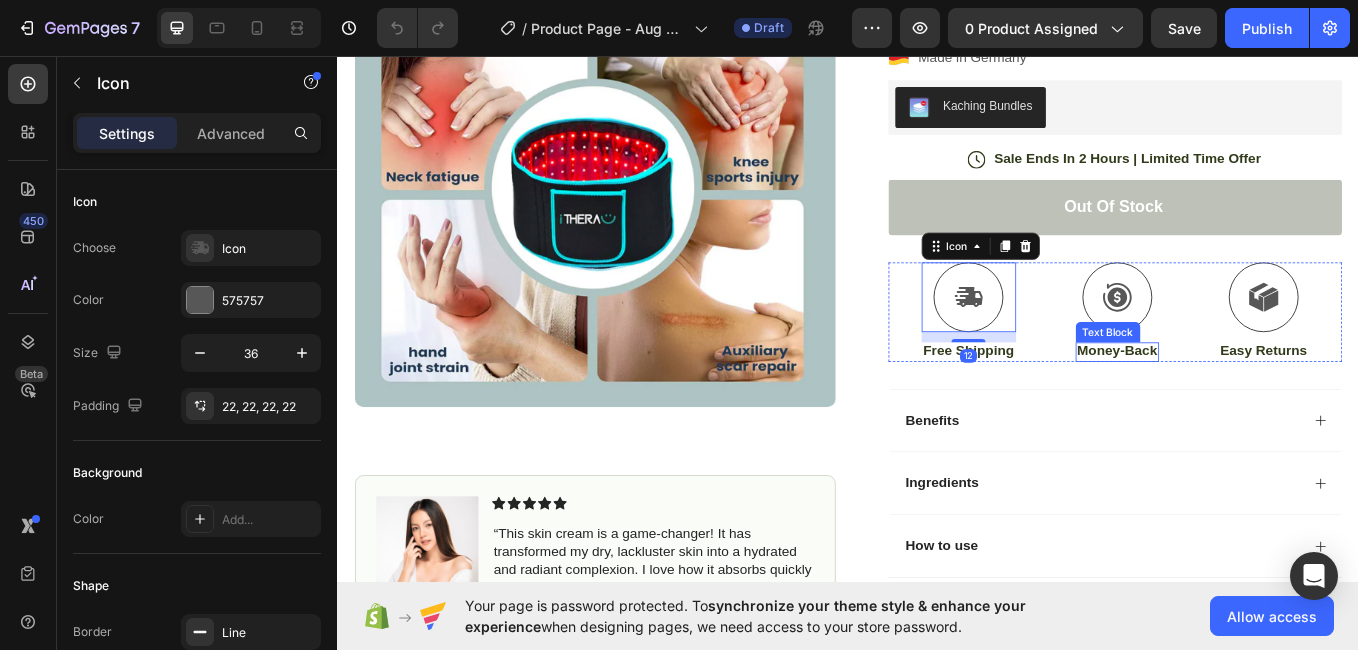 click on "Text Block" at bounding box center (1242, 380) 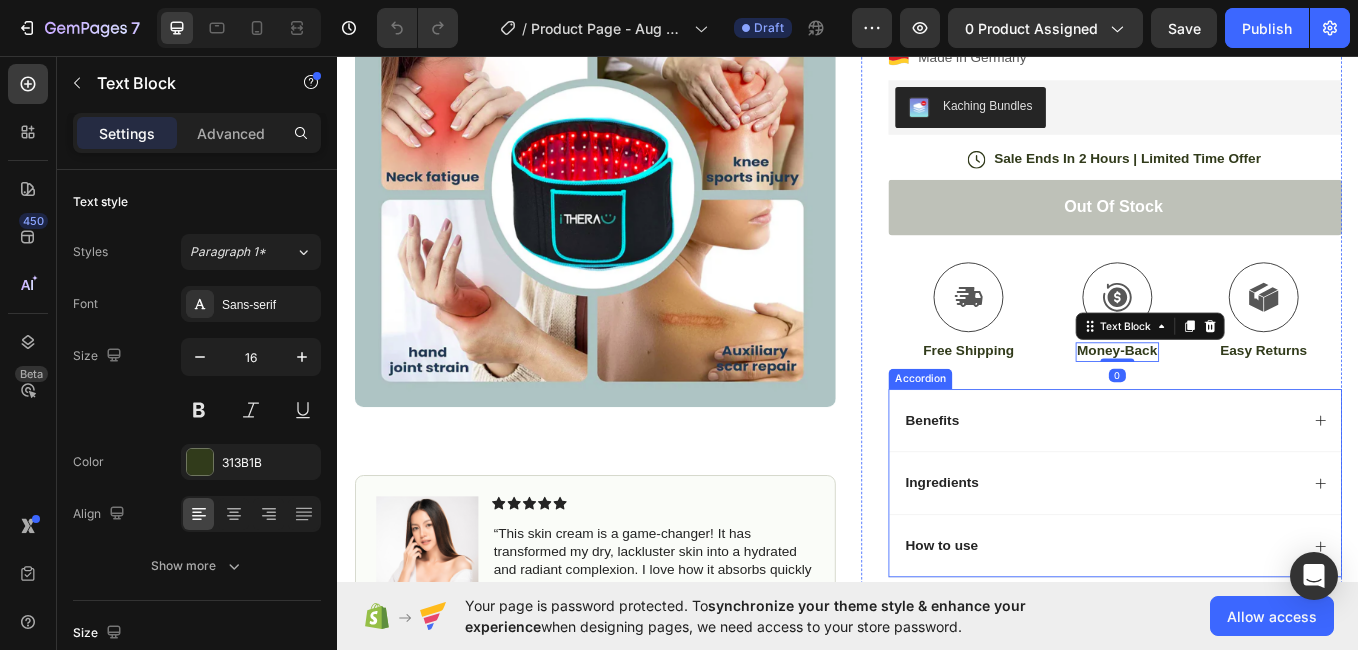 click on "Benefits" at bounding box center (1250, 484) 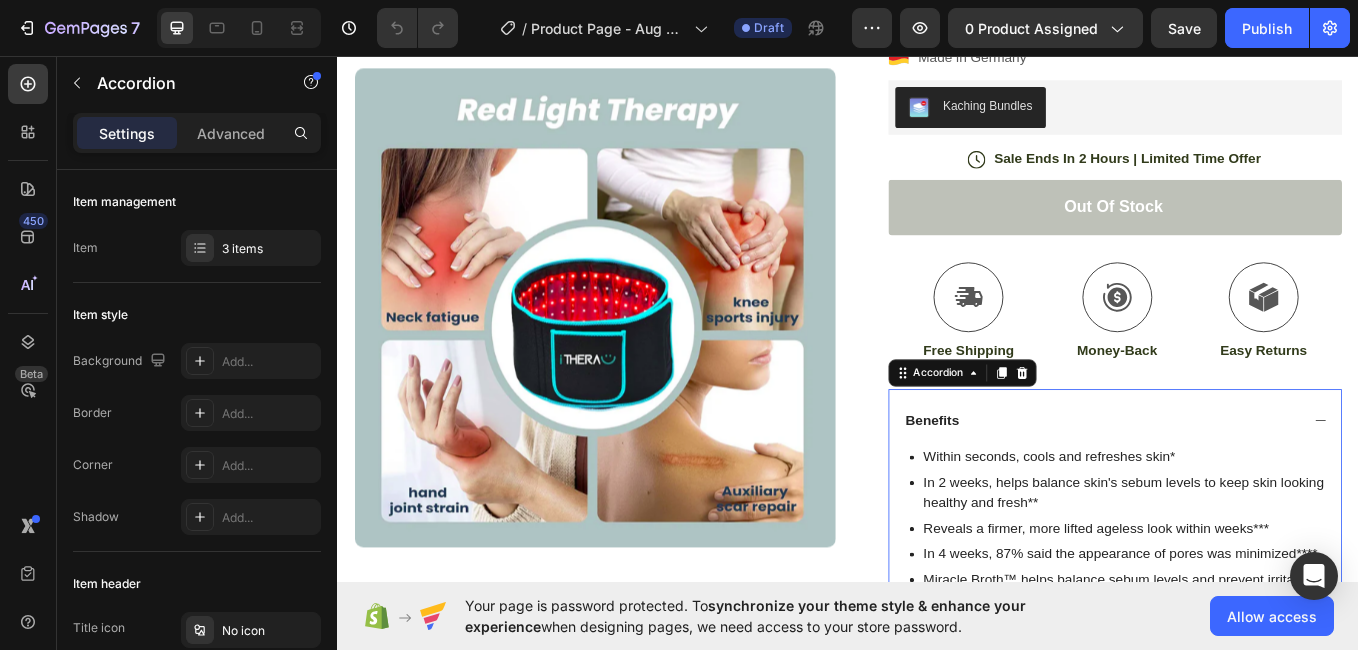 click on "Benefits" at bounding box center [1234, 484] 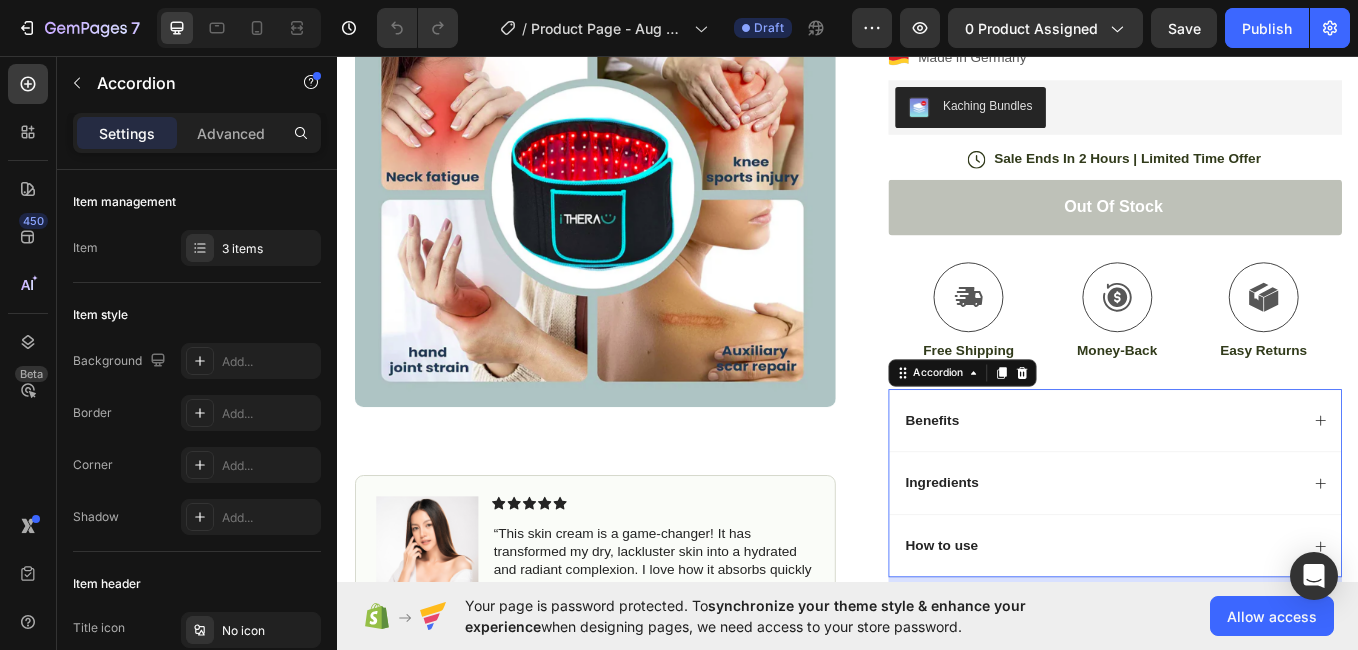 scroll, scrollTop: 527, scrollLeft: 0, axis: vertical 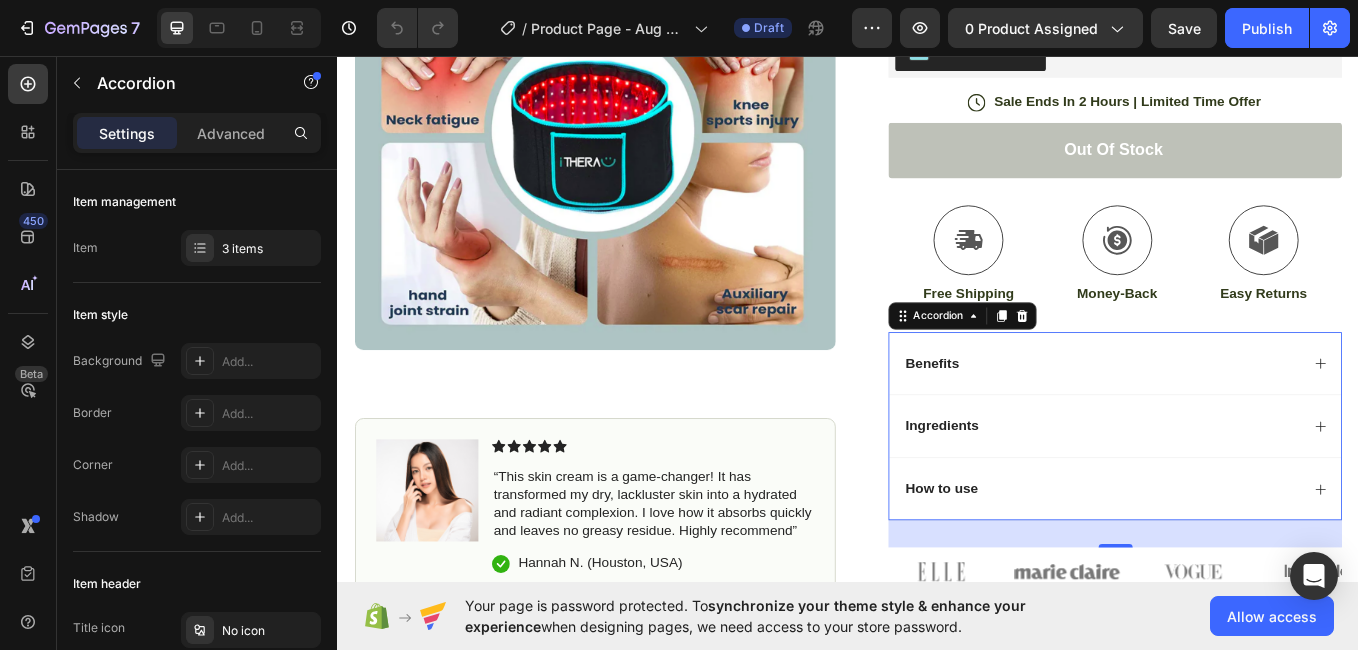 click on "Benefits" at bounding box center (1234, 417) 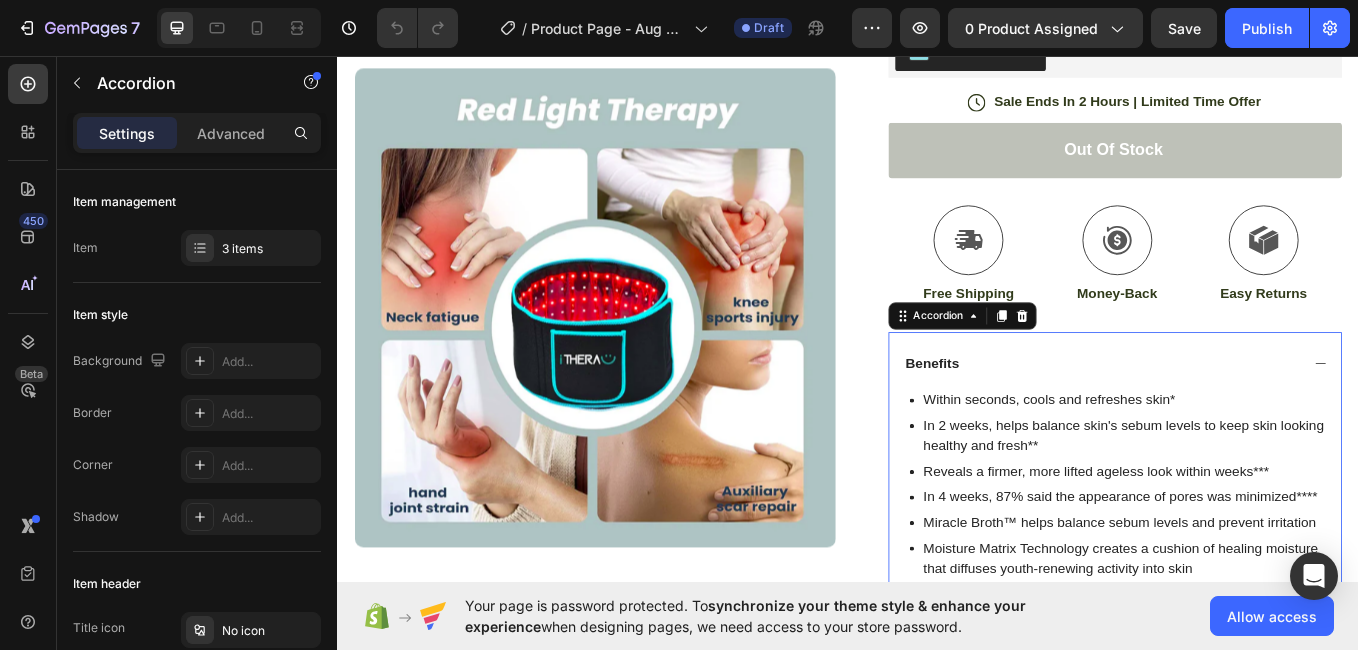 click on "Benefits" at bounding box center [1035, 417] 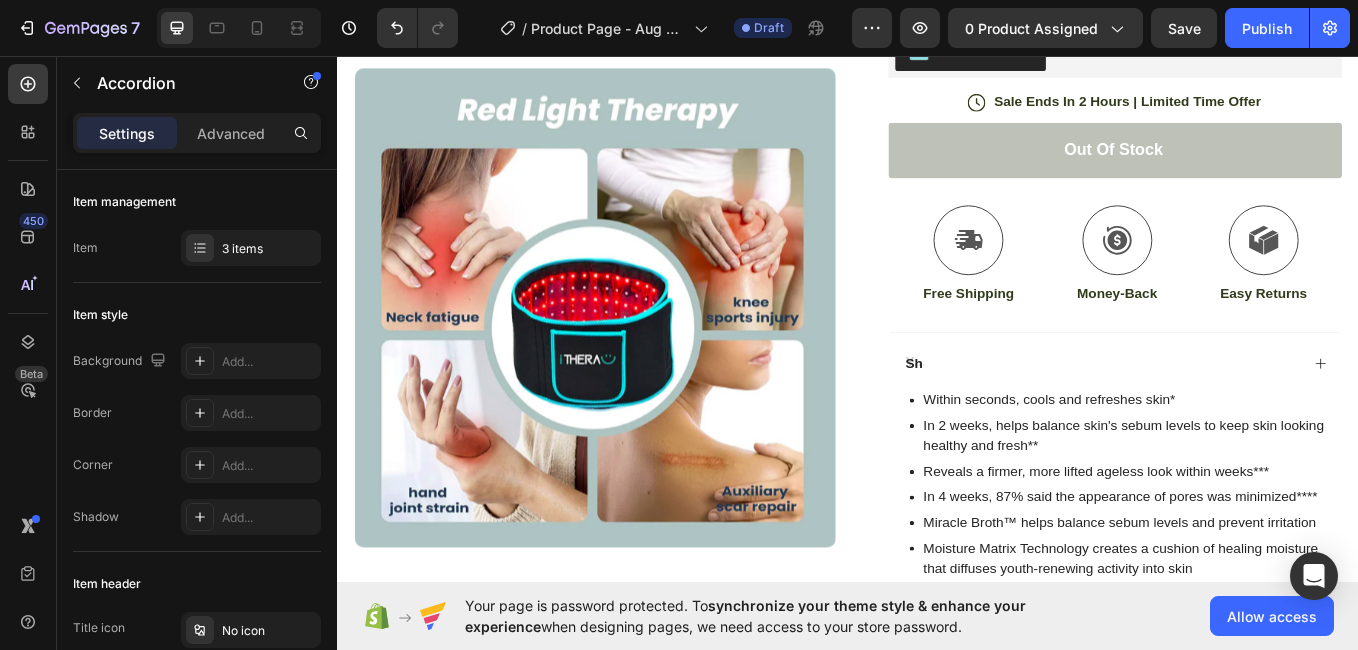 scroll, scrollTop: 522, scrollLeft: 0, axis: vertical 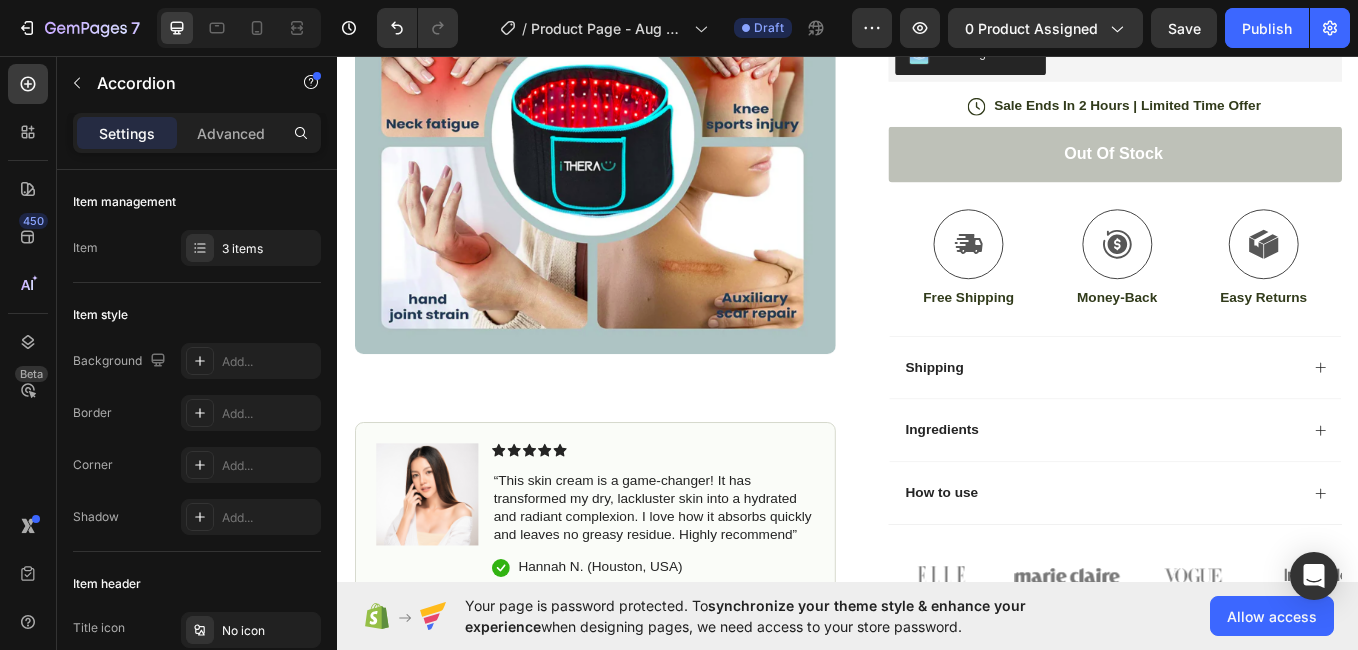 click on "Ingredients" at bounding box center [1234, 495] 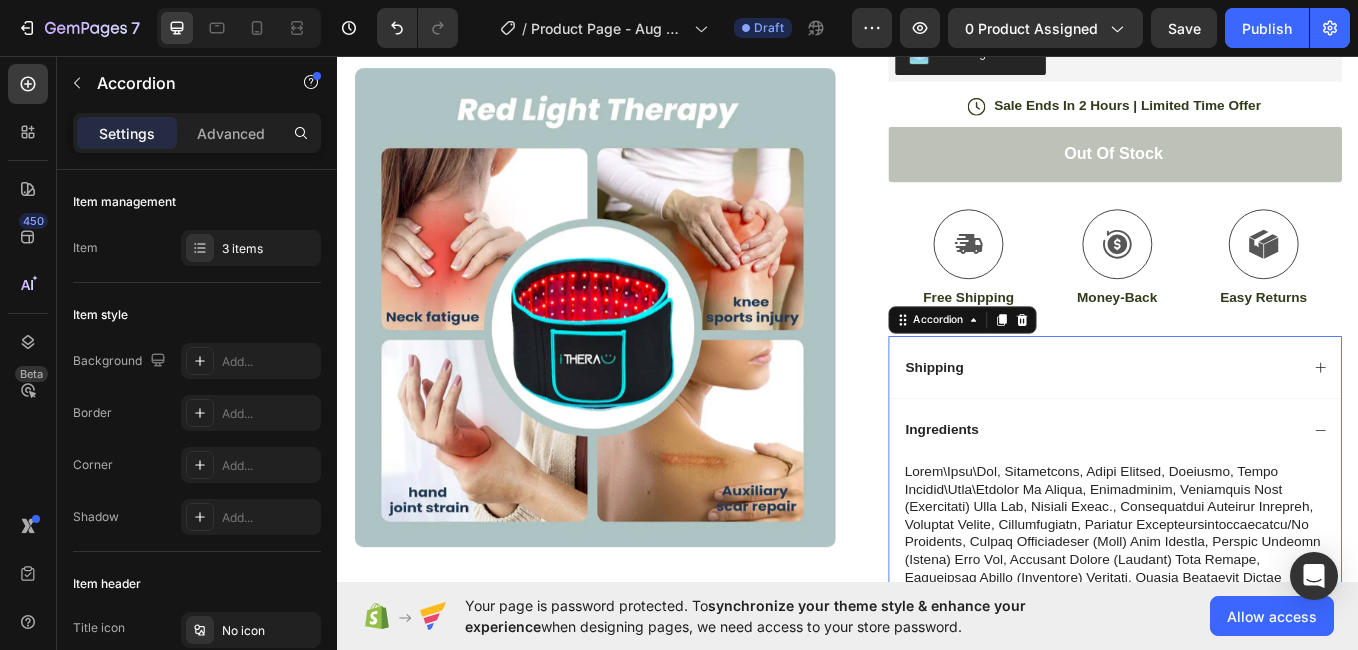click on "Ingredients" at bounding box center (1047, 495) 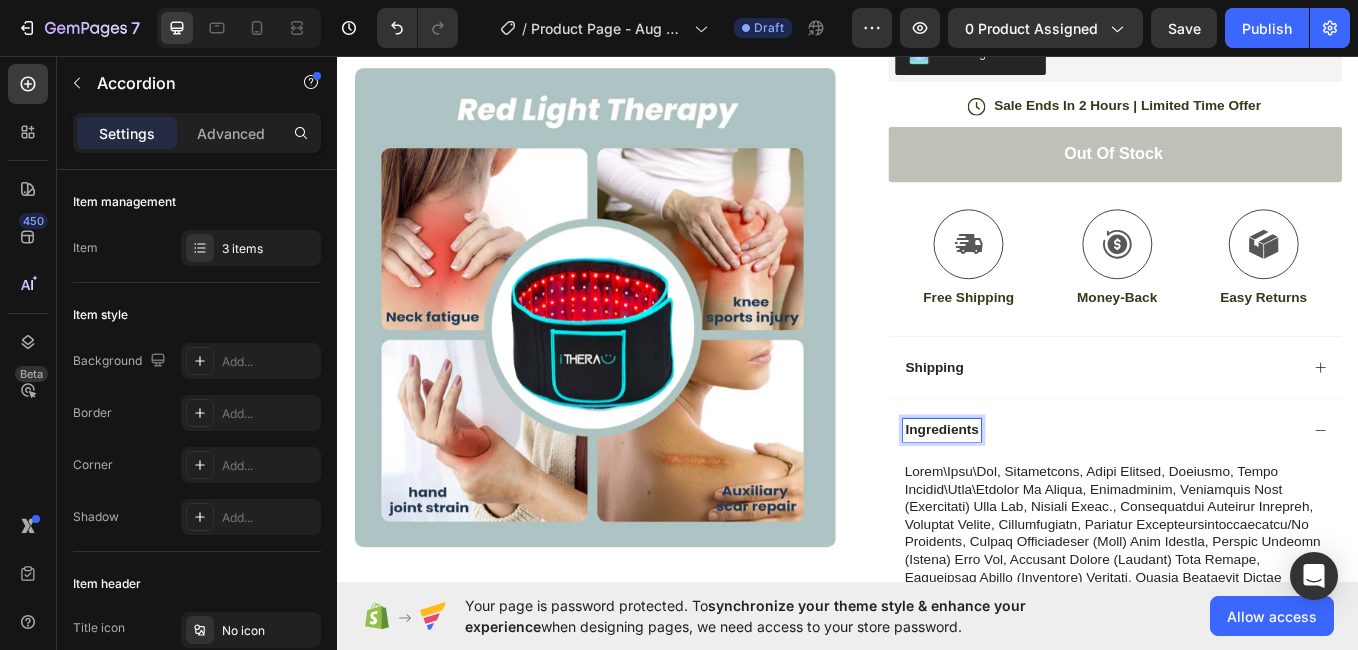 click on "Ingredients" at bounding box center (1047, 495) 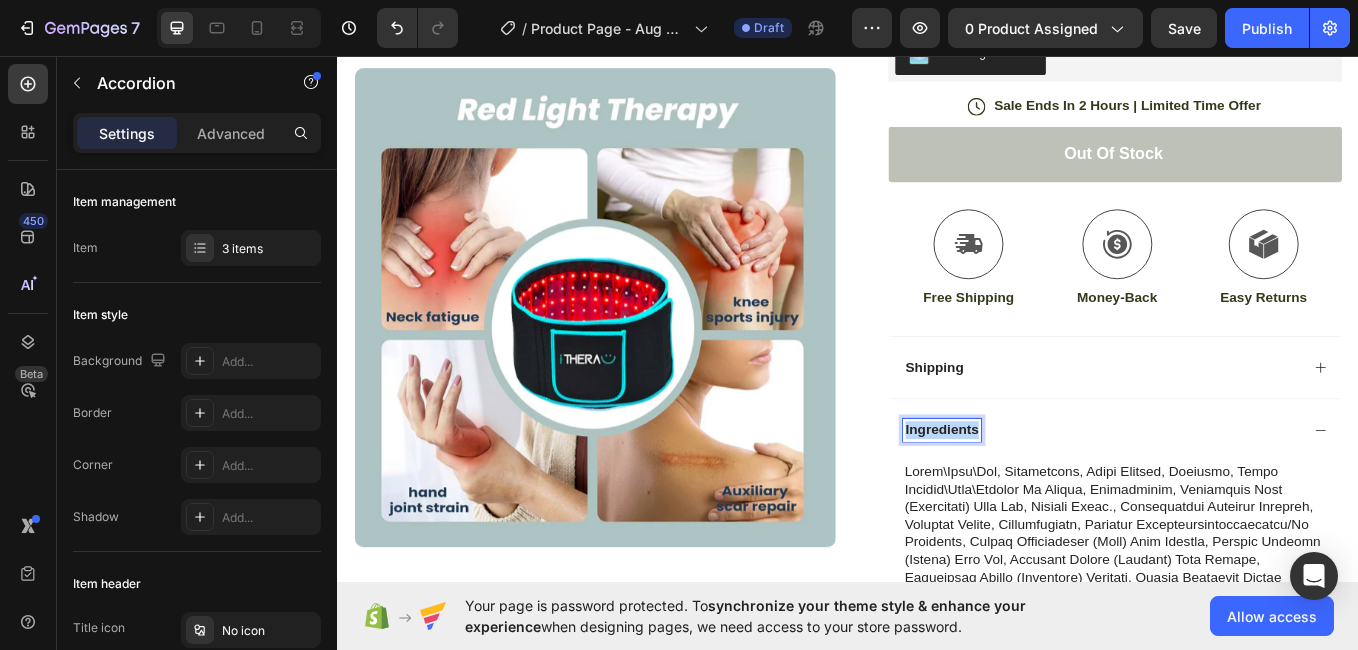 click on "Ingredients" at bounding box center (1047, 495) 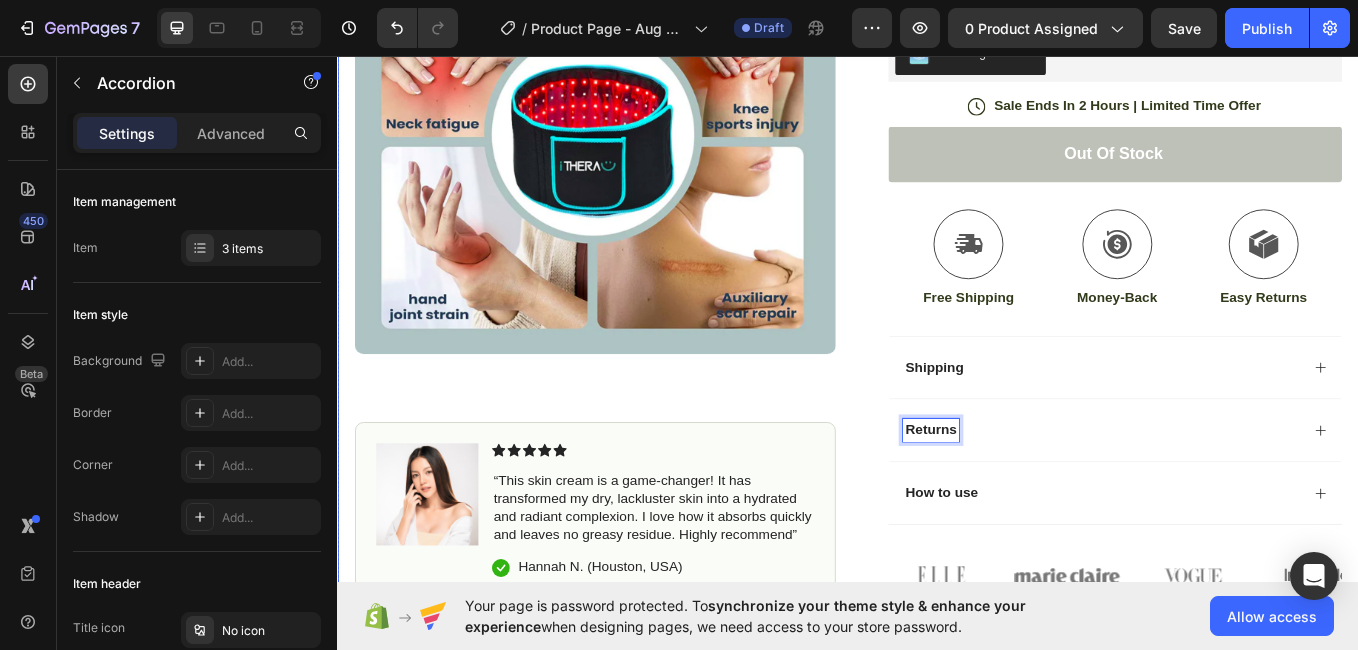 click on "Product Images Image Icon Icon Icon Icon Icon Icon List “This skin cream is a game-changer! It has transformed my dry, lackluster skin into a hydrated and radiant complexion. I love how it absorbs quickly and leaves no greasy residue. Highly recommend” Text Block
Icon Hannah N. (Houston, USA) Text Block Row Row Row Icon Icon Icon Icon Icon Icon List (1349 Reviews) Text Block Row Red Light Therapy Belt (LumyTighten TM) Product Title The 2023 Rated Innovation in Cosmetics Text Block Hydrate, rejuvenate, and glow with our revolutionary cream. Unleash your skin's potential today. Text Block
Intense Hydration
Environmentally Friendly
Made in Germany Item List Kaching Bundles Kaching Bundles
Icon Sale Ends In 2 Hours | Limited Time Offer Text Block Row Out of stock Add to Cart
Icon Free Shipping Text Block
Icon Money-Back Text Block
Icon Easy Returns Text Block Row Image Icon Icon Icon Row" at bounding box center (937, 150) 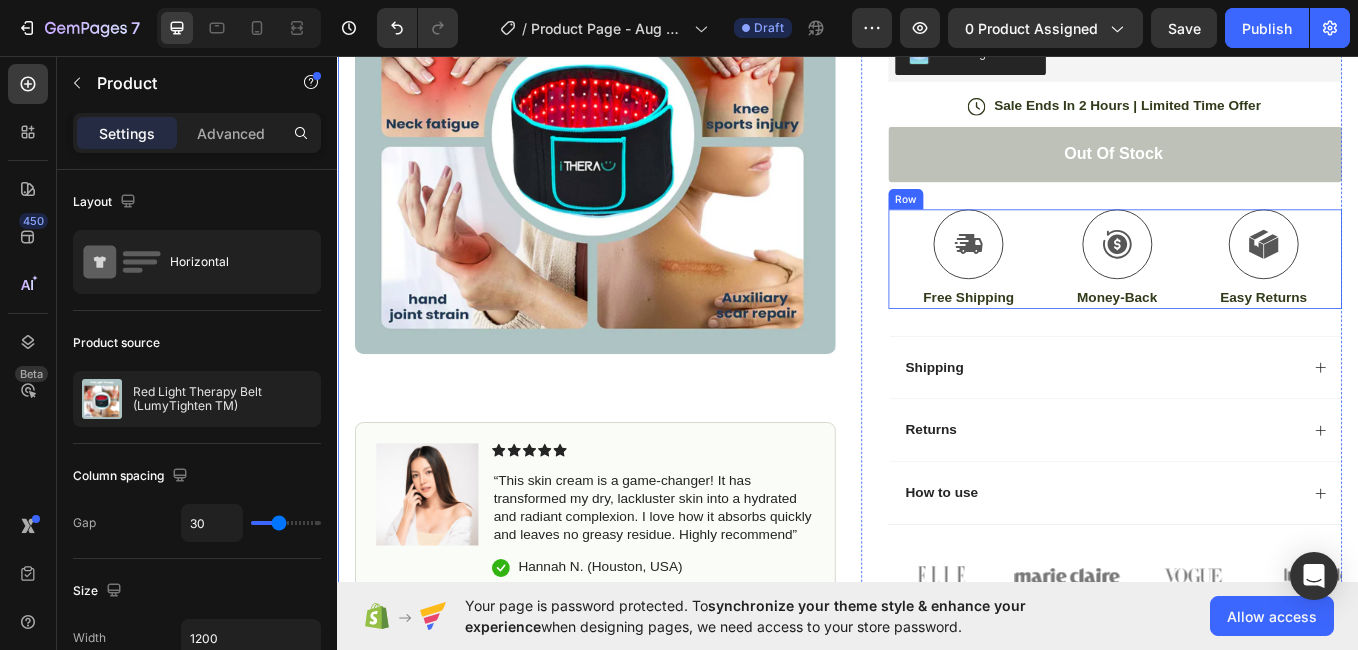 click on "Icon Free Shipping Text Block
Icon Money-Back Text Block
Icon Easy Returns Text Block Row" at bounding box center (1250, 294) 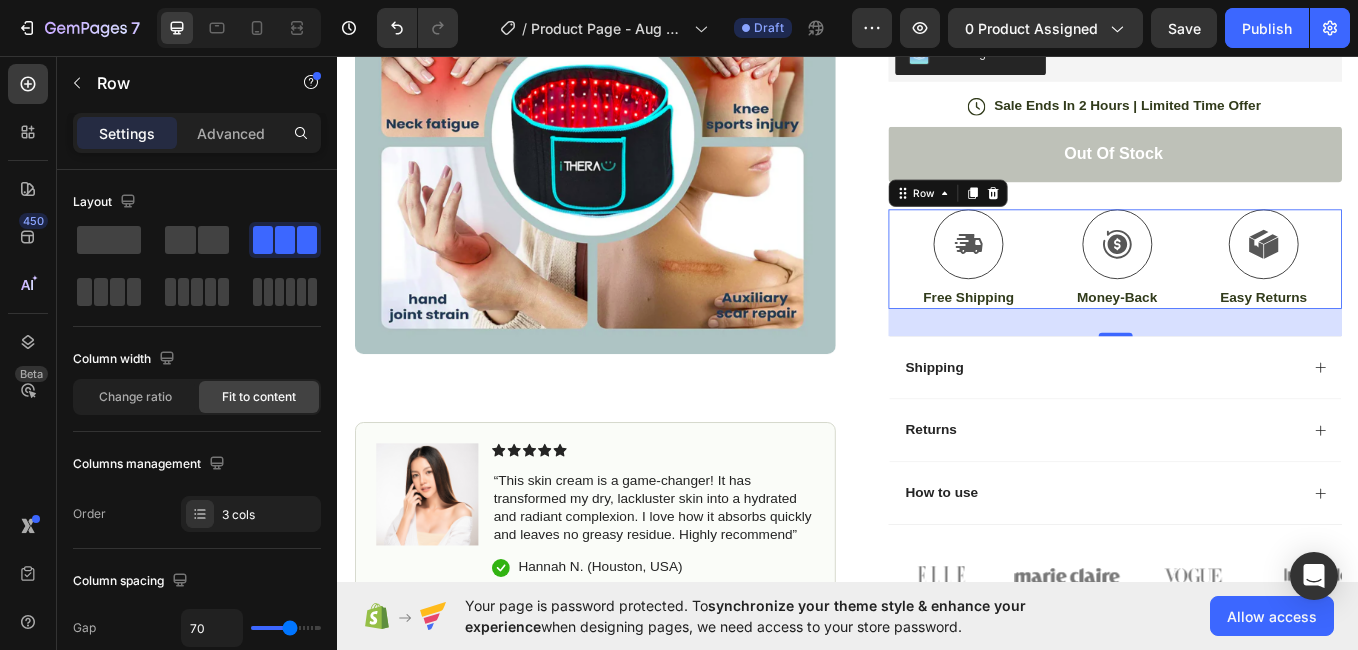 click on "Icon Free Shipping Text Block
Icon Money-Back Text Block
Icon Easy Returns Text Block Row   32" at bounding box center (1250, 294) 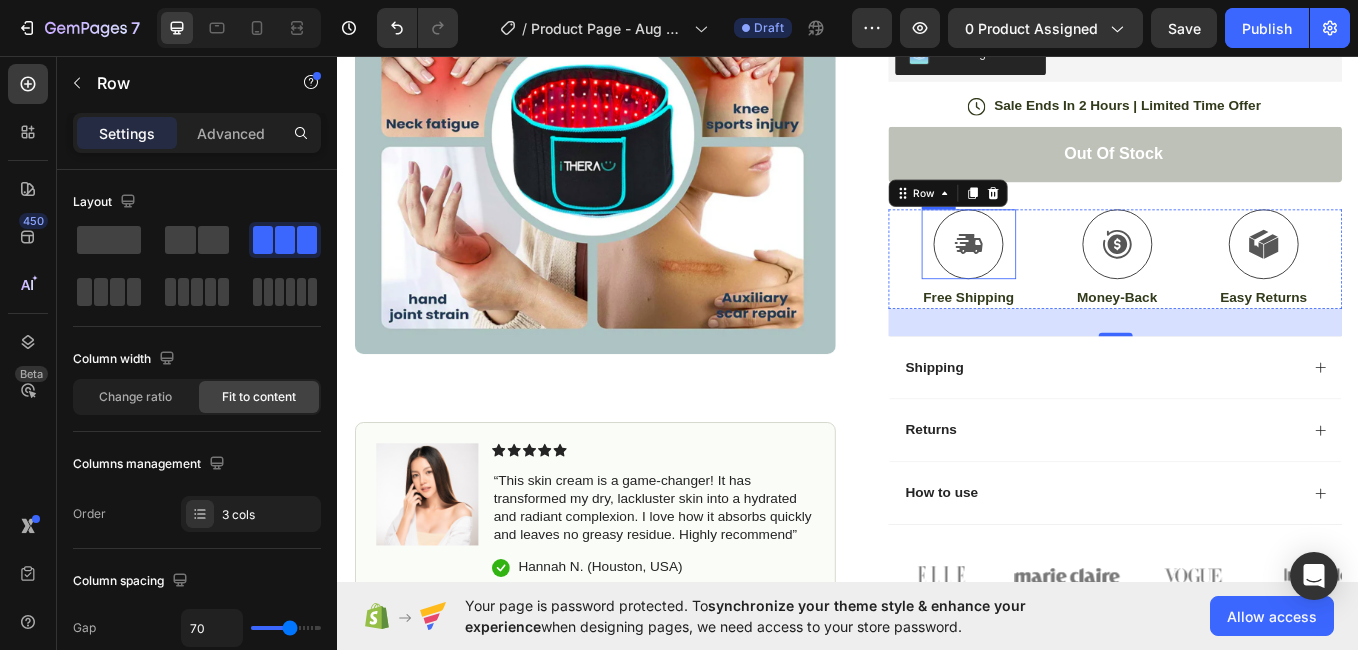 click 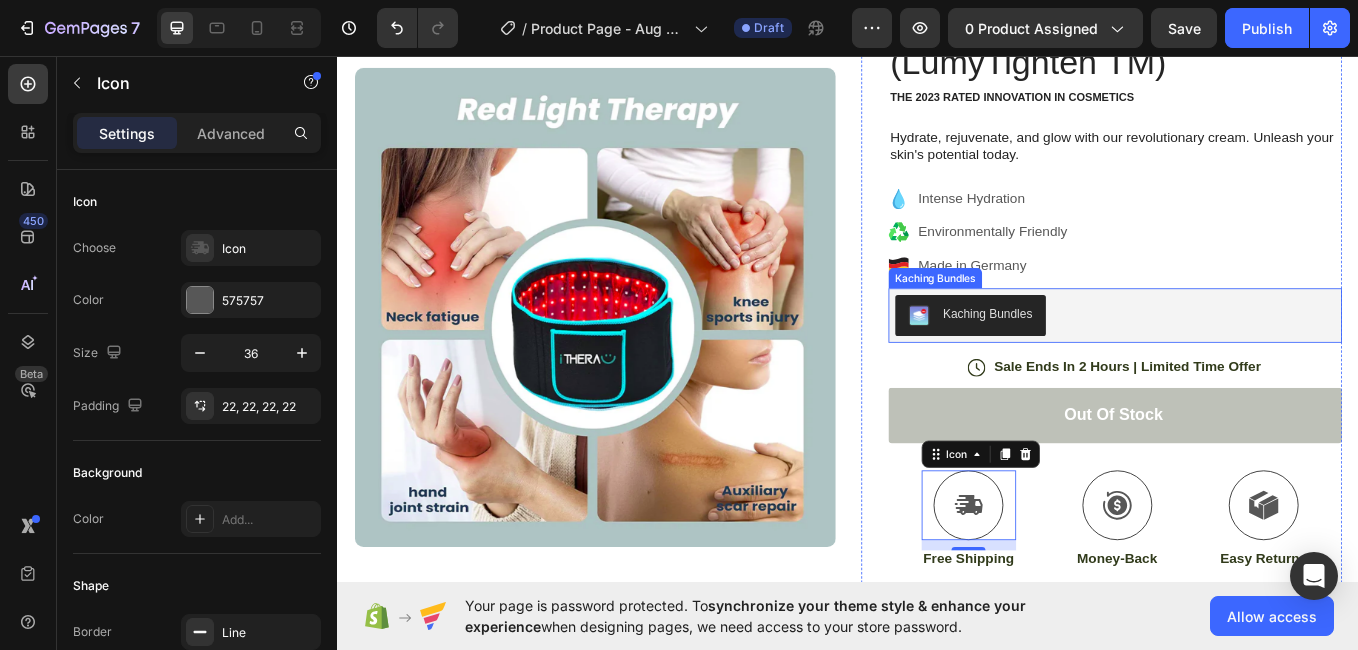 scroll, scrollTop: 82, scrollLeft: 0, axis: vertical 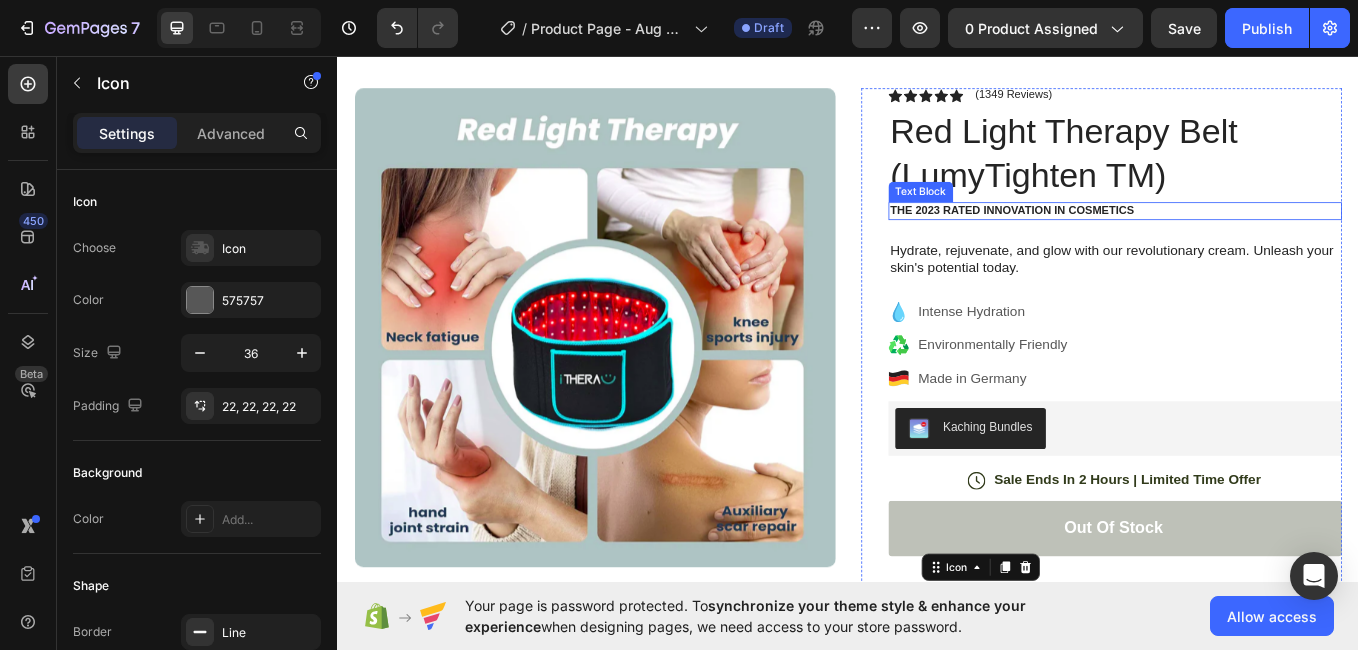 click on "The 2023 Rated Innovation in Cosmetics" at bounding box center [1250, 238] 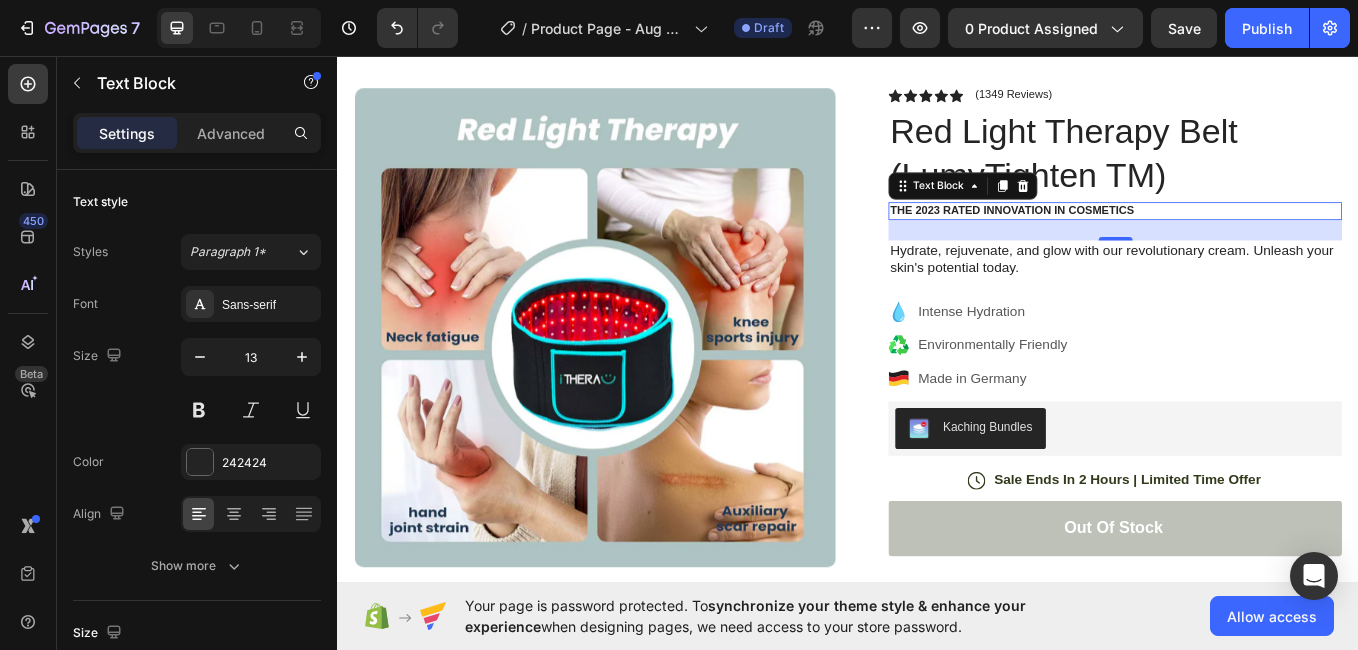 click on "The 2023 Rated Innovation in Cosmetics" at bounding box center (1250, 238) 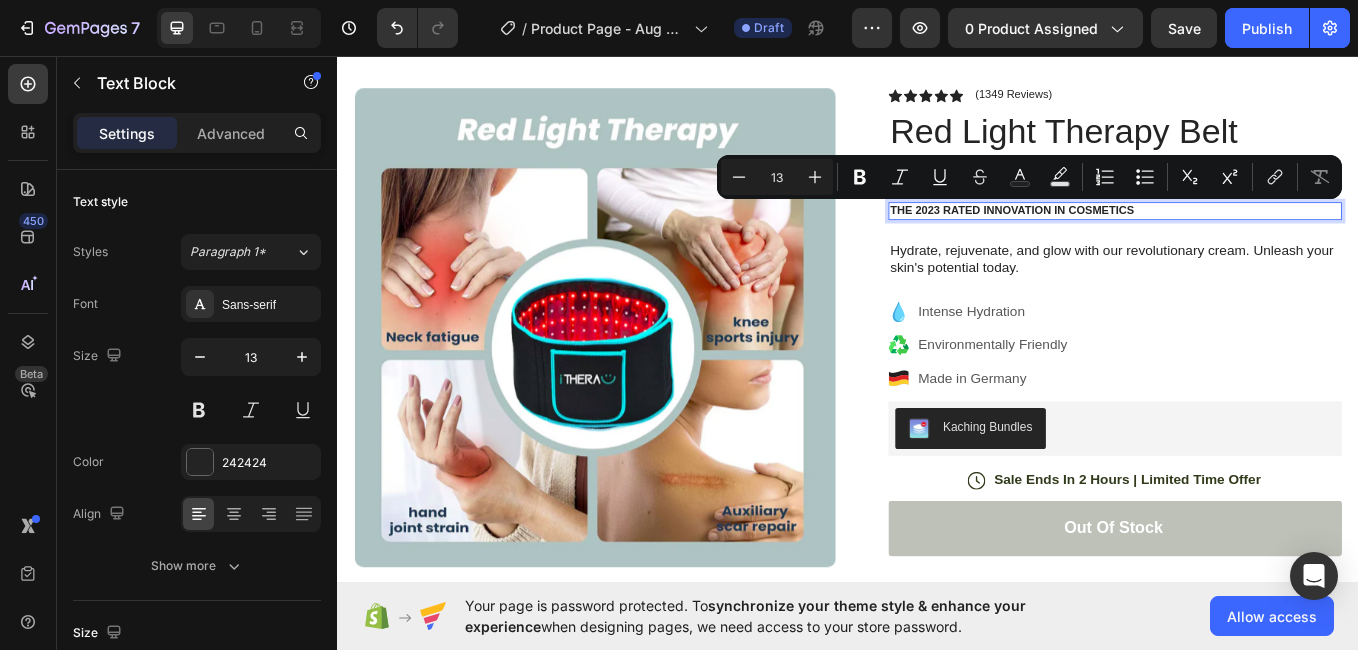 click on "The 2023 Rated Innovation in Cosmetics" at bounding box center [1250, 238] 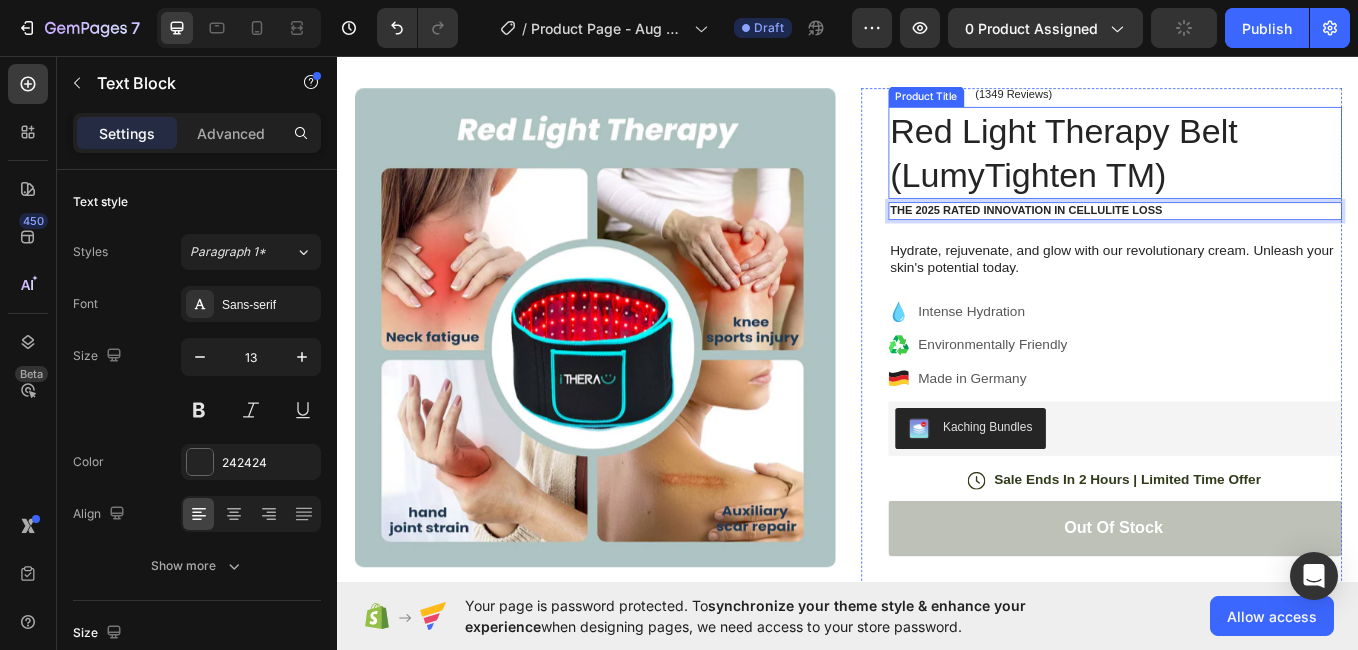 click on "Red Light Therapy Belt (LumyTighten TM)" at bounding box center (1250, 170) 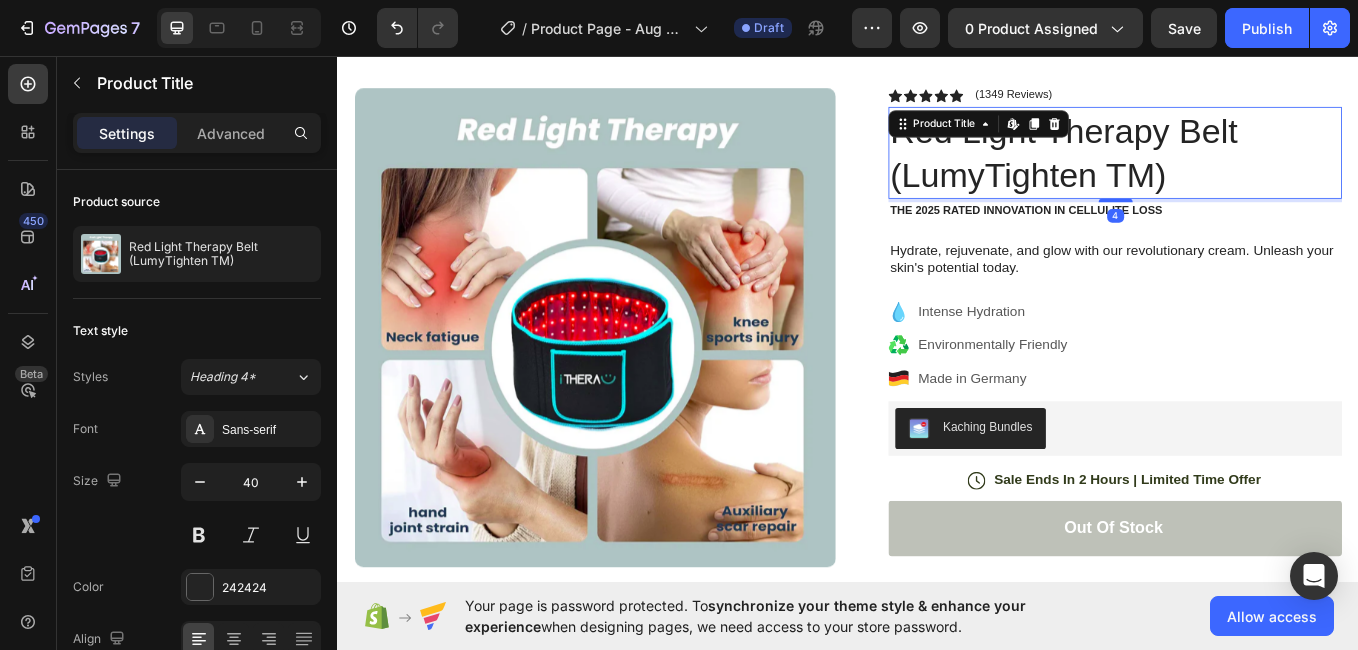 click on "Red Light Therapy Belt (LumyTighten TM)" at bounding box center (1250, 170) 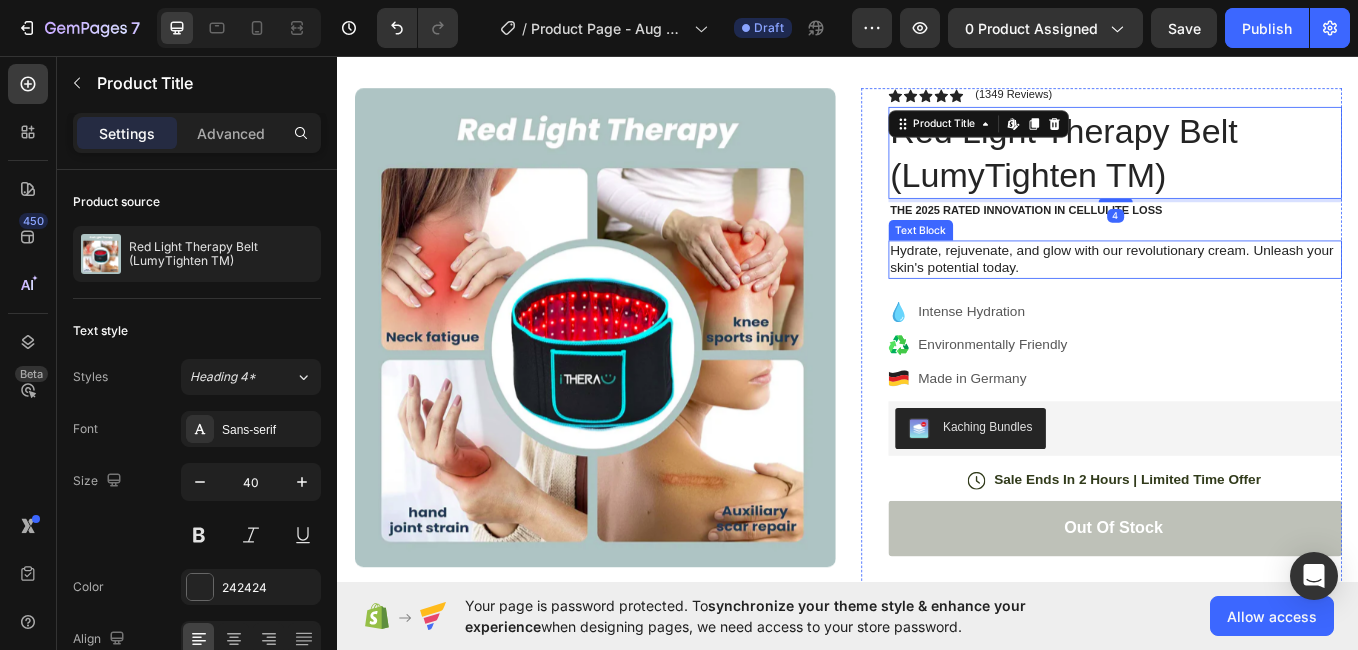 click on "Intense Hydration
Environmentally Friendly
Made in Germany" at bounding box center [1250, 396] 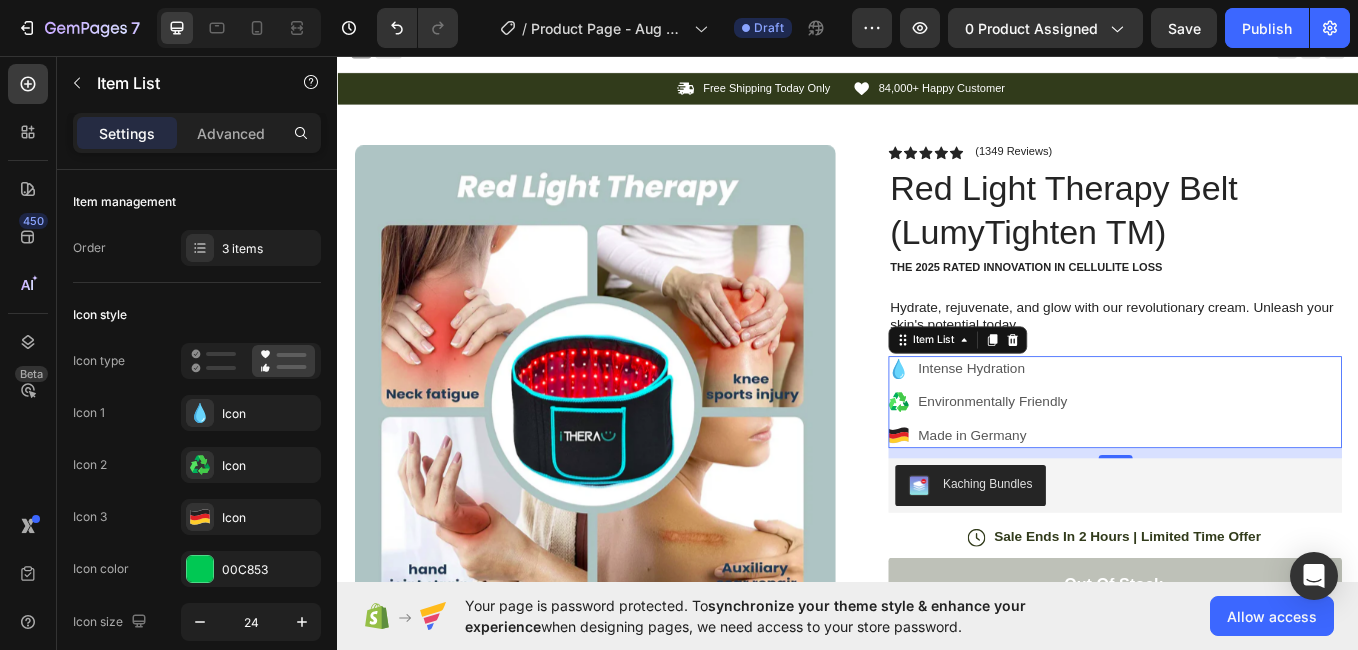 scroll, scrollTop: 0, scrollLeft: 0, axis: both 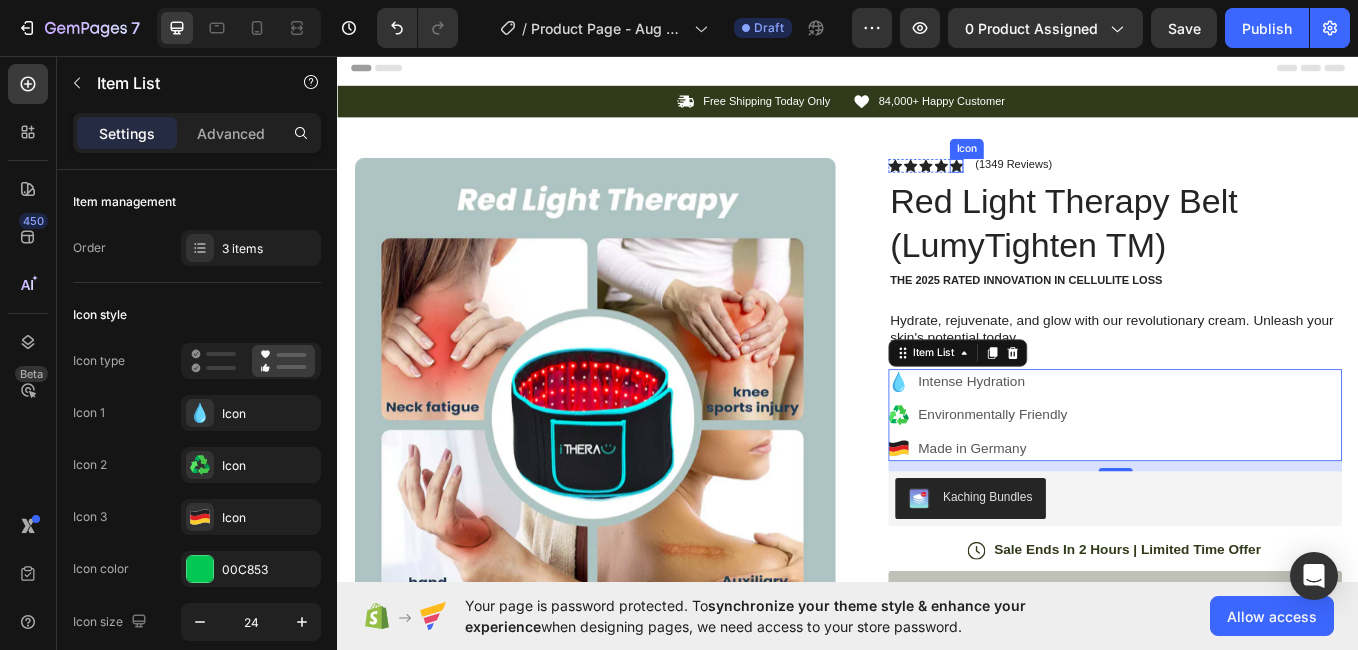 click 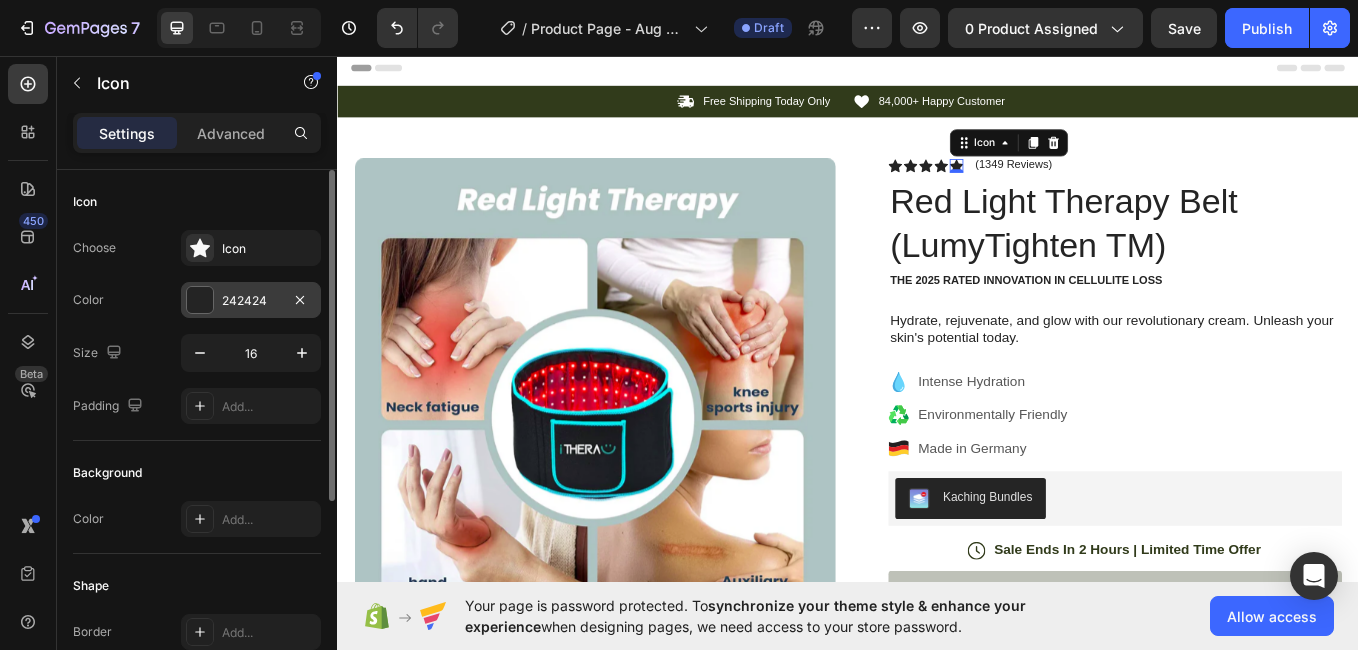 click at bounding box center (200, 300) 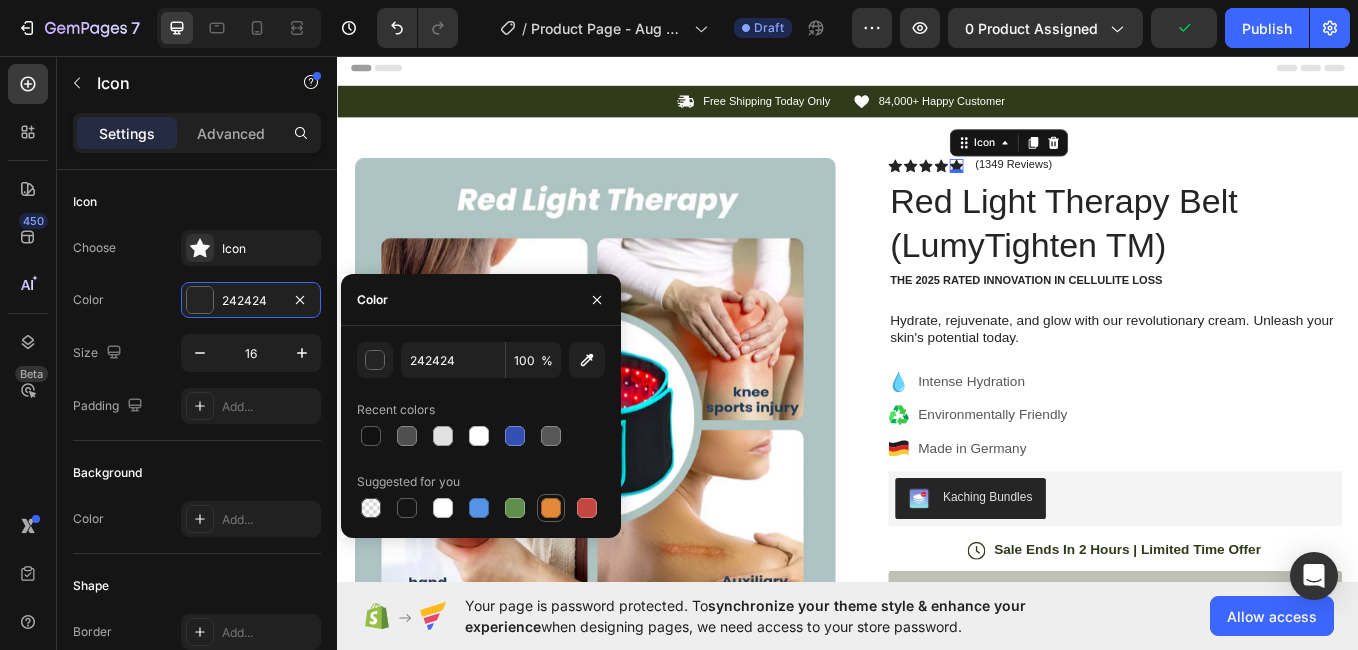 click at bounding box center (551, 508) 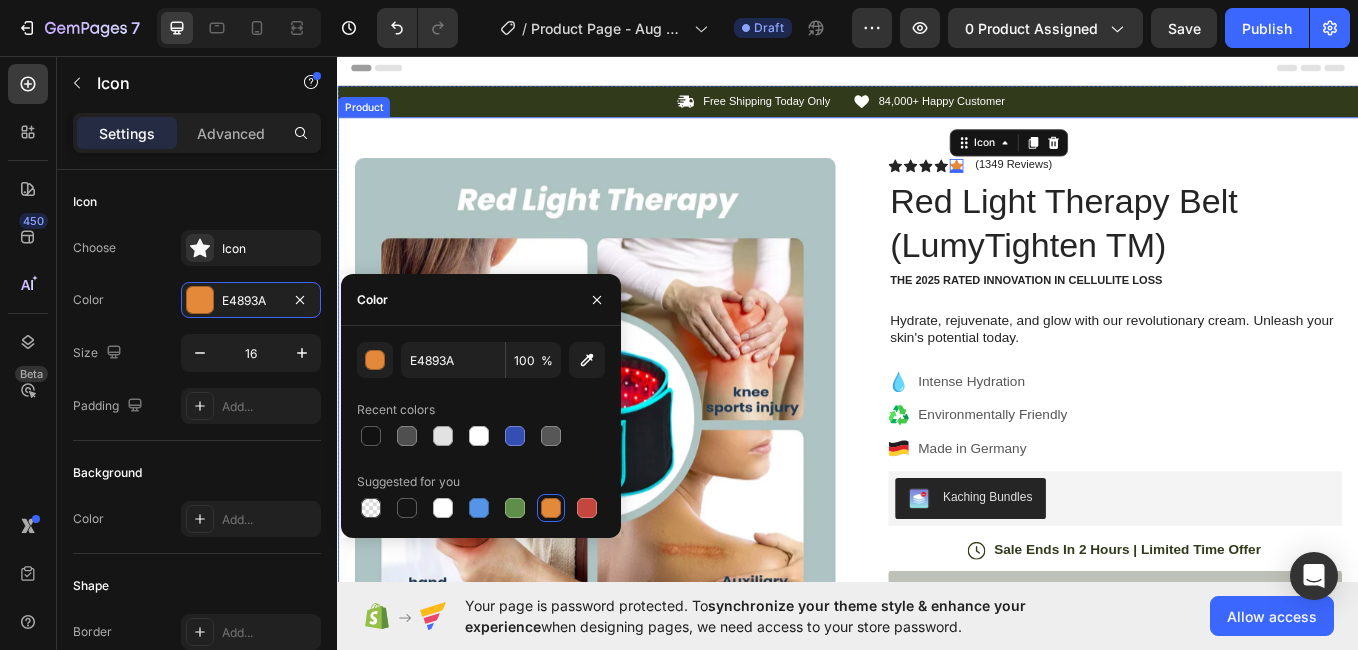 click on "Product Images Image Icon Icon Icon Icon Icon Icon List “This skin cream is a game-changer! It has transformed my dry, lackluster skin into a hydrated and radiant complexion. I love how it absorbs quickly and leaves no greasy residue. Highly recommend” Text Block
Icon Hannah N. (Houston, USA) Text Block Row Row Row Icon Icon Icon Icon Icon   0 Icon List (1349 Reviews) Text Block Row Red Light Therapy Belt (LumyTighten TM) Product Title The 2025 Rated Innovation in cellulite loss Text Block Hydrate, rejuvenate, and glow with our revolutionary cream. Unleash your skin's potential today. Text Block
Intense Hydration
Environmentally Friendly
Made in Germany Item List Kaching Bundles Kaching Bundles
Icon Sale Ends In 2 Hours | Limited Time Offer Text Block Row Out of stock Add to Cart
Icon Free Shipping Text Block
Icon Money-Back Text Block
Icon Easy Returns Text Block Row Image Icon Icon" at bounding box center [937, 672] 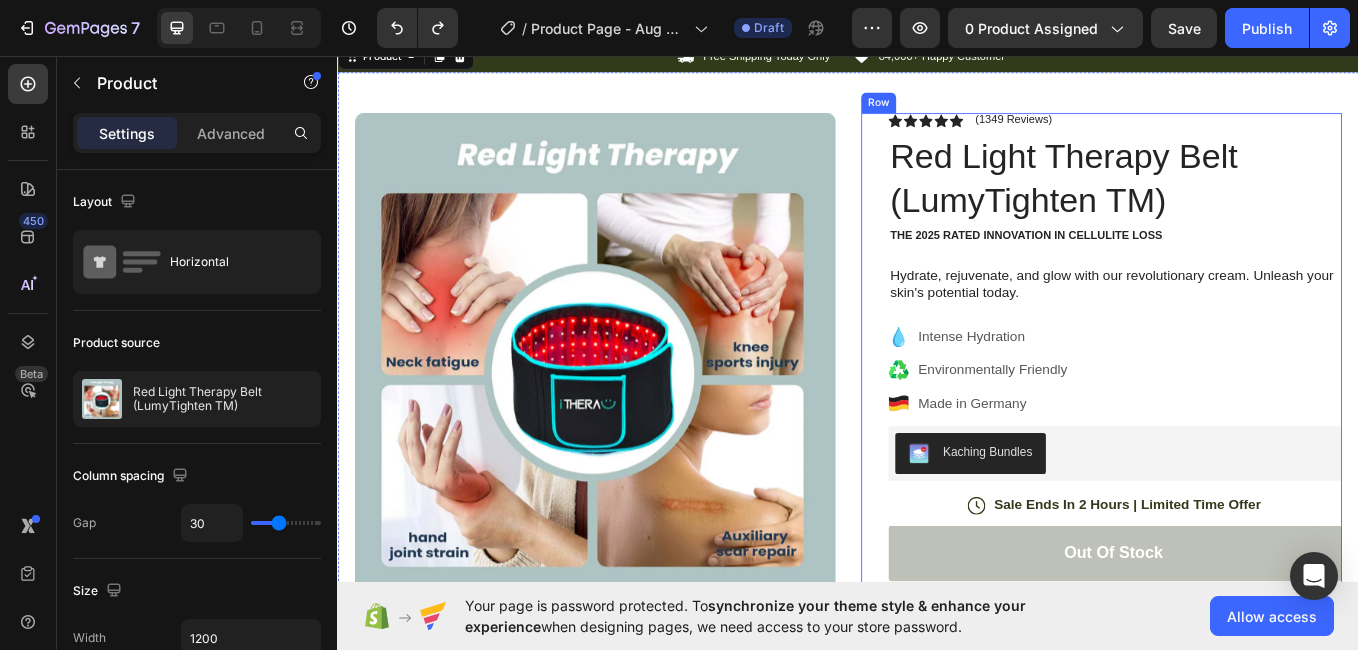 scroll, scrollTop: 13, scrollLeft: 0, axis: vertical 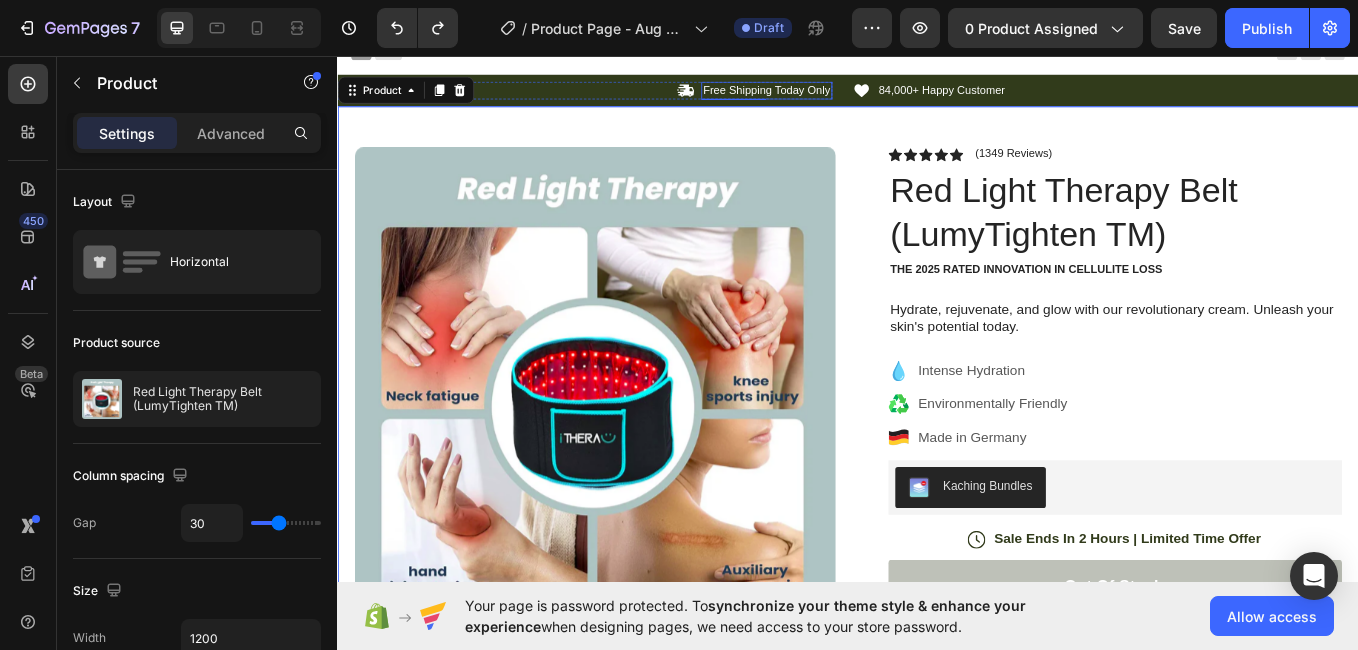 click on "Free Shipping Today Only" at bounding box center (840, 96) 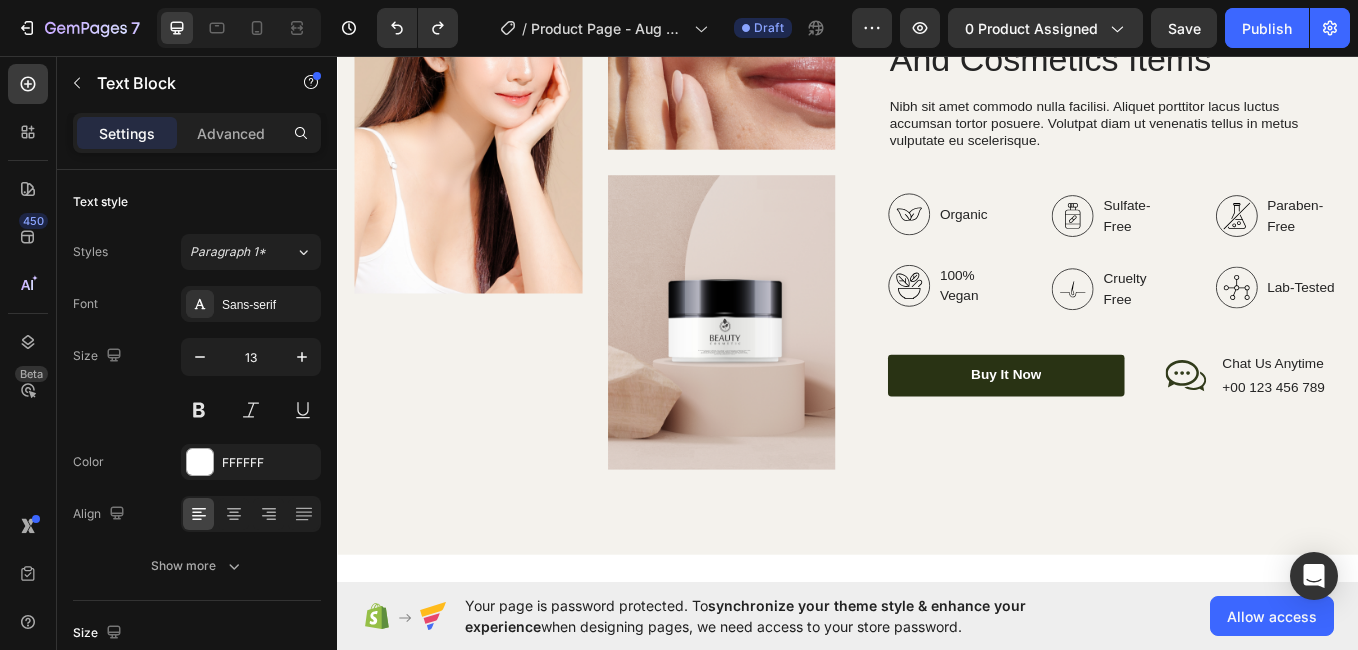 scroll, scrollTop: 2740, scrollLeft: 0, axis: vertical 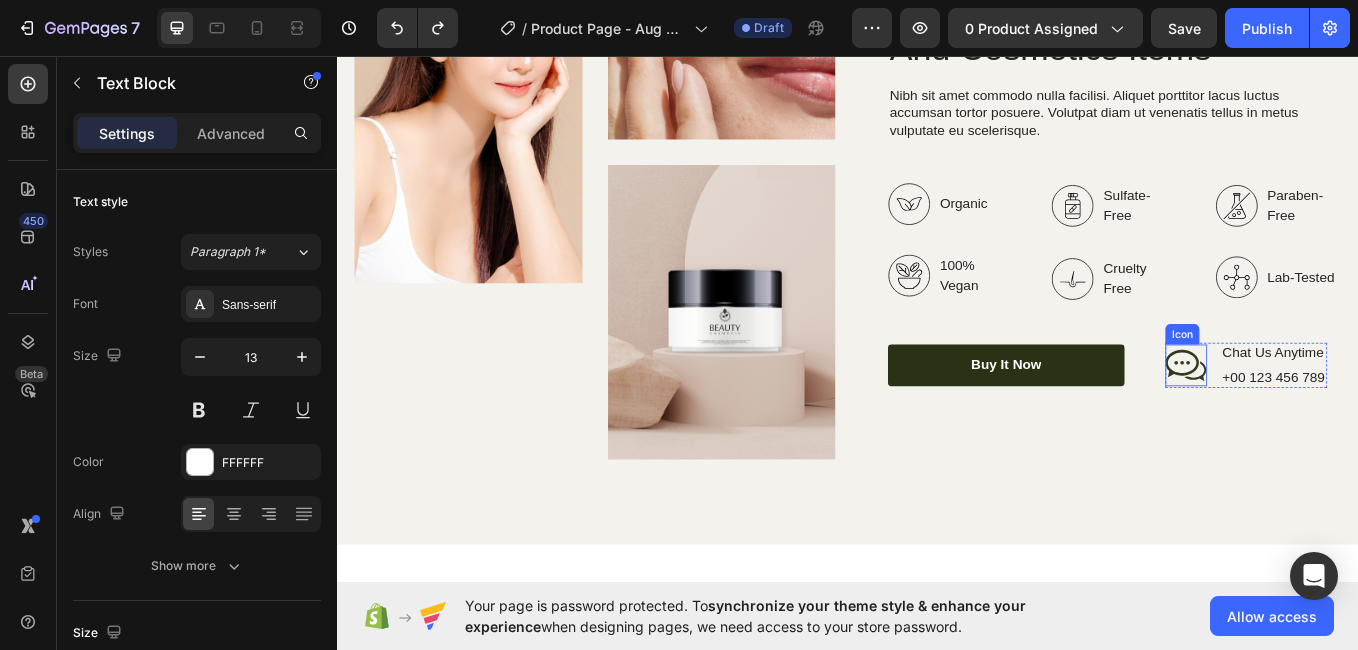 click 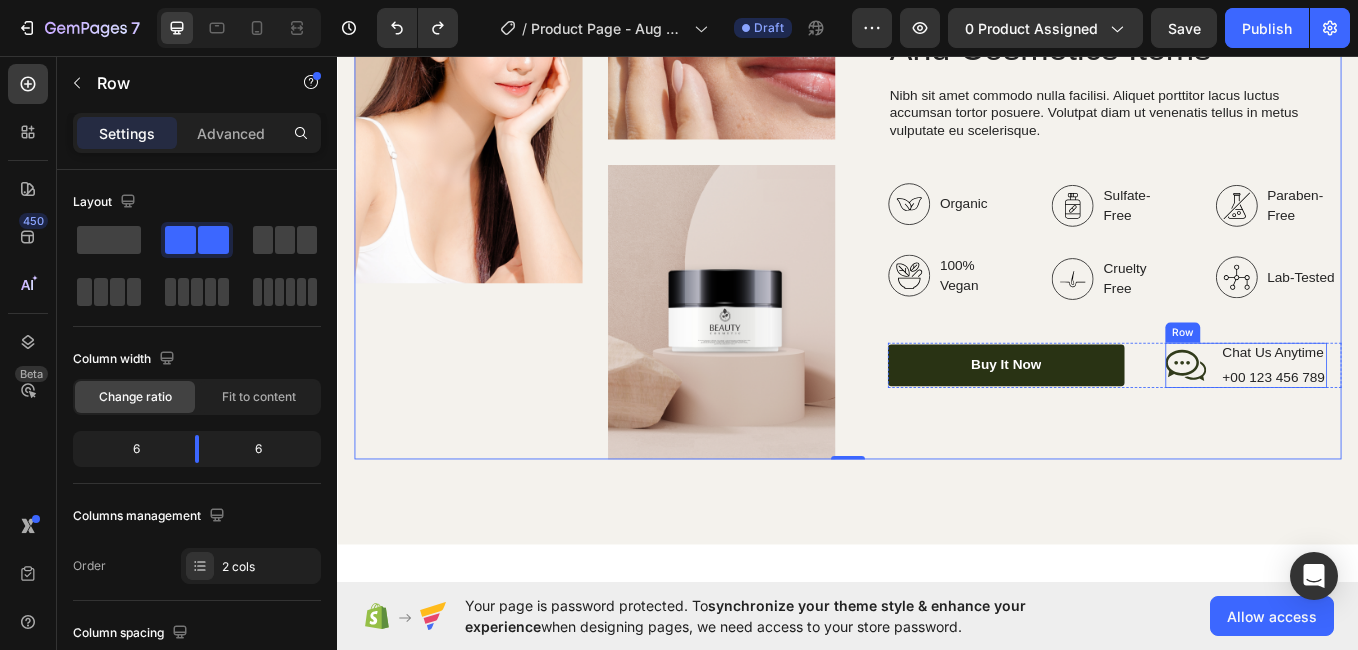 click on "Icon Chat Us Anytime Text Block +00 123 456 789 Text Block Row" at bounding box center [1405, 420] 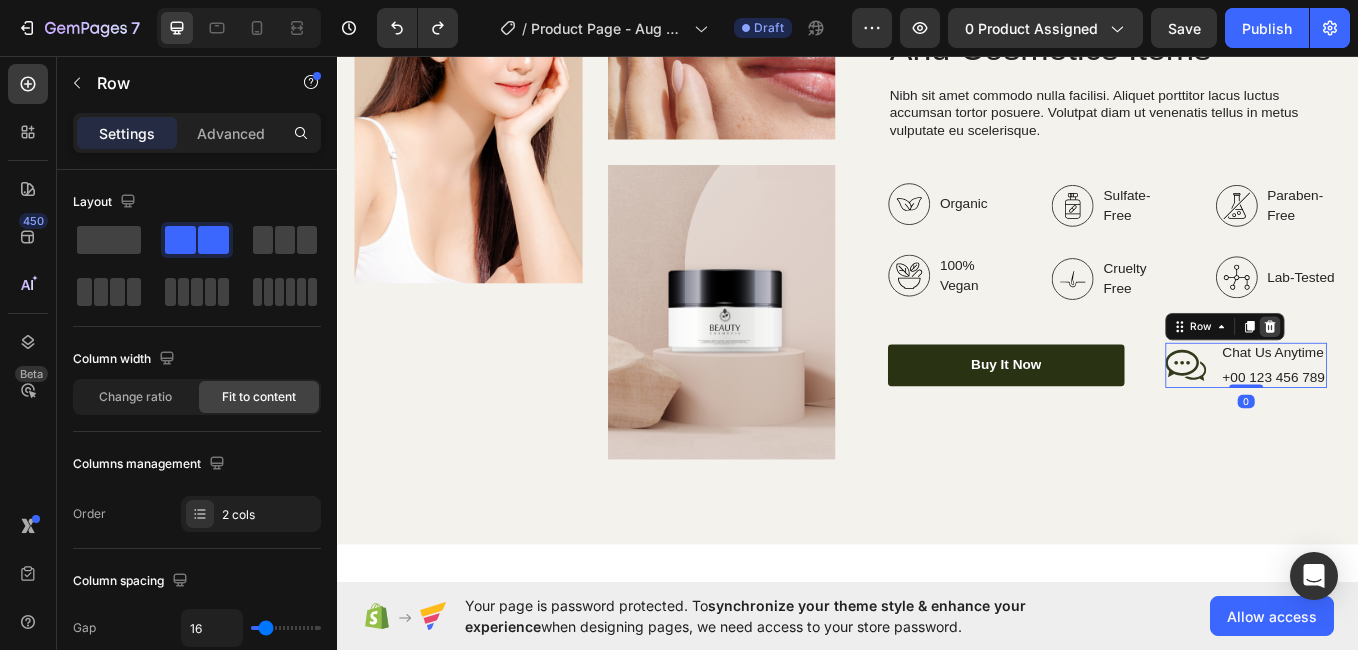 click at bounding box center (1433, 374) 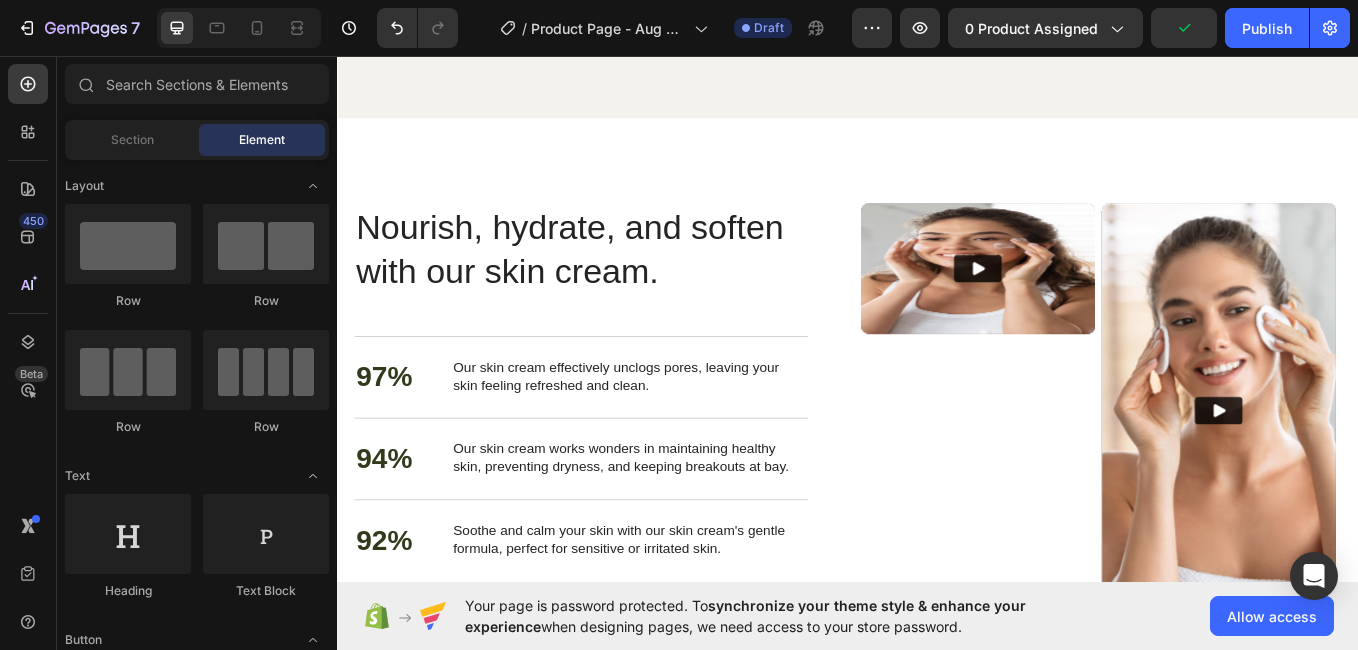 scroll, scrollTop: 3373, scrollLeft: 0, axis: vertical 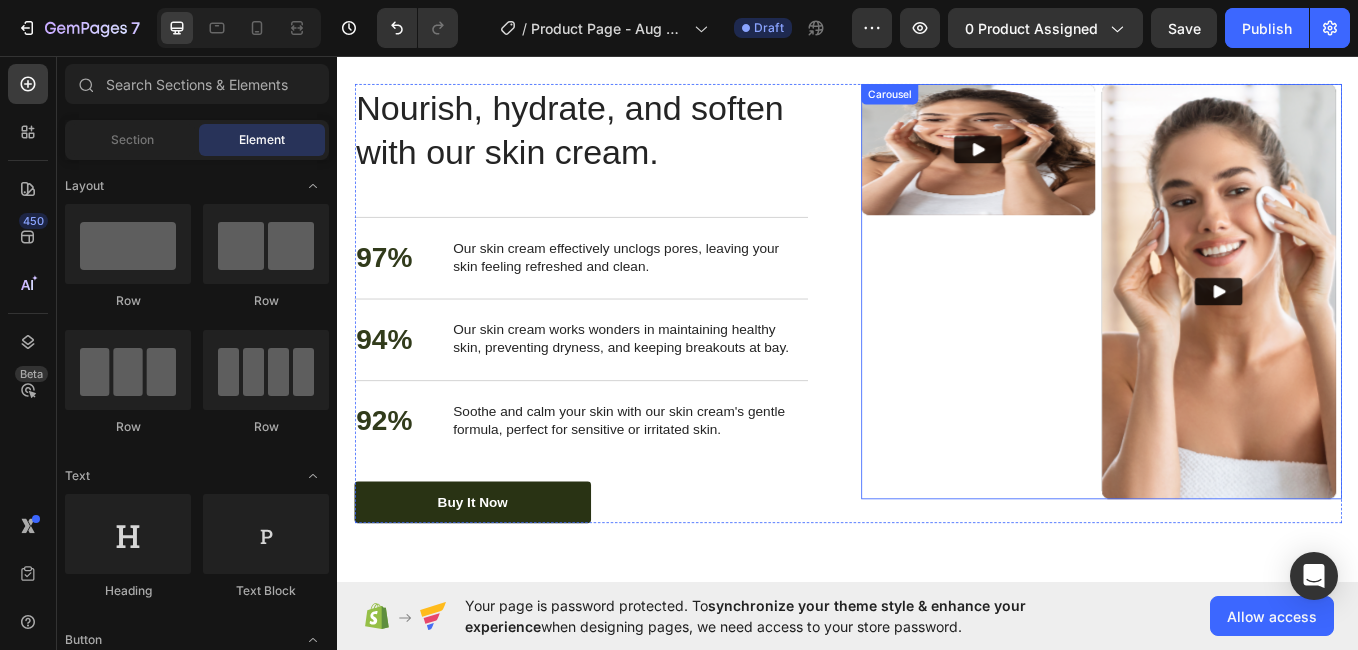 click on "Video" at bounding box center (1089, 333) 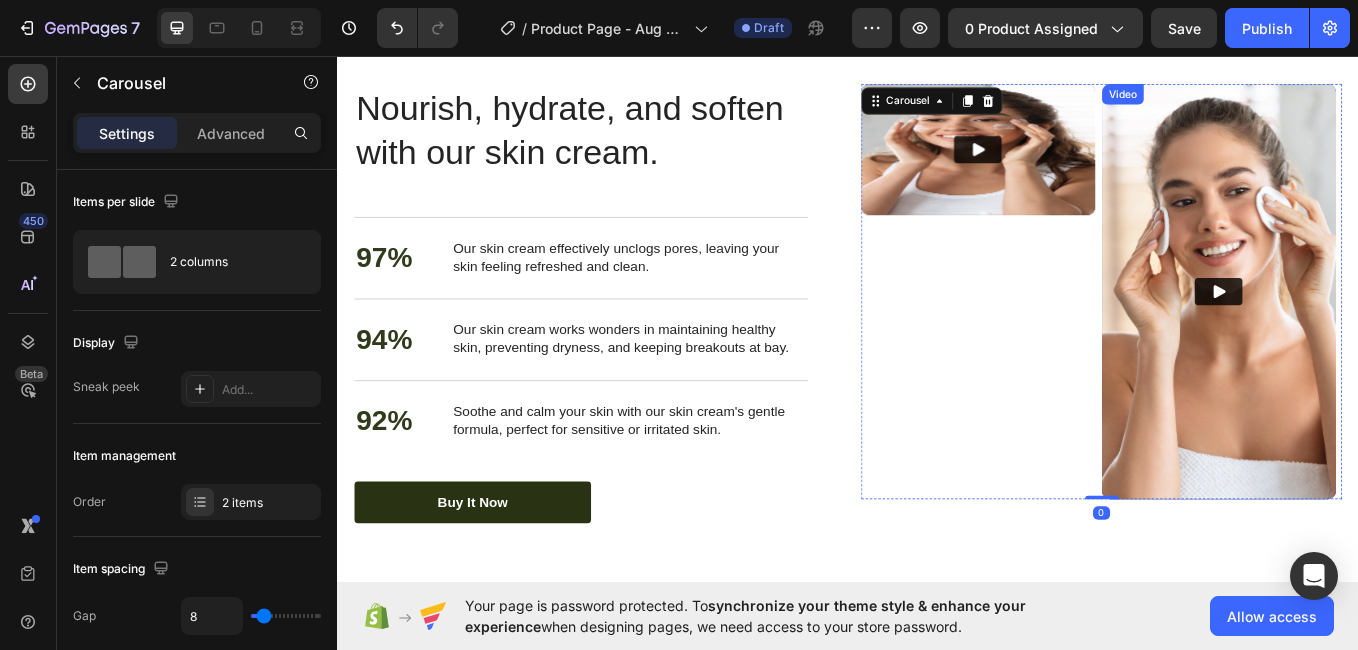 click at bounding box center [1372, 333] 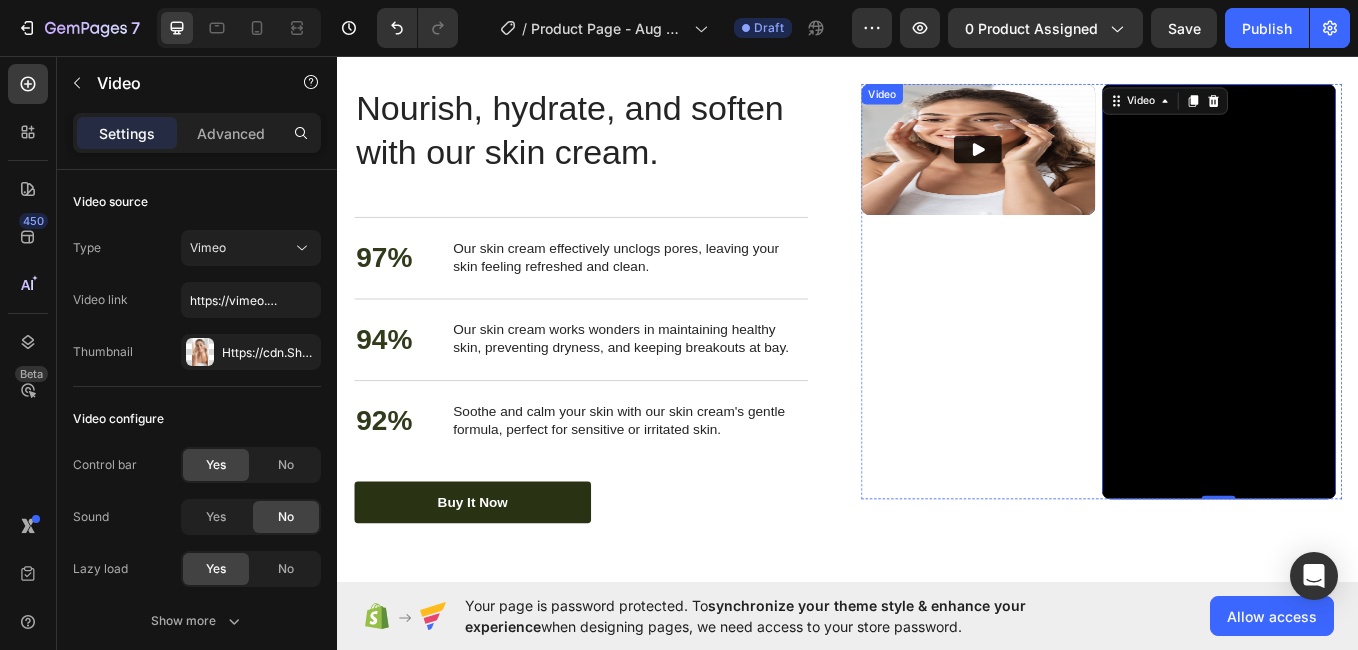 click 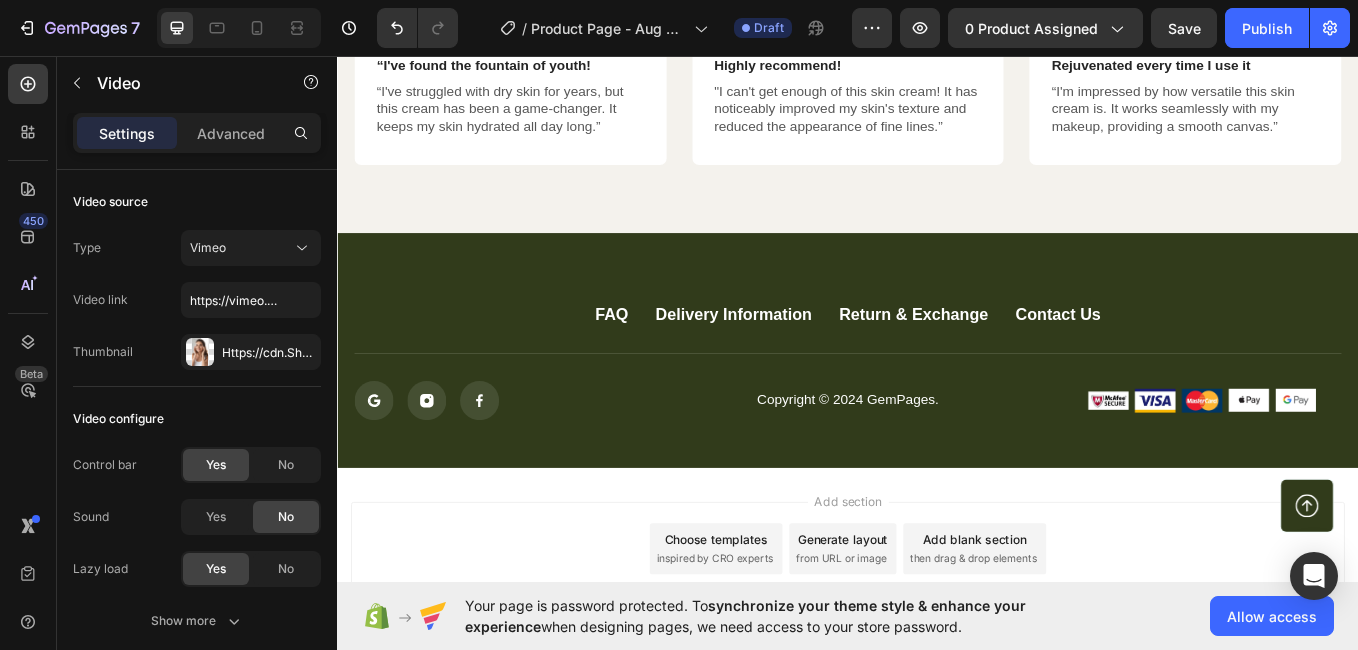 scroll, scrollTop: 5508, scrollLeft: 0, axis: vertical 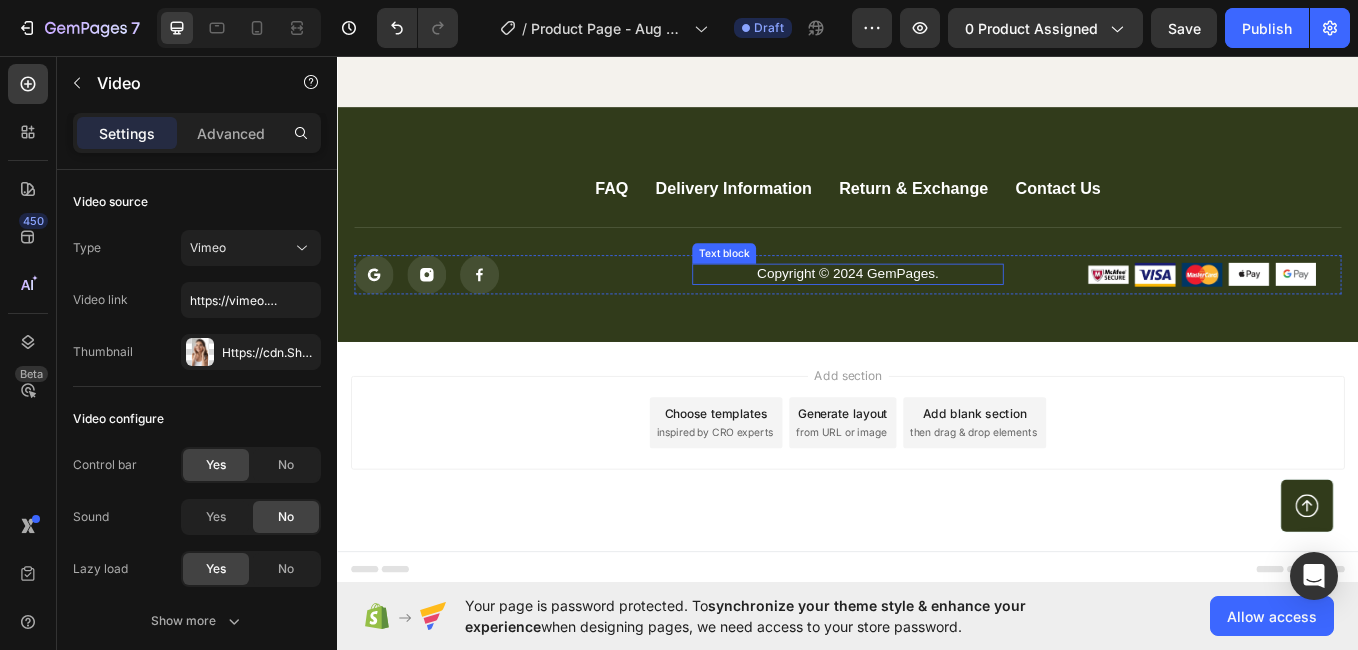 click on "Copyright © 2024 GemPages." at bounding box center (936, 312) 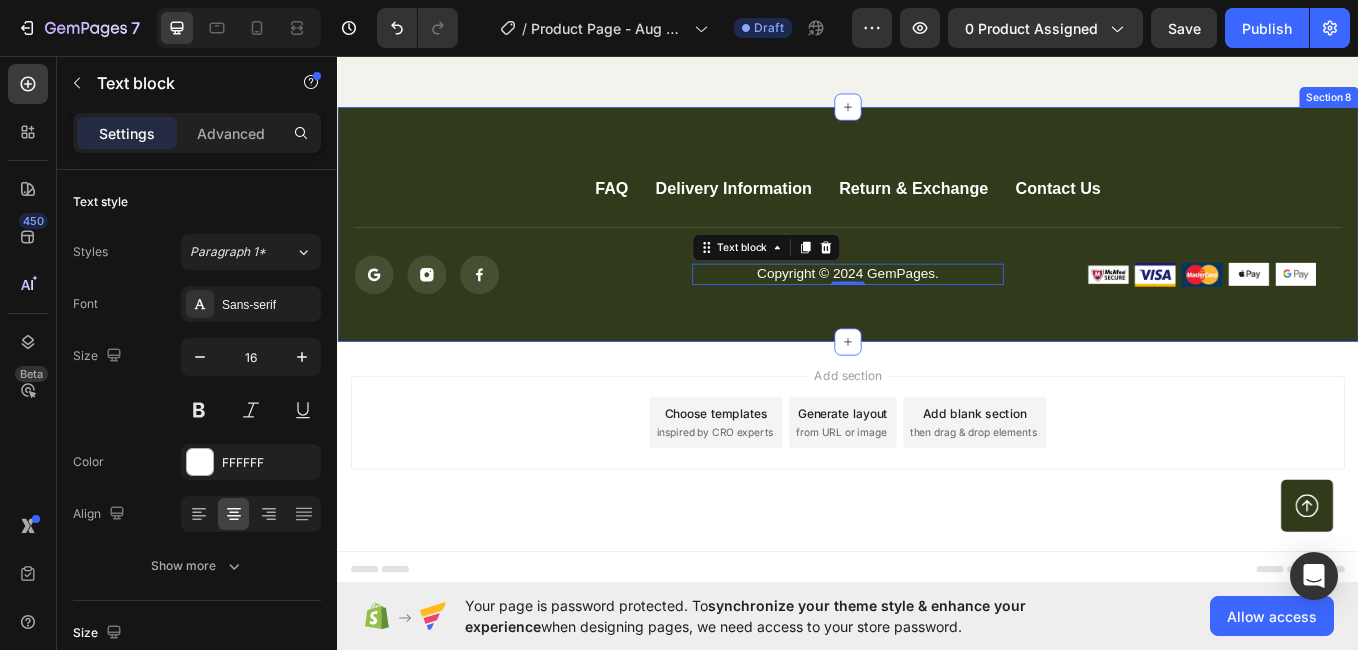 click on "FAQ Button Delivery Information Button Return & Exchange   Button Contact Us Button Row
Icon
Icon
Icon Icon List Copyright © 2024 GemPages.  Text block   0 Image Image Image Image Image Row Row
Button Row" at bounding box center (937, 266) 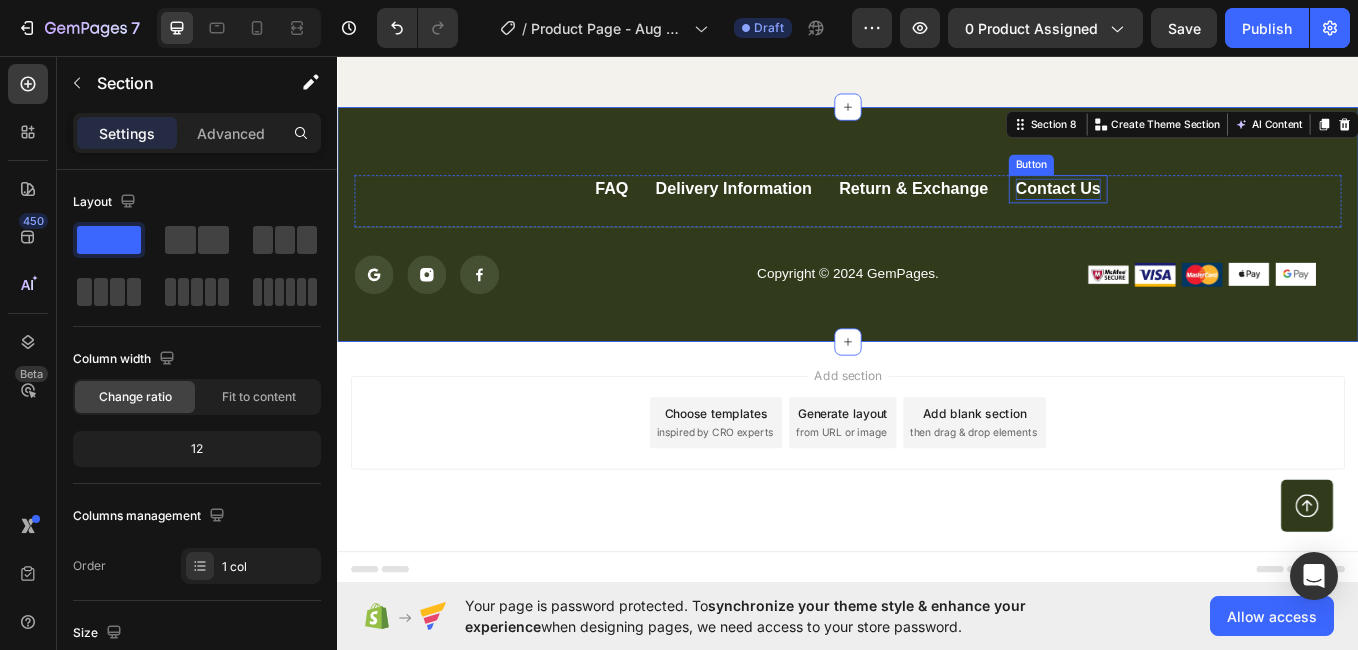 scroll, scrollTop: 5395, scrollLeft: 0, axis: vertical 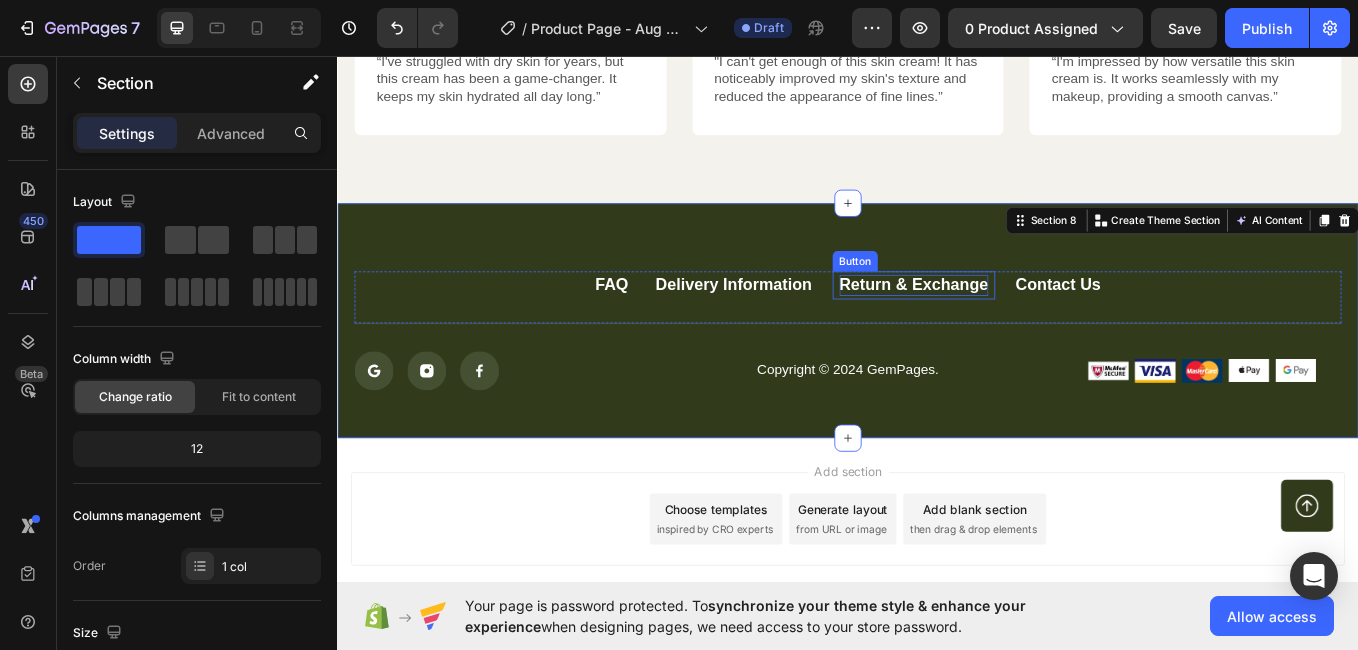 click on "Return & Exchange" at bounding box center [1014, 325] 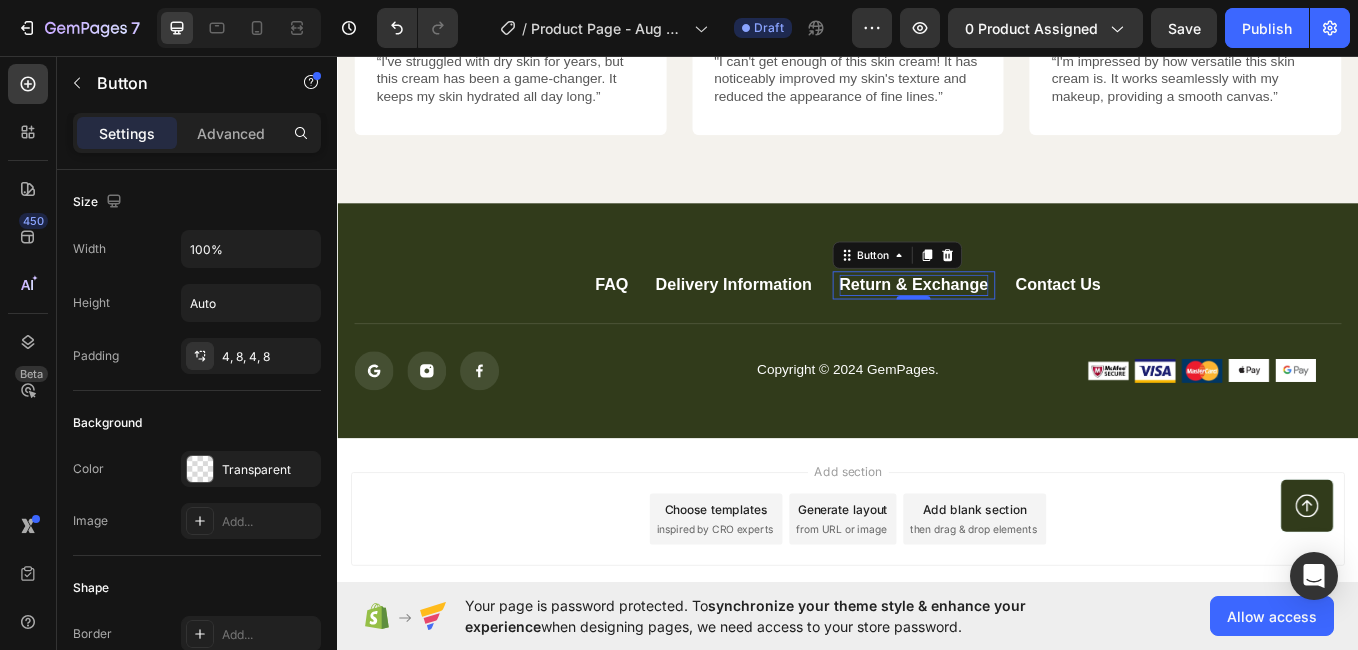 click on "Return & Exchange" at bounding box center (1014, 325) 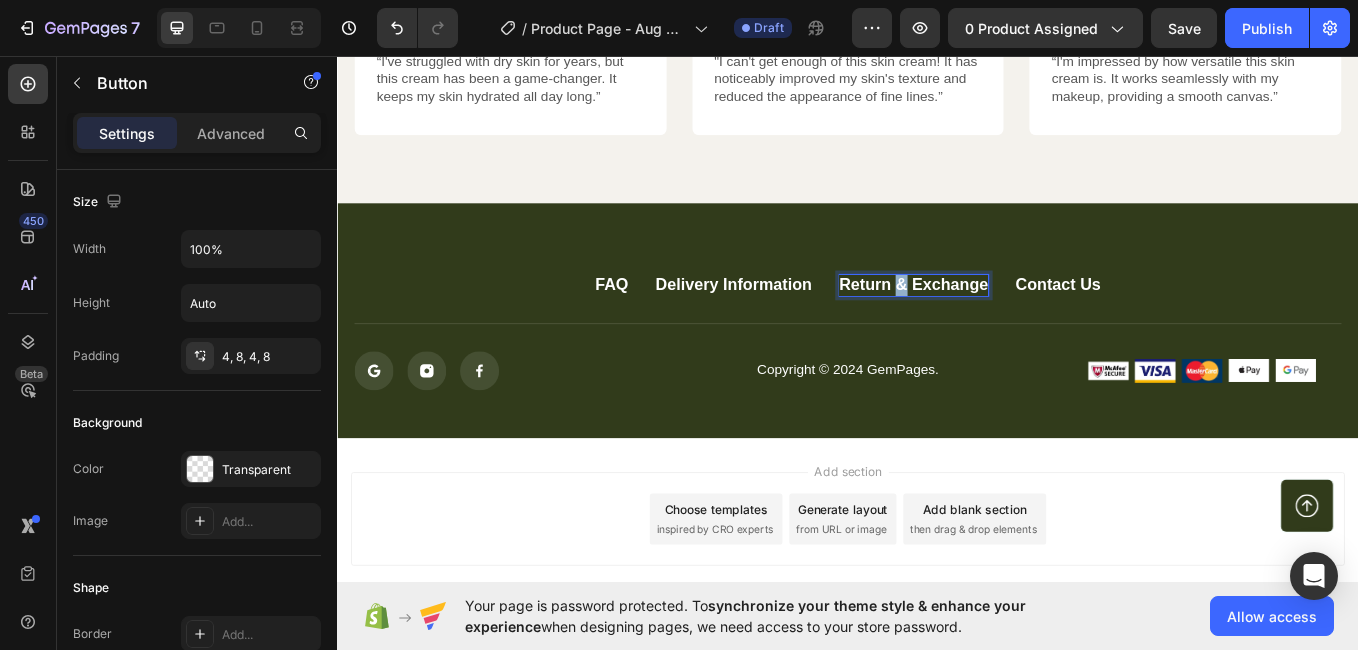 click on "Return & Exchange" at bounding box center [1014, 325] 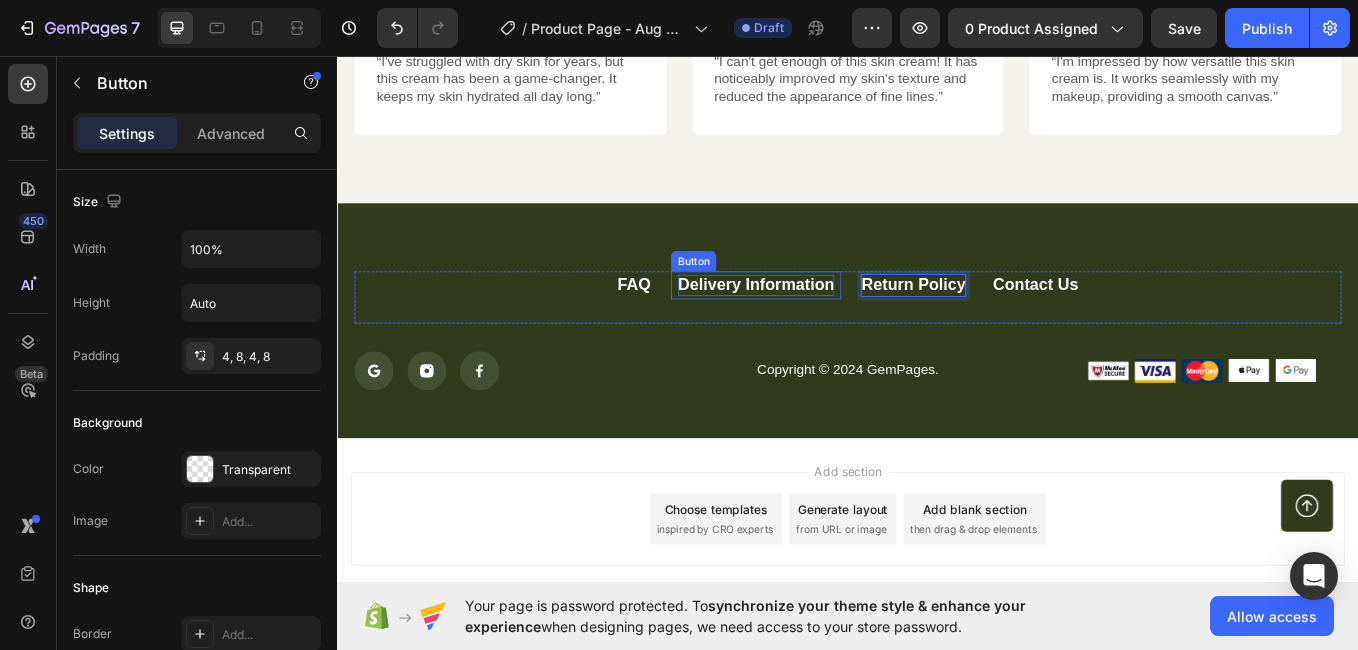 click on "Delivery Information" at bounding box center [829, 325] 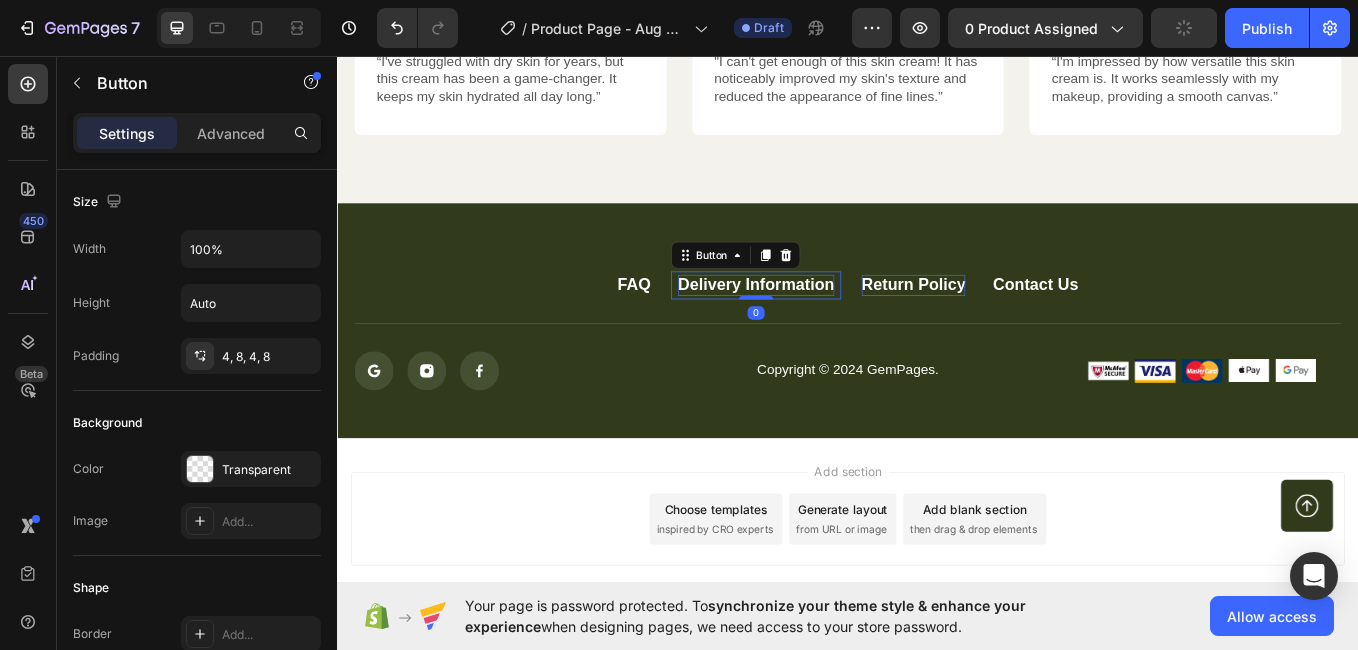 click on "Delivery Information" at bounding box center [829, 325] 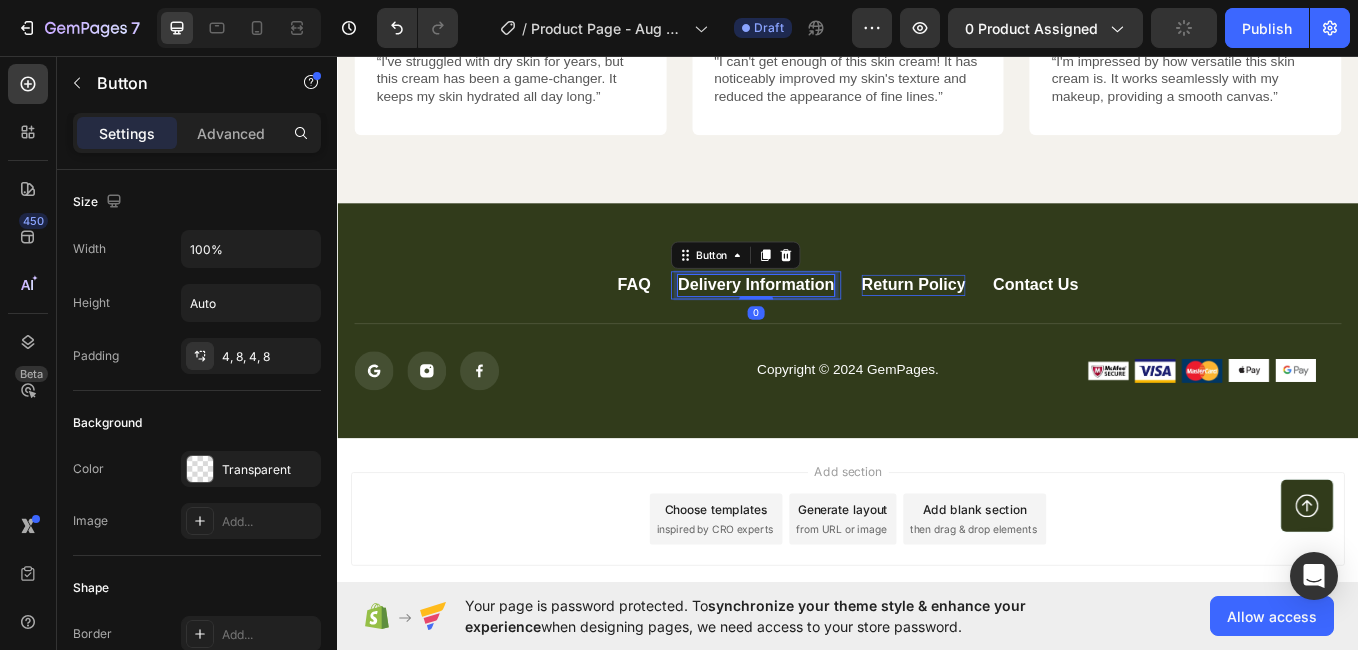 click on "Delivery Information" at bounding box center (829, 325) 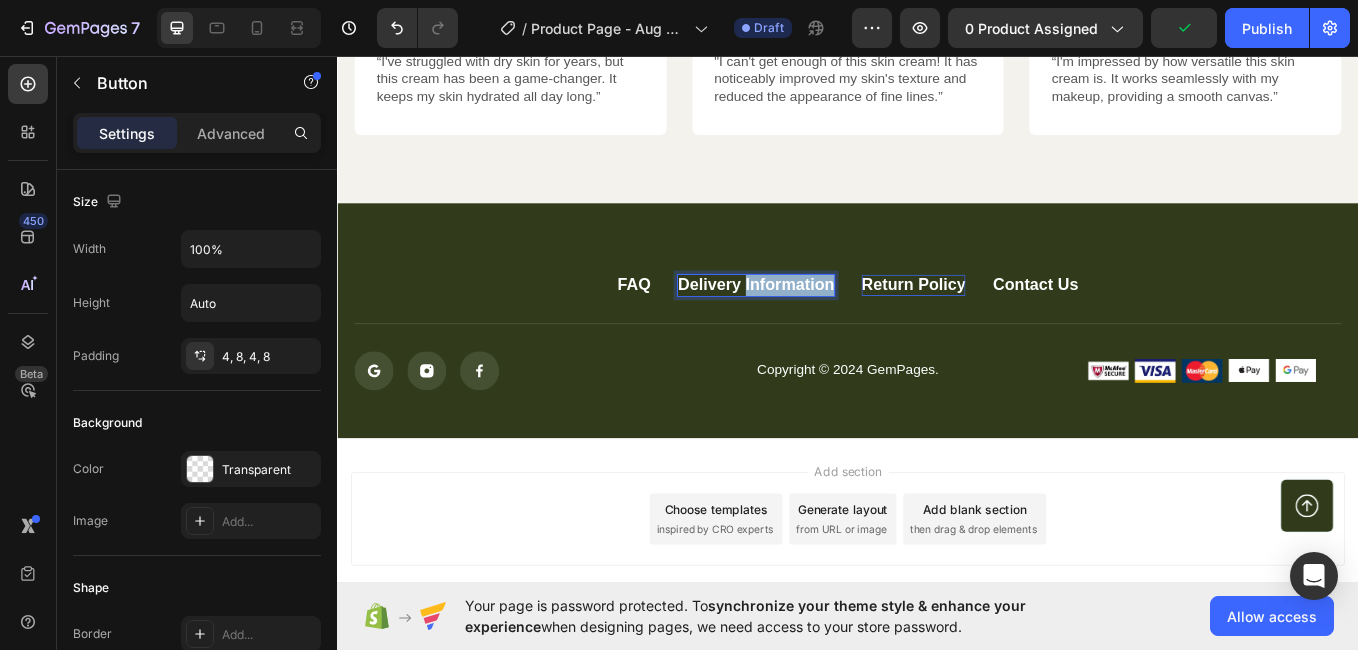 click on "Delivery Information" at bounding box center (829, 325) 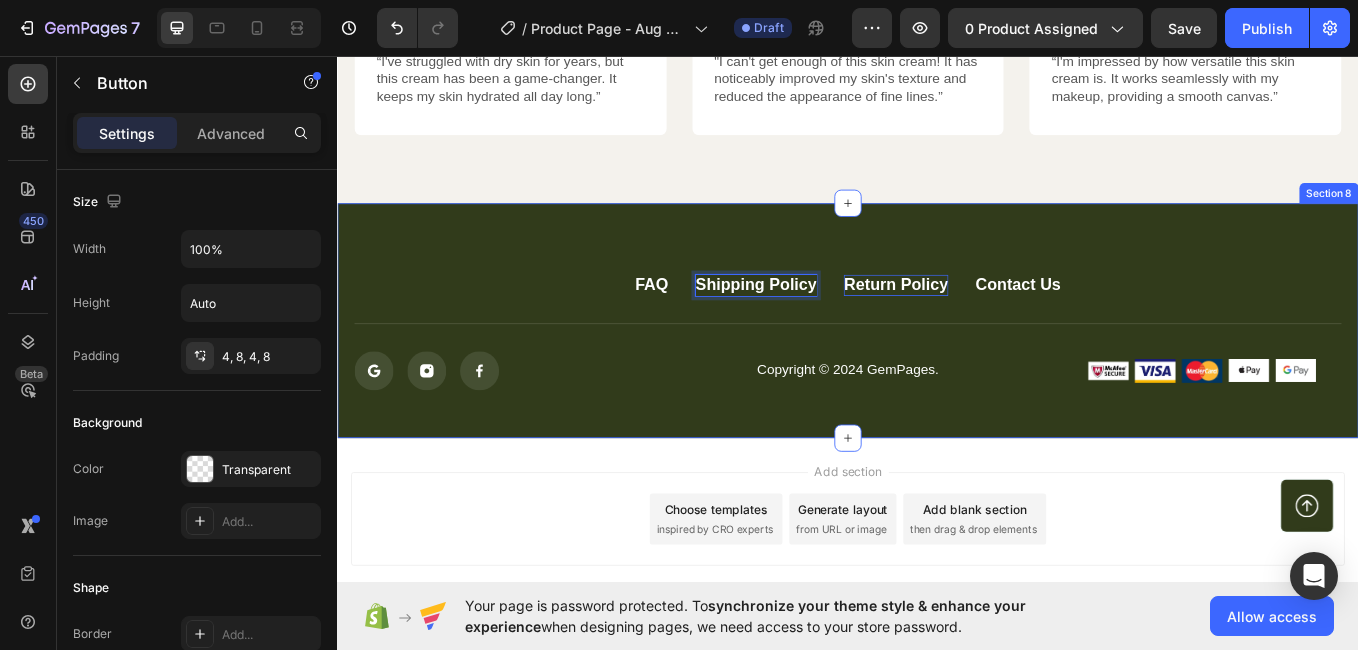 click on "FAQ Button Shipping Policy Button   0 Return Policy Button Contact Us Button Row
Icon
Icon
Icon Icon List Copyright © 2024 GemPages.  Text block Image Image Image Image Image Row Row
Button Row Section 8" at bounding box center [937, 367] 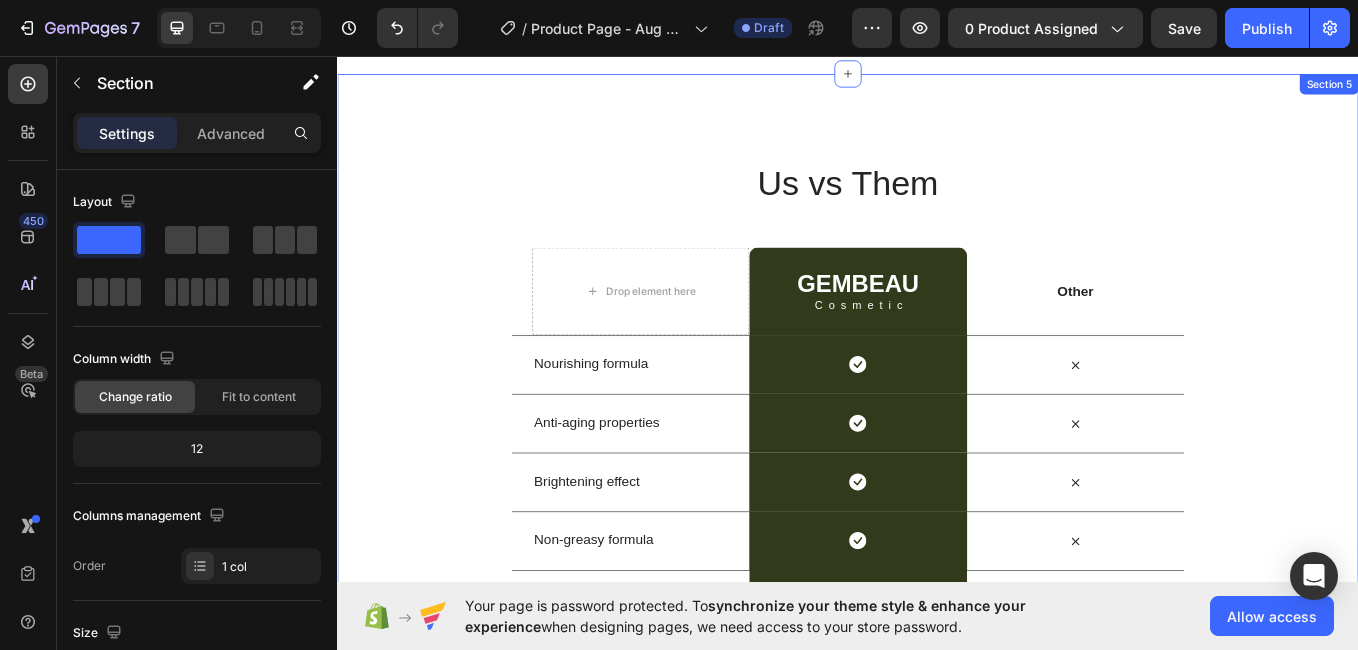 scroll, scrollTop: 3948, scrollLeft: 0, axis: vertical 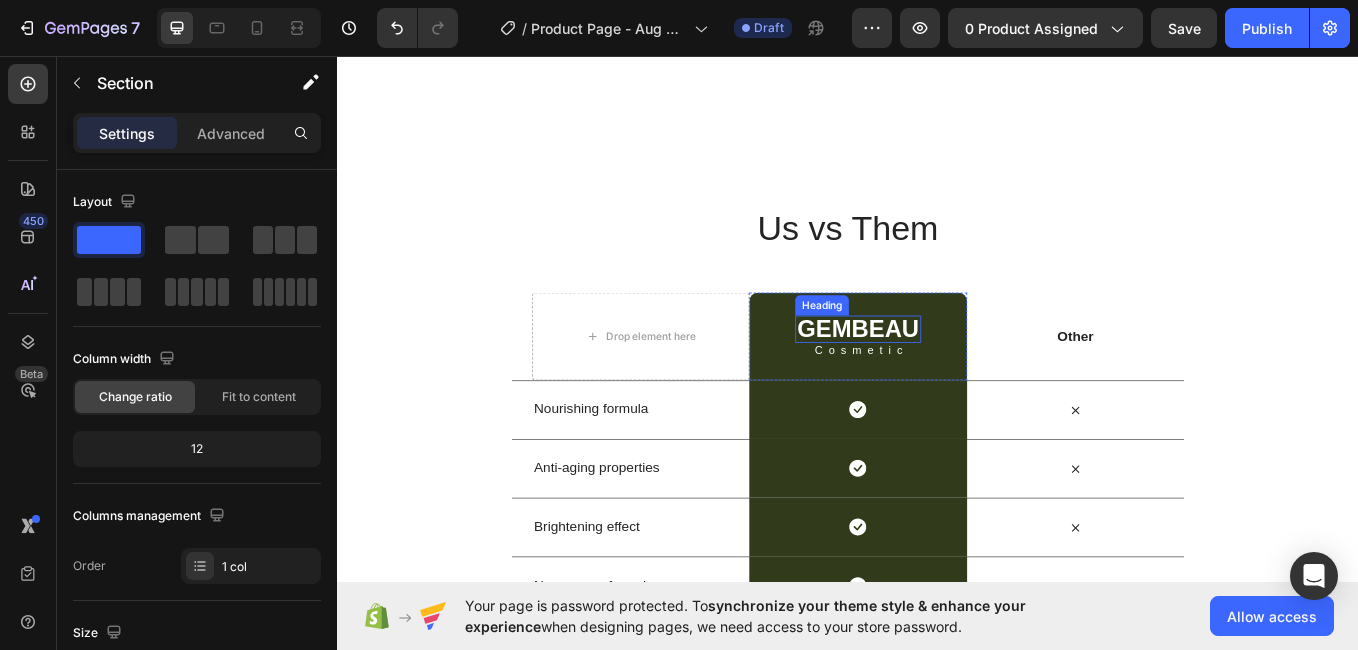 click on "GEMBEAU" at bounding box center [948, 377] 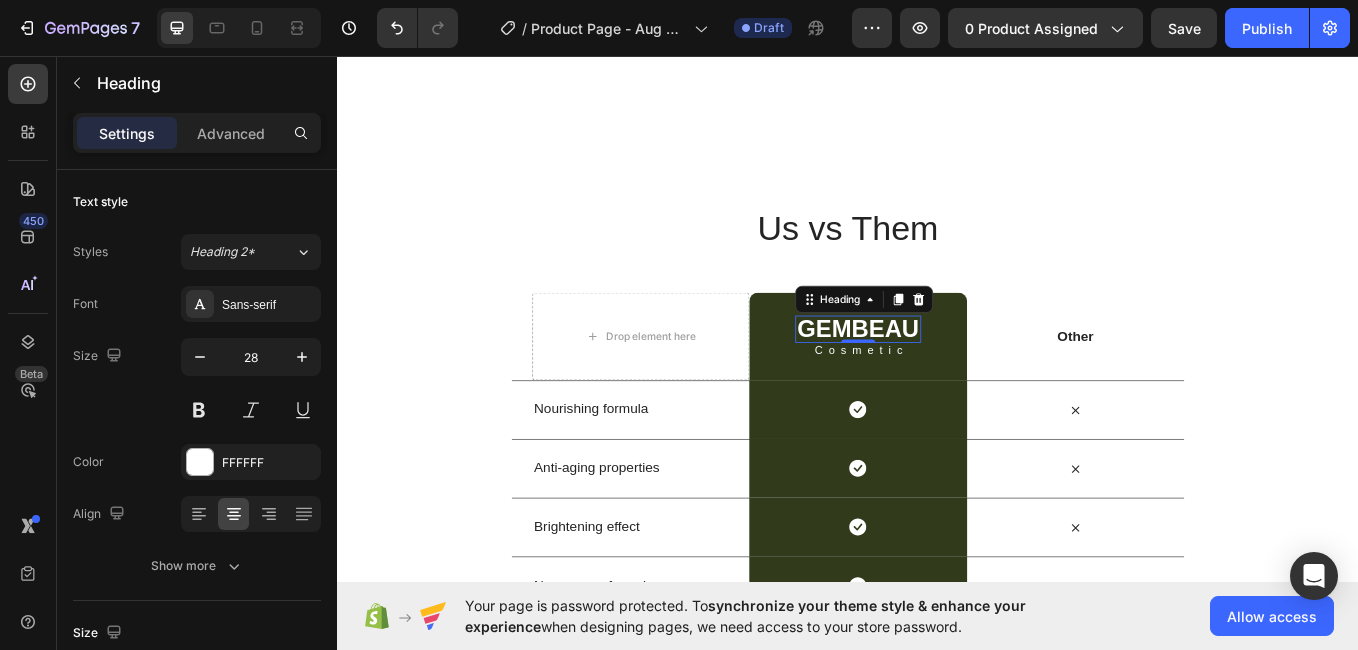 click on "GEMBEAU" at bounding box center [948, 377] 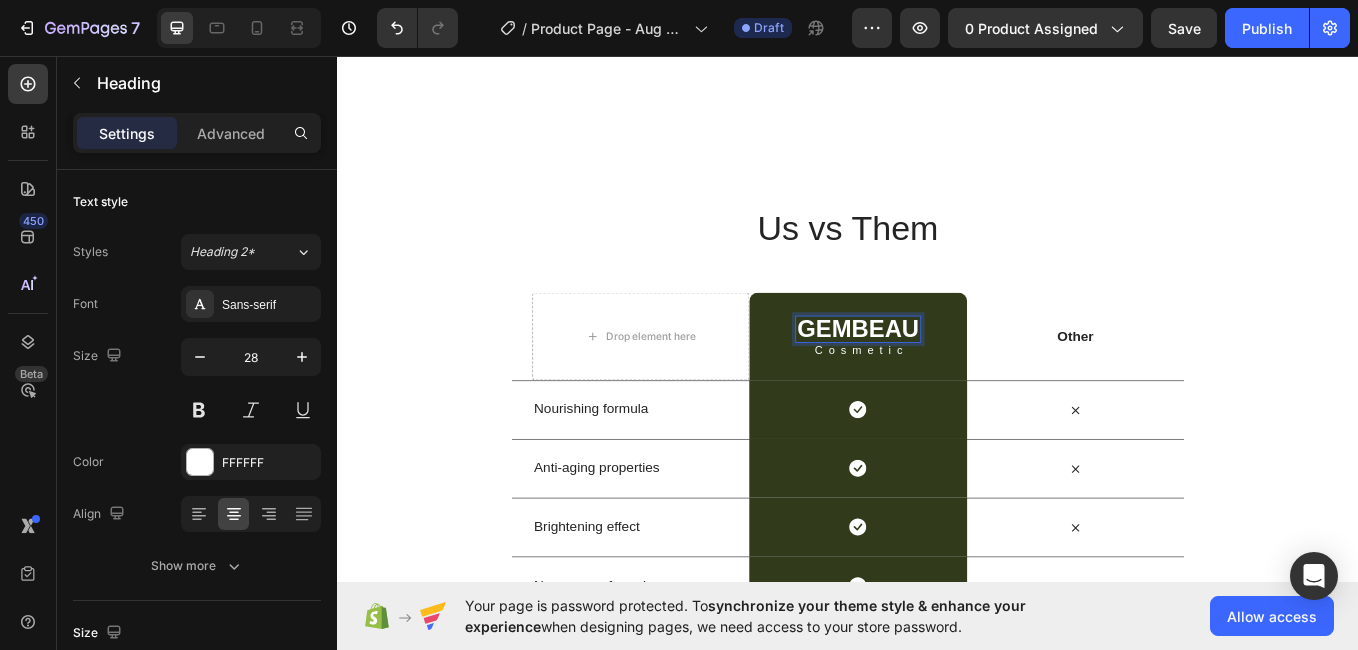 click on "GEMBEAU" at bounding box center (948, 377) 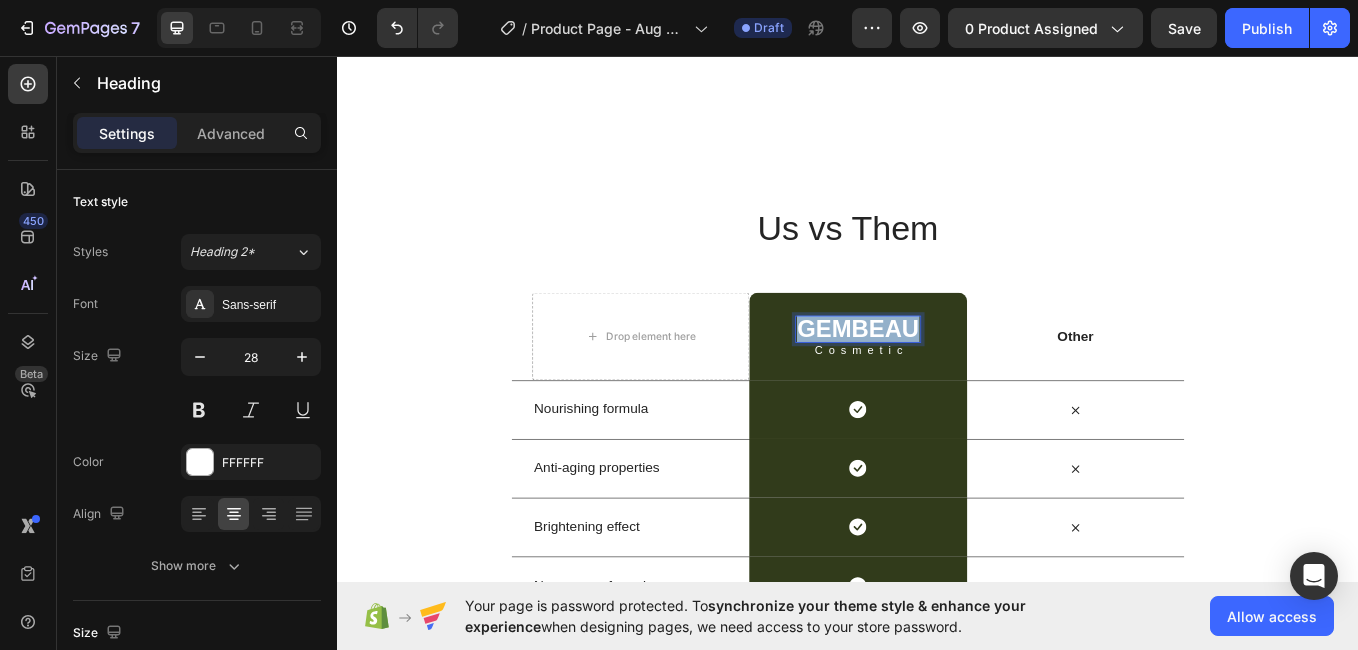 click on "GEMBEAU" at bounding box center [948, 377] 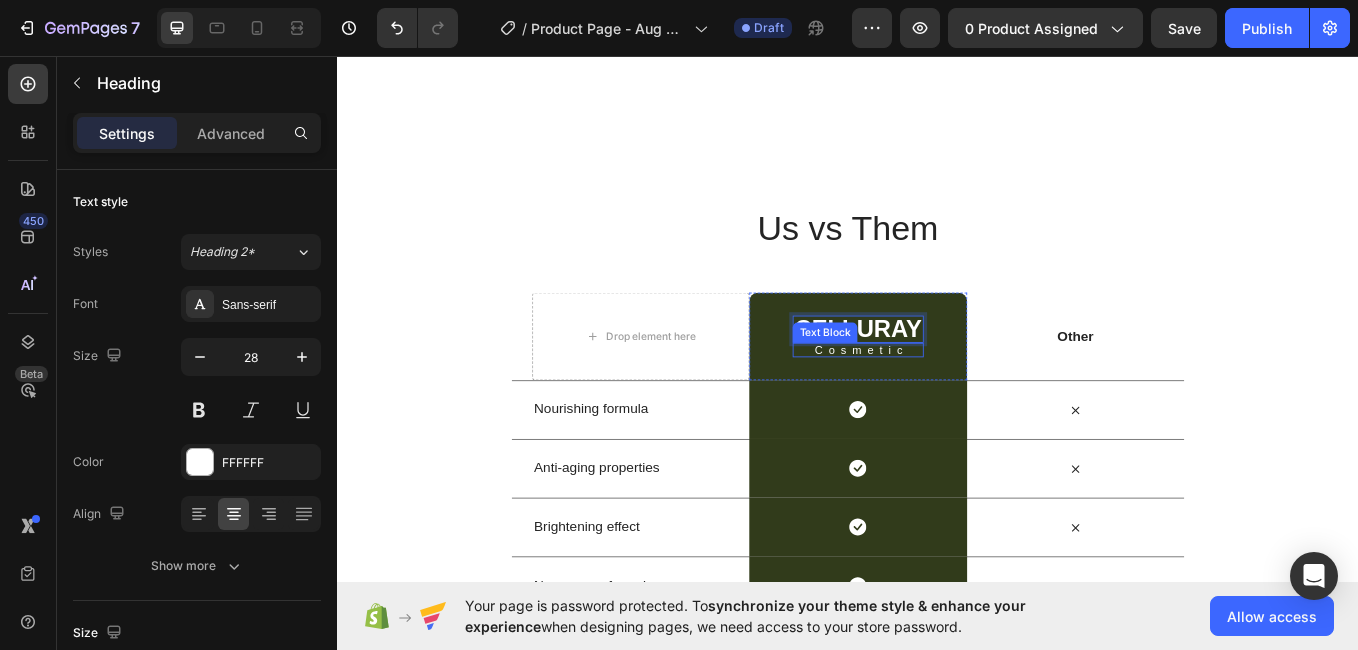 click on "Cosmetic" at bounding box center (953, 401) 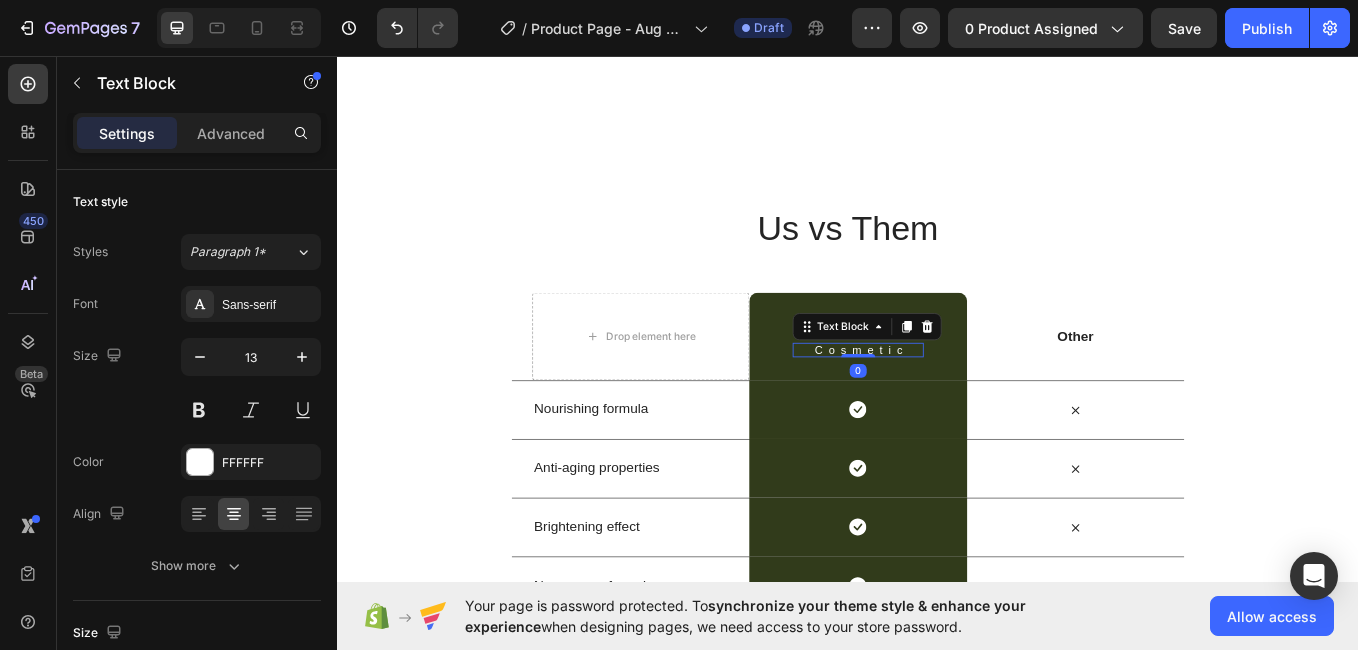 click on "Cosmetic" at bounding box center (953, 401) 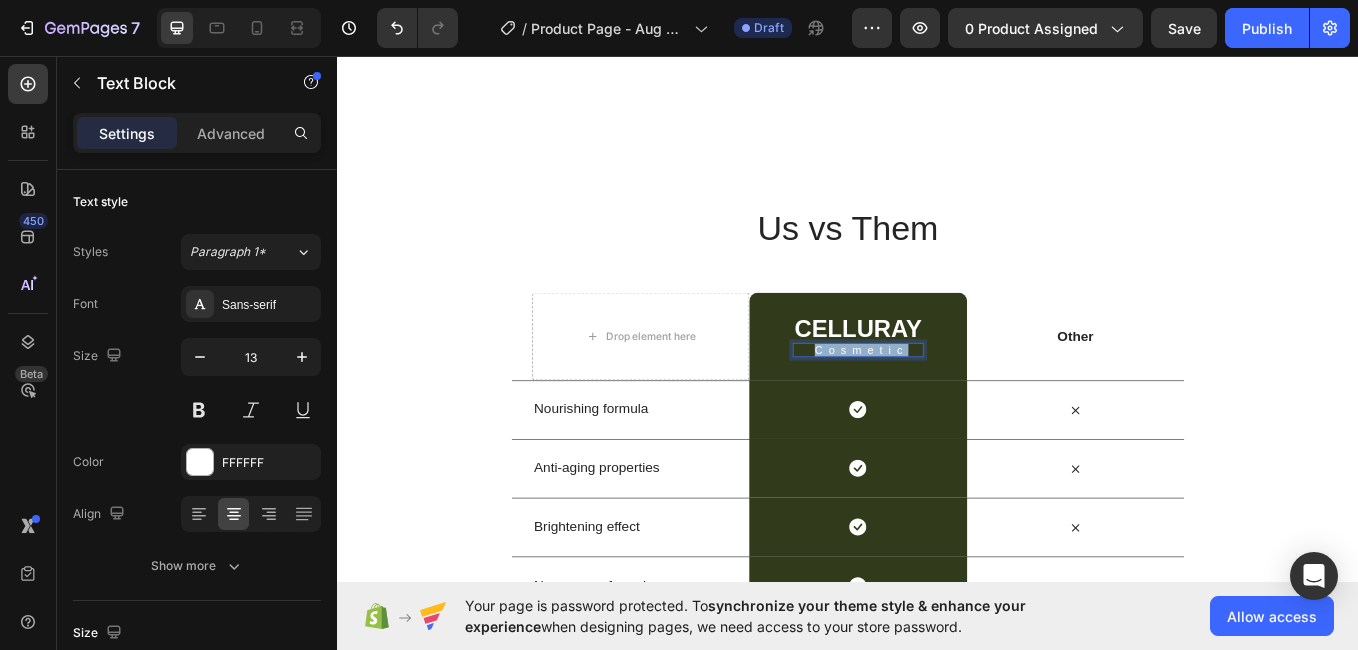 click on "Cosmetic" at bounding box center (953, 401) 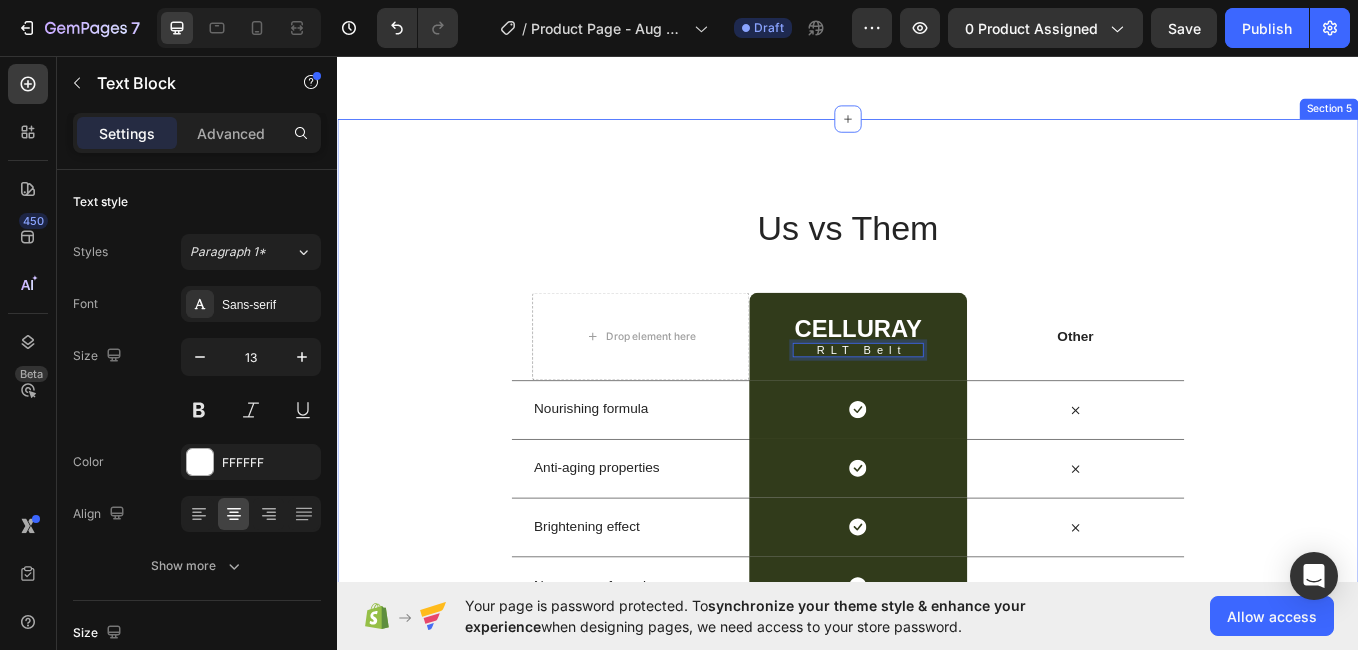 click on "Us vs Them Heading Row
Drop element here Celluray Heading RLT Belt Text Block   0 Row Other Text Block Row Nourishing formula Text Block
Icon Row
Icon Row Anti-aging properties Text Block
Icon Row
Icon Row Brightening effect Text Block
Icon Row
Icon Row Non-greasy formula Text Block
Icon Row
Icon Row Pore refinement Text Block
Icon Row
Icon Row" at bounding box center [937, 506] 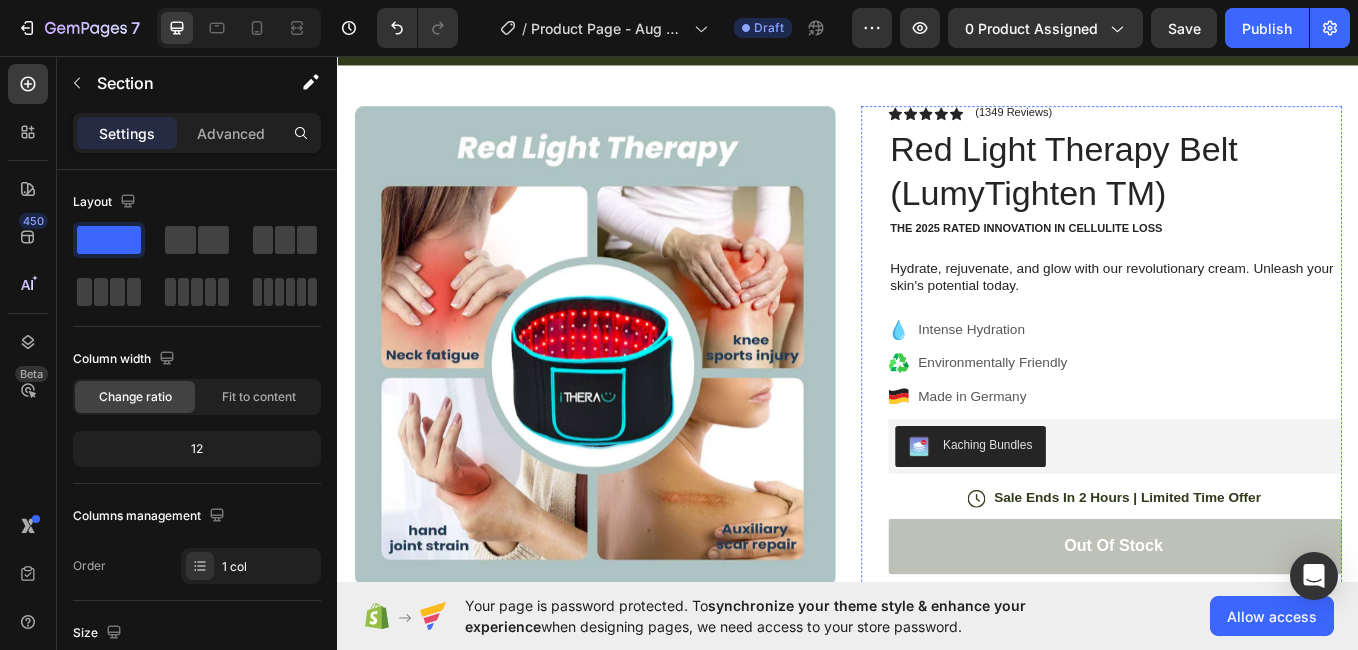 scroll, scrollTop: 0, scrollLeft: 0, axis: both 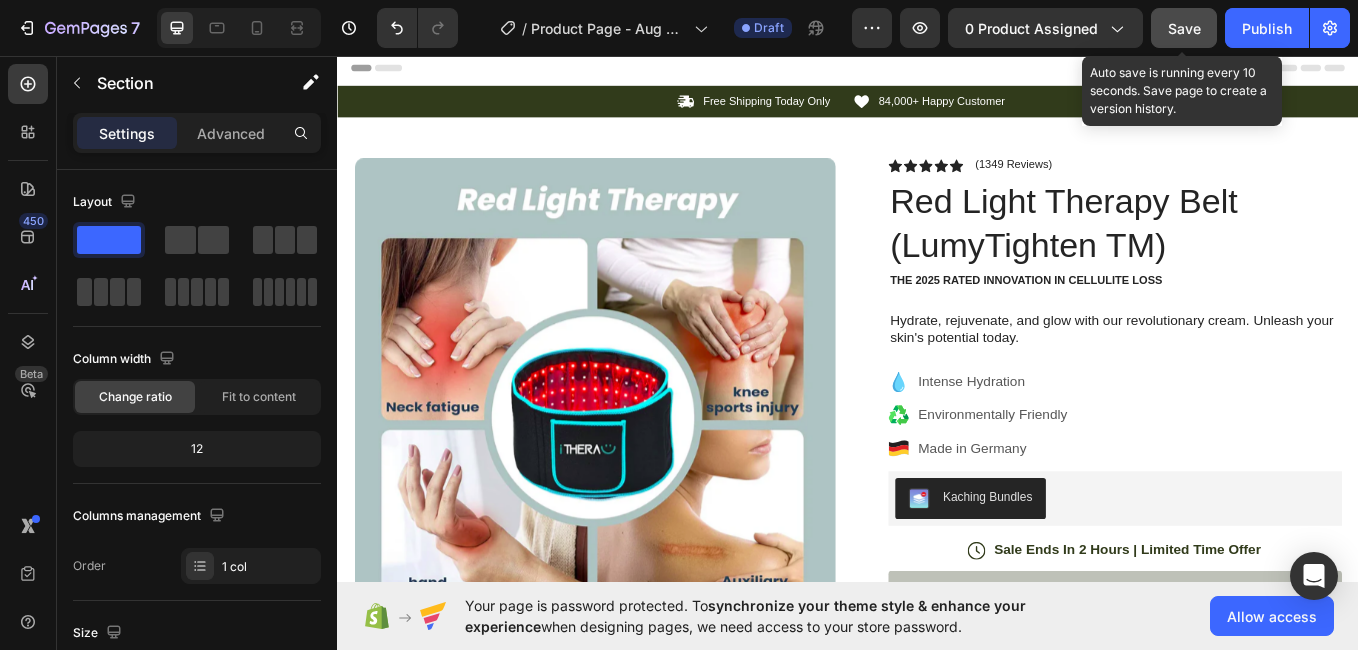 click on "Save" 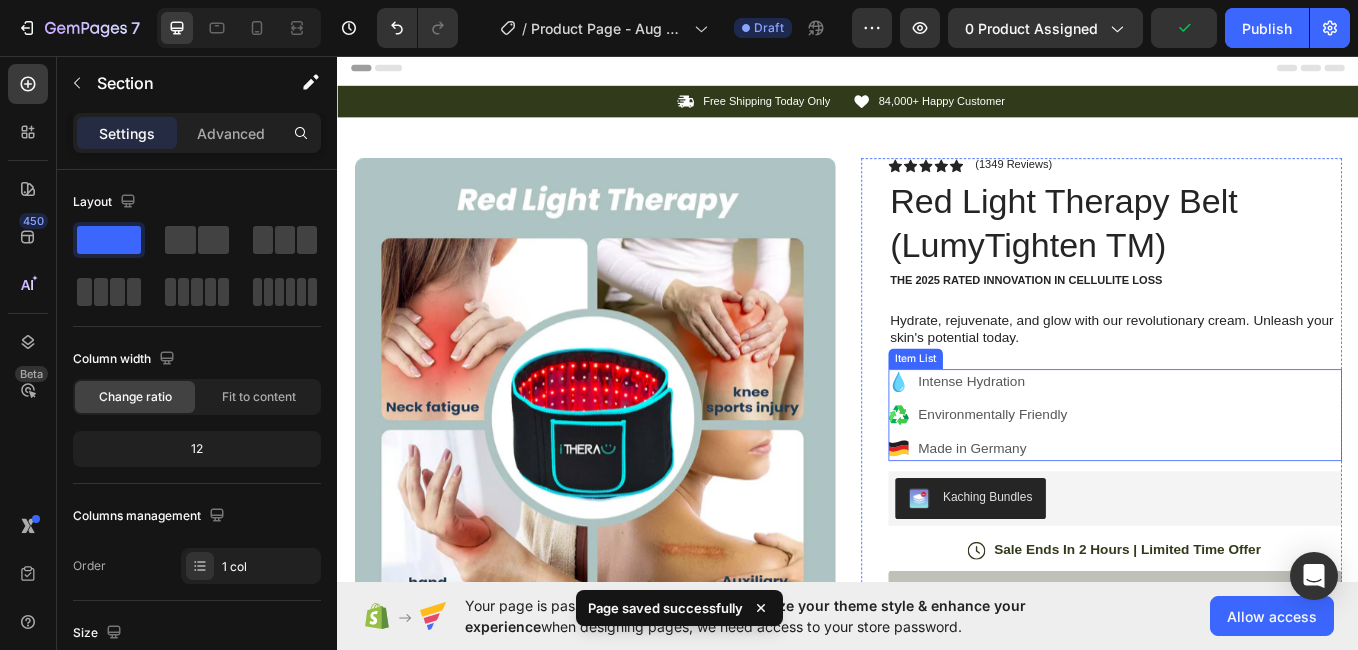 type 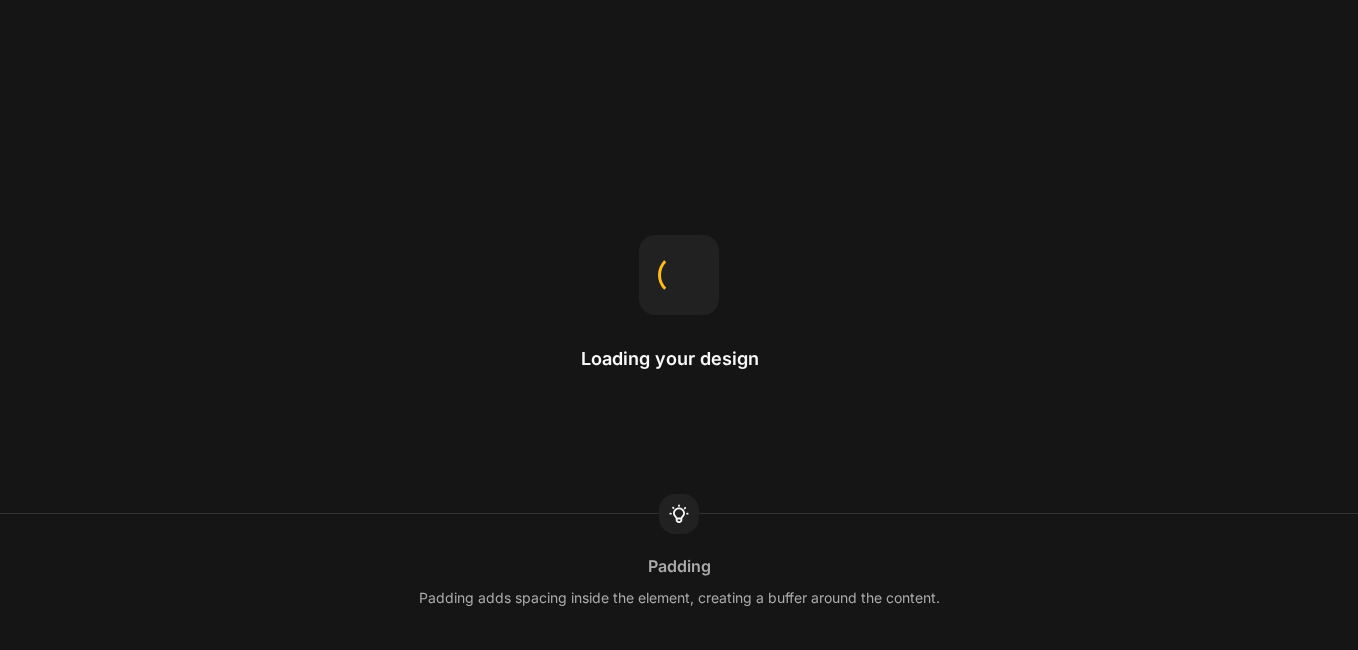 scroll, scrollTop: 0, scrollLeft: 0, axis: both 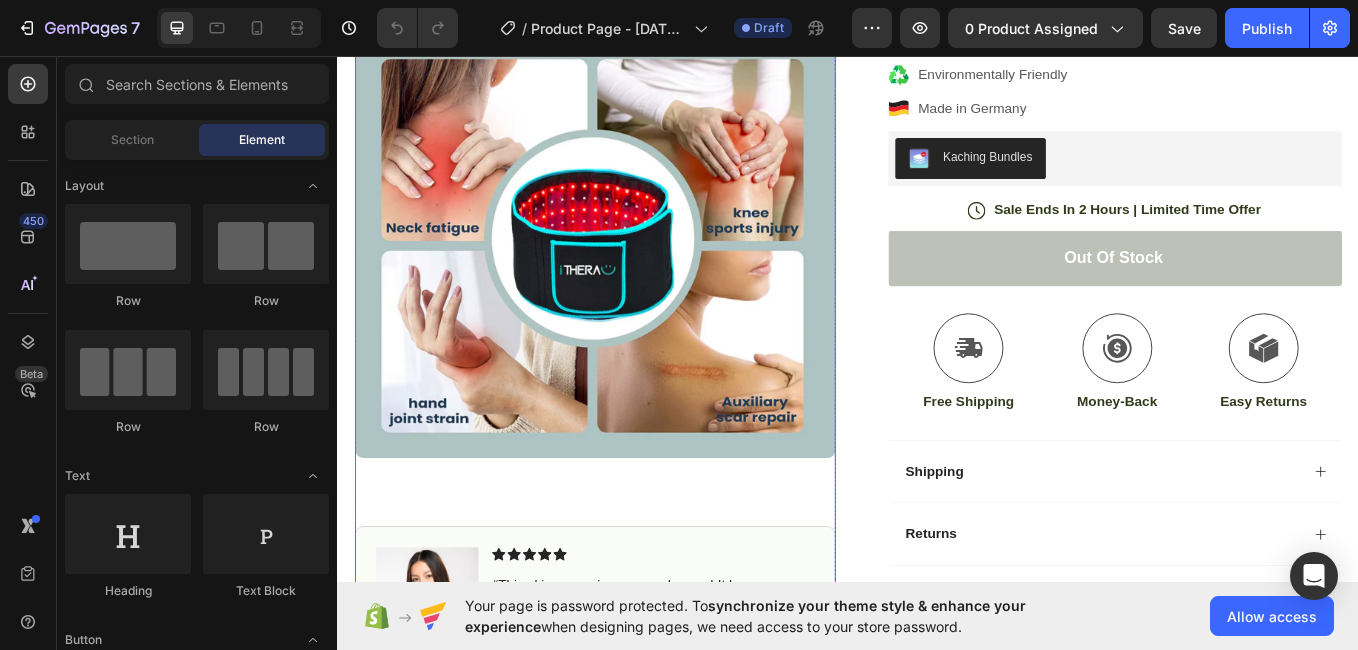 click at bounding box center (639, 246) 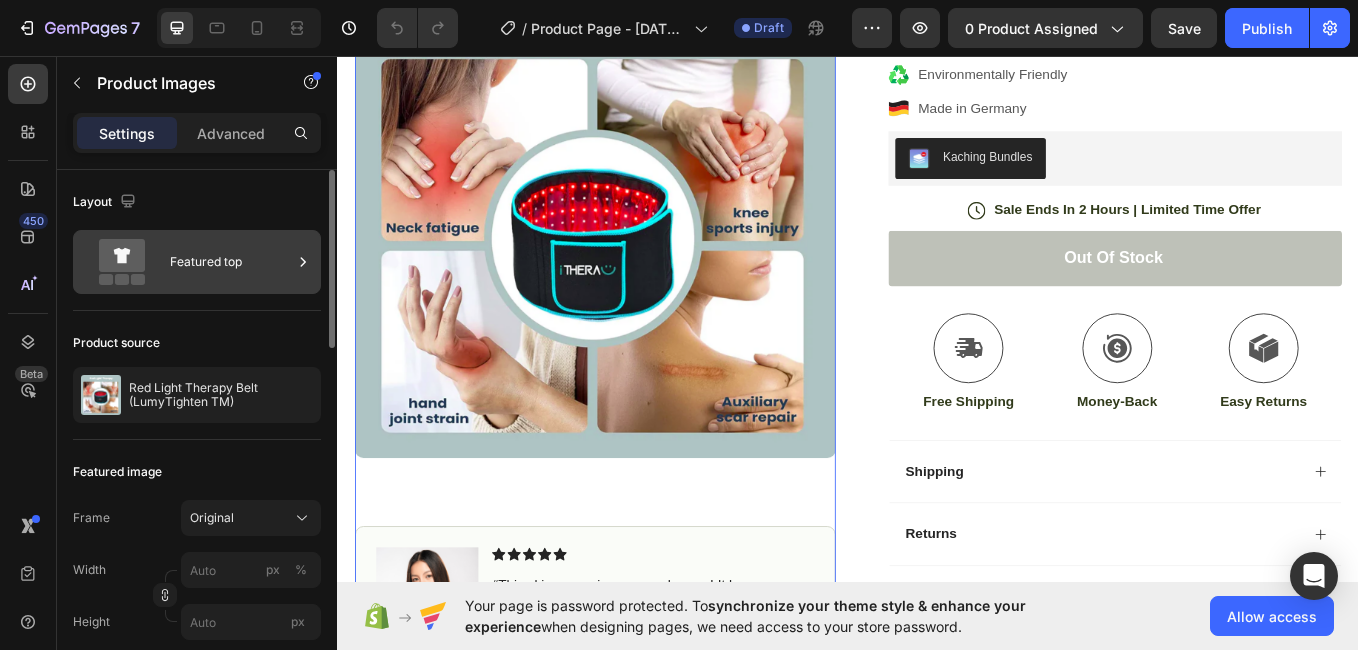 click at bounding box center (303, 262) 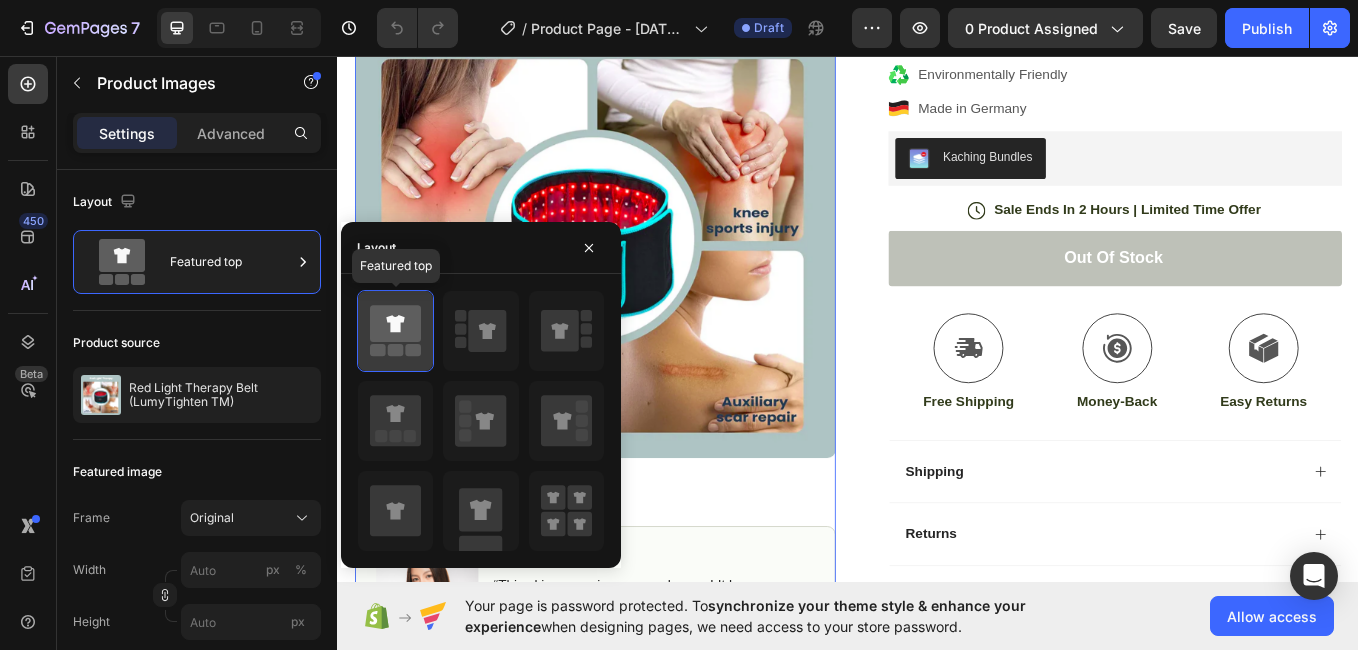 click 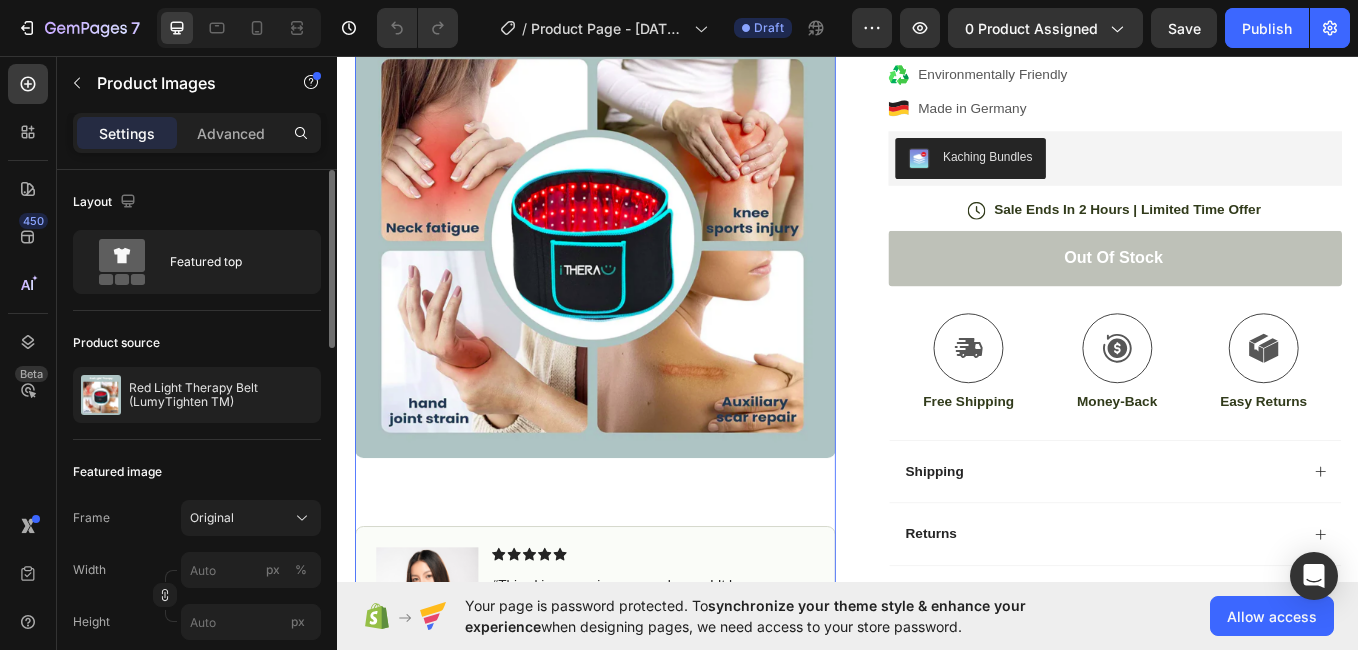 click on "Featured image" at bounding box center [197, 472] 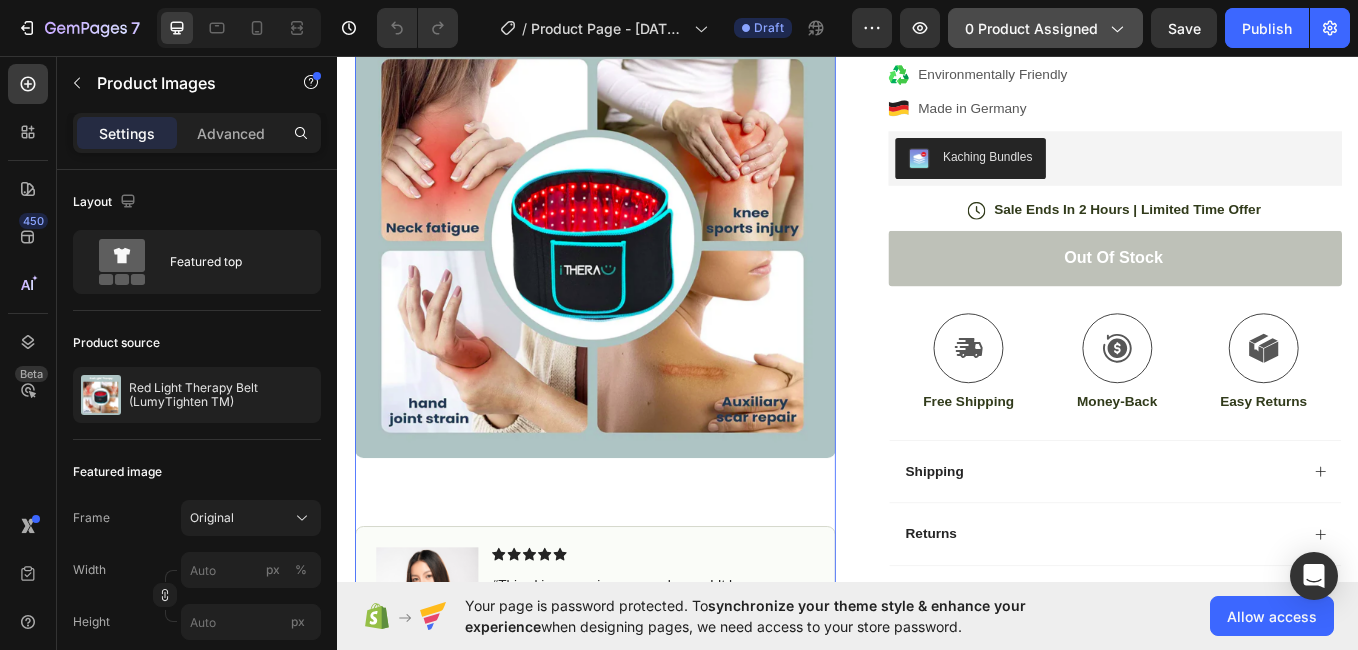click on "0 product assigned" at bounding box center [1045, 28] 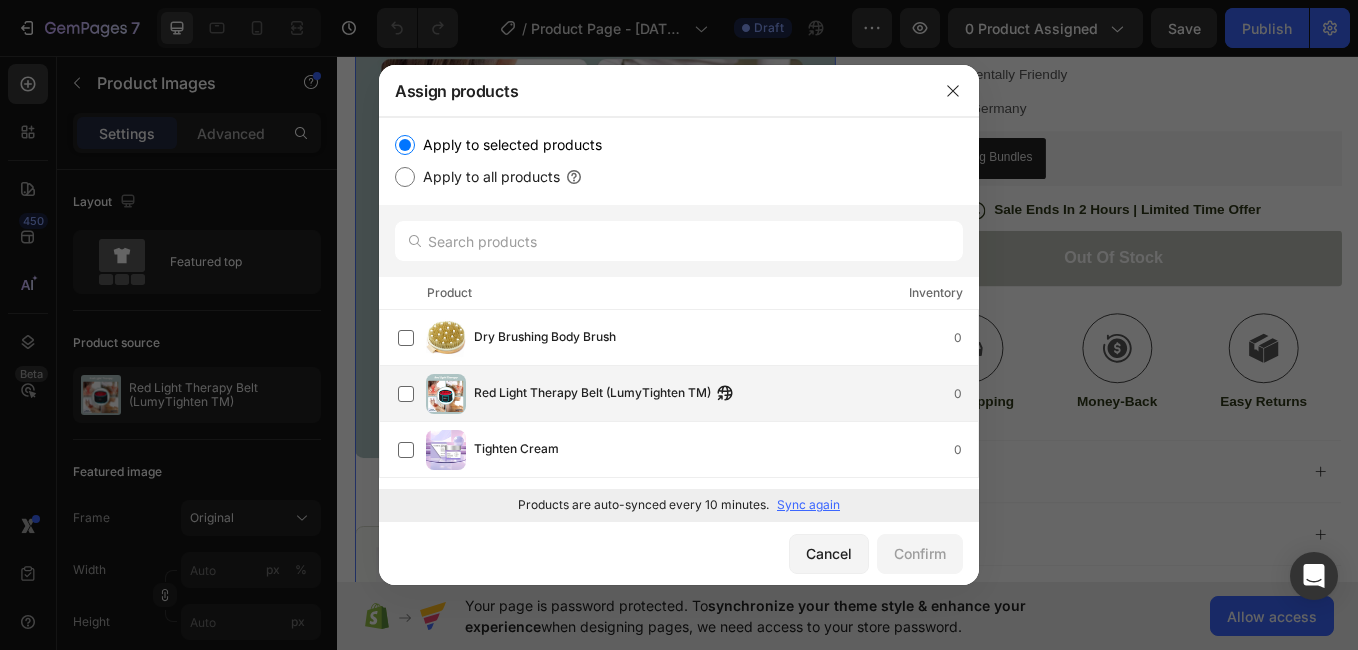 click on "Red Light Therapy Belt (LumyTighten TM)" at bounding box center (592, 394) 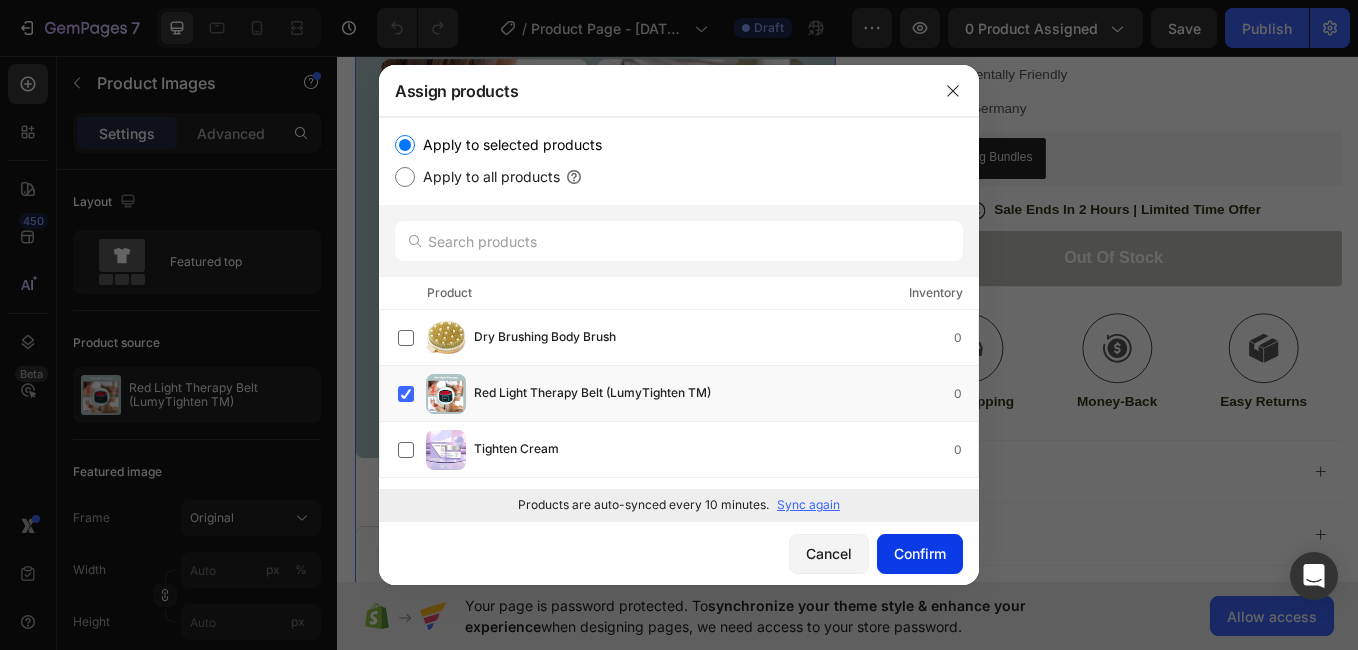 click on "Confirm" at bounding box center [920, 553] 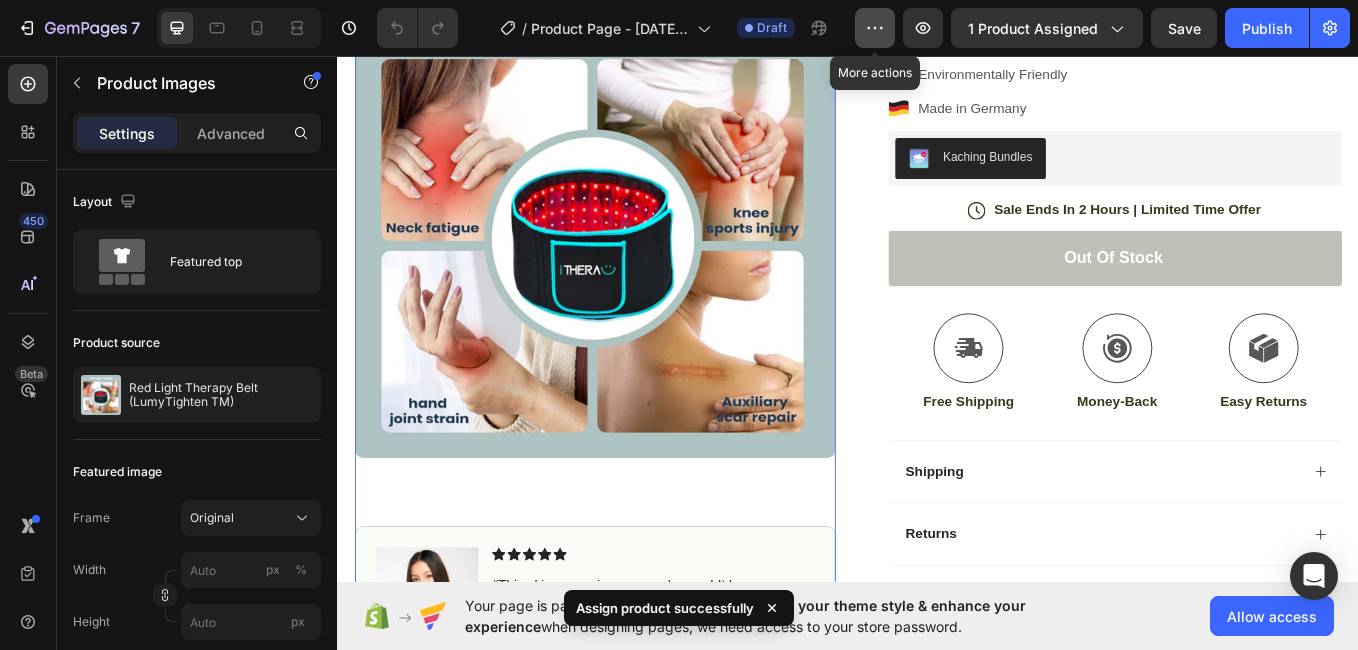click 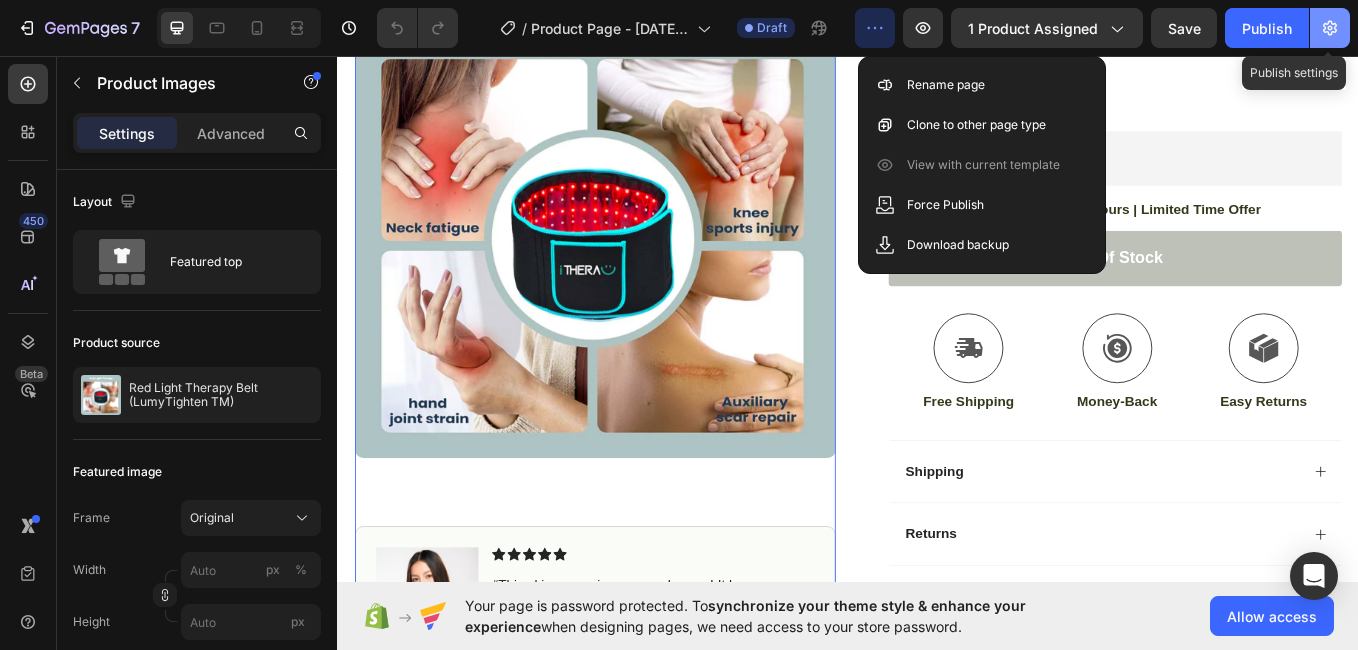 click 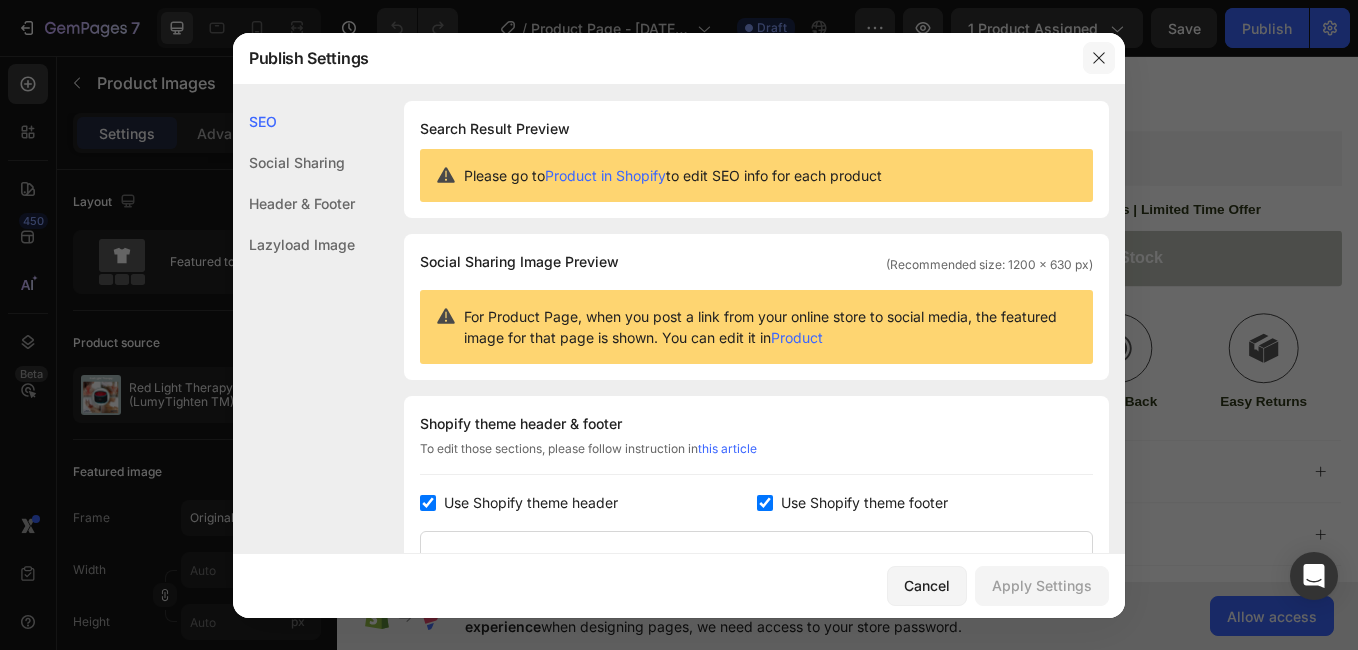 click 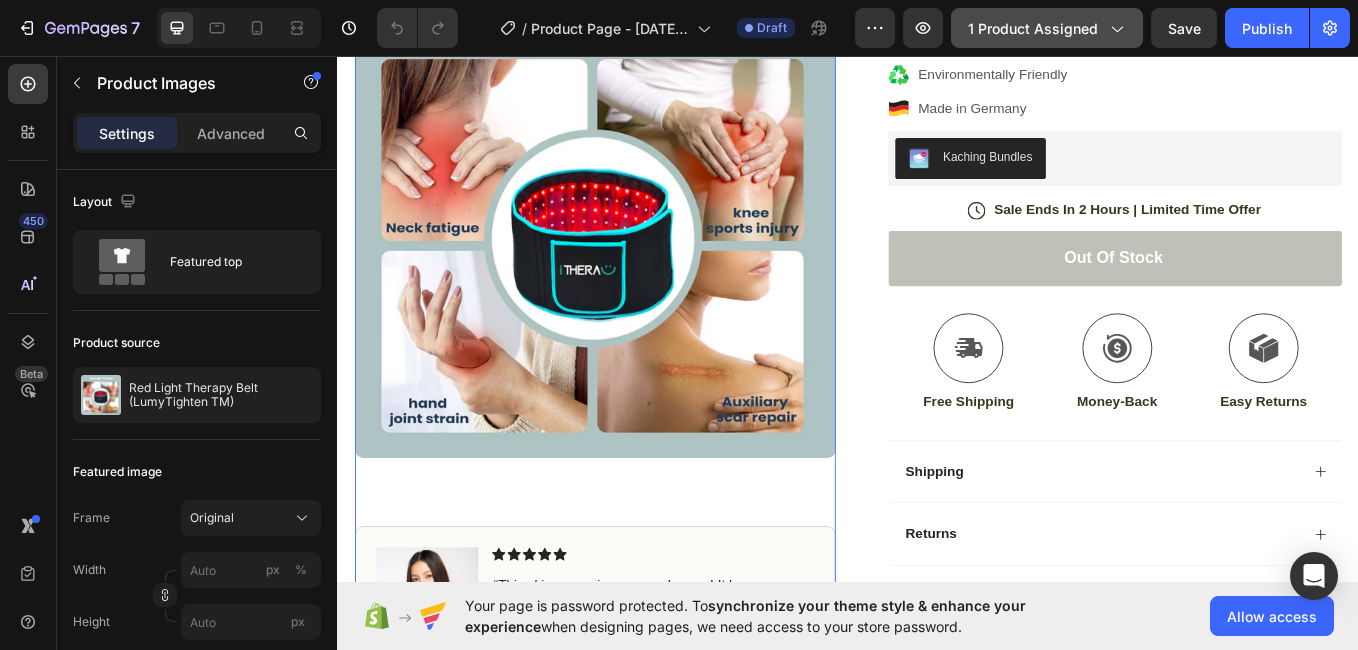 click 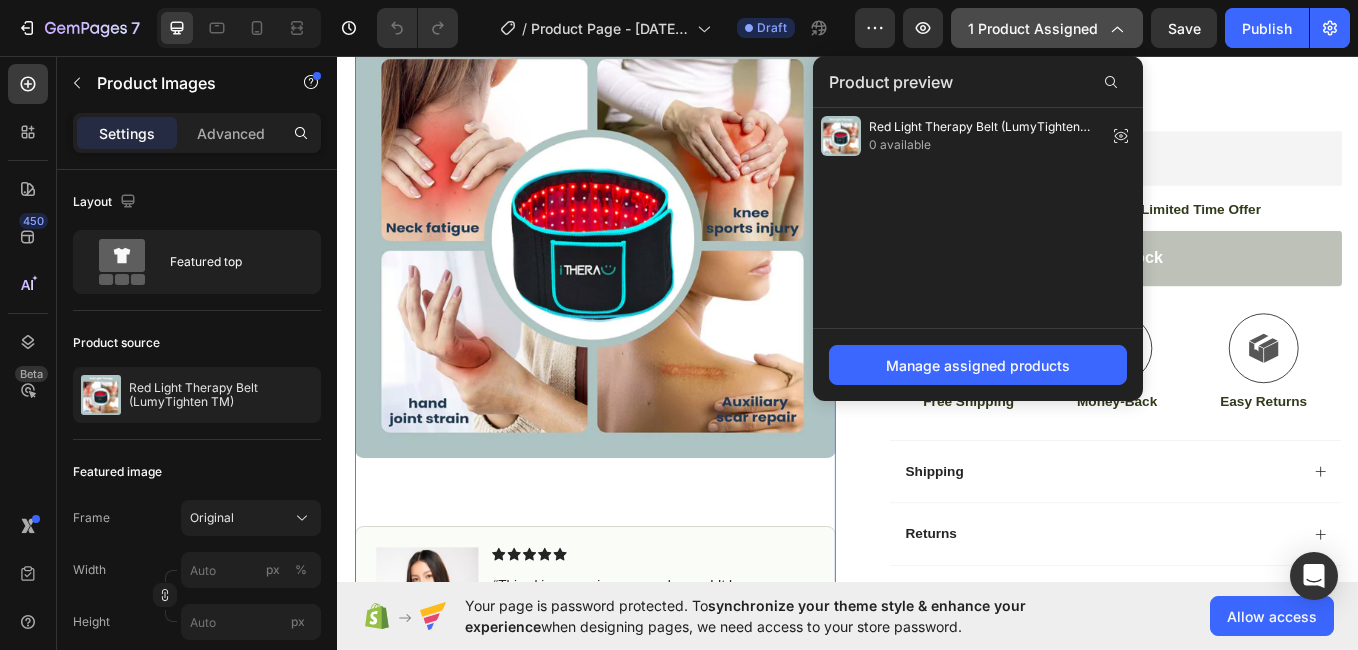 click 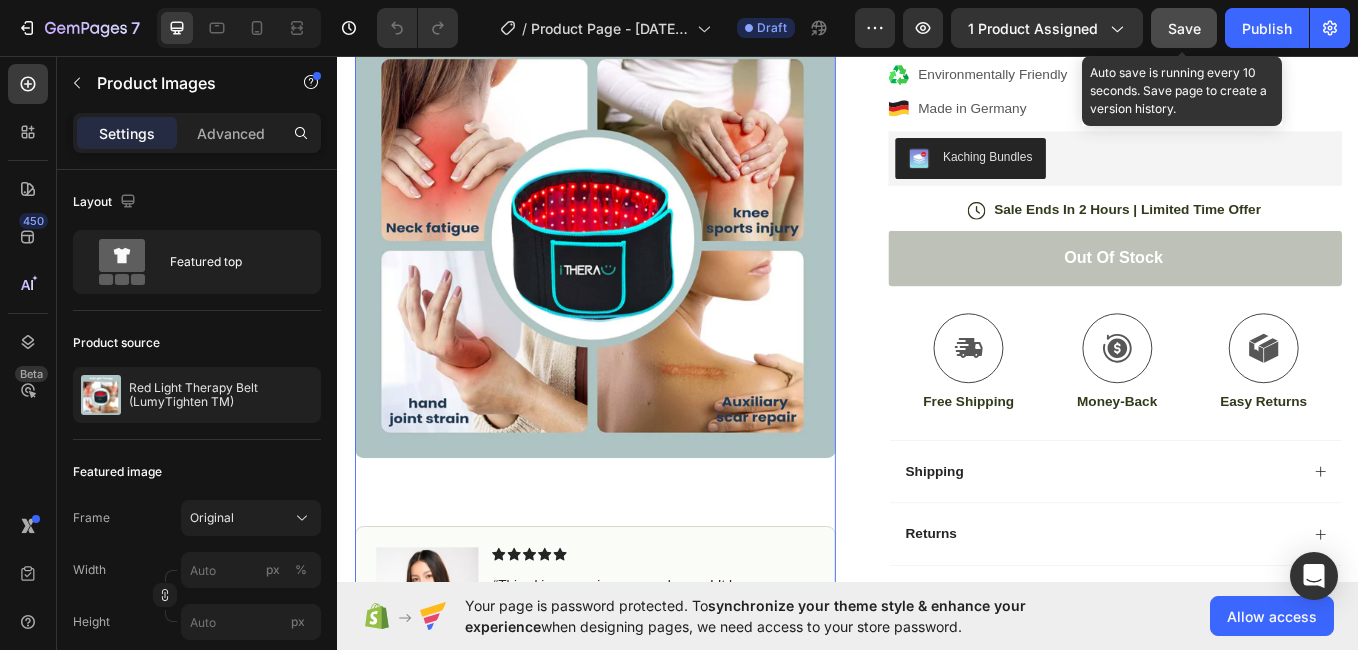 click on "Save" at bounding box center [1184, 28] 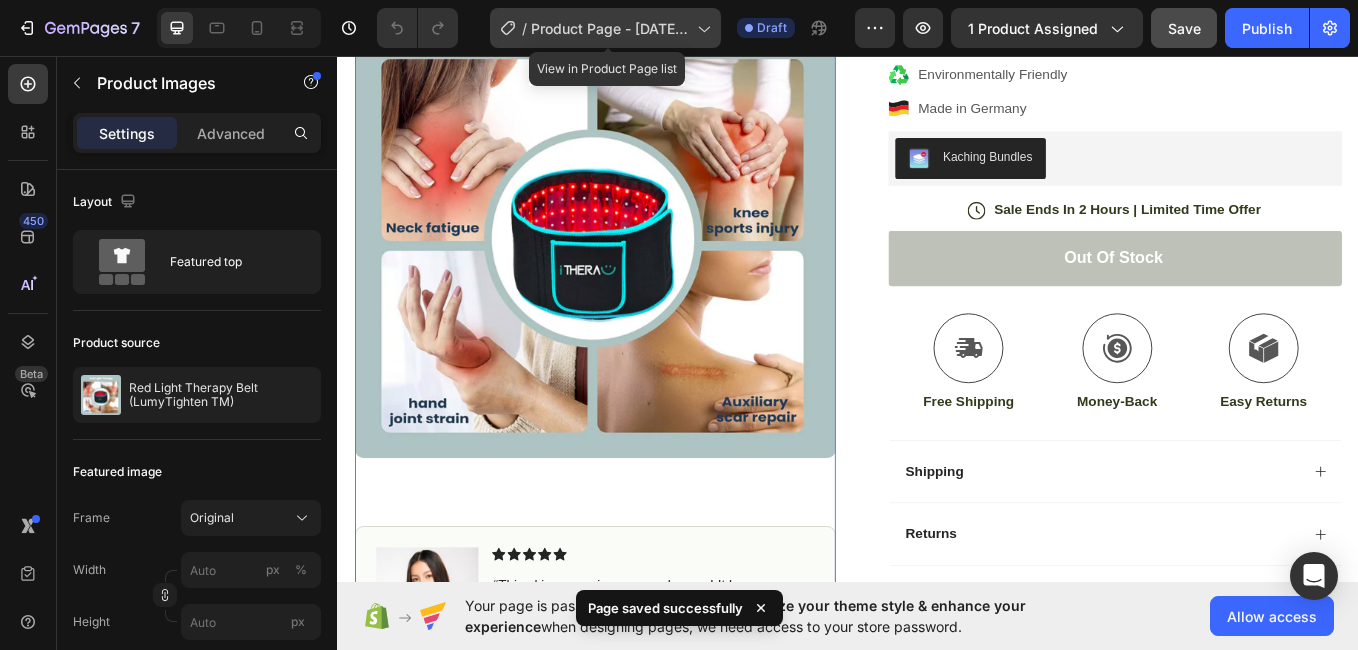 click on "/" at bounding box center (524, 28) 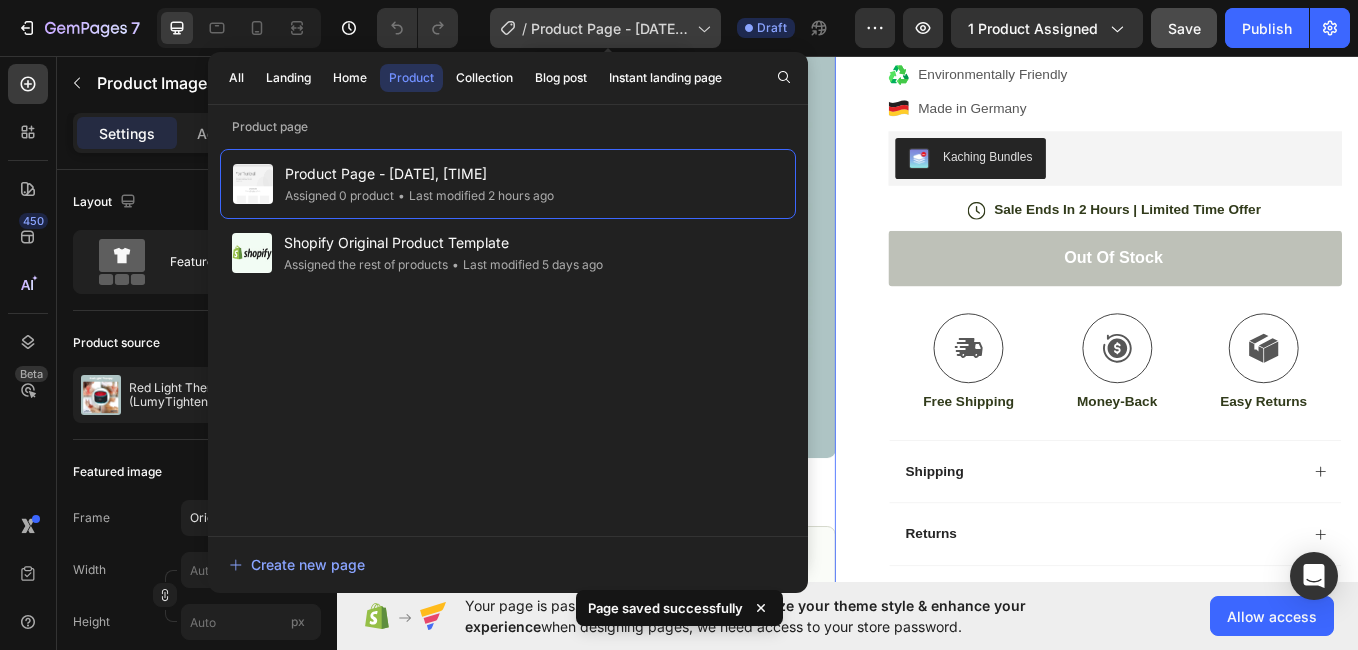 click on "/" at bounding box center (524, 28) 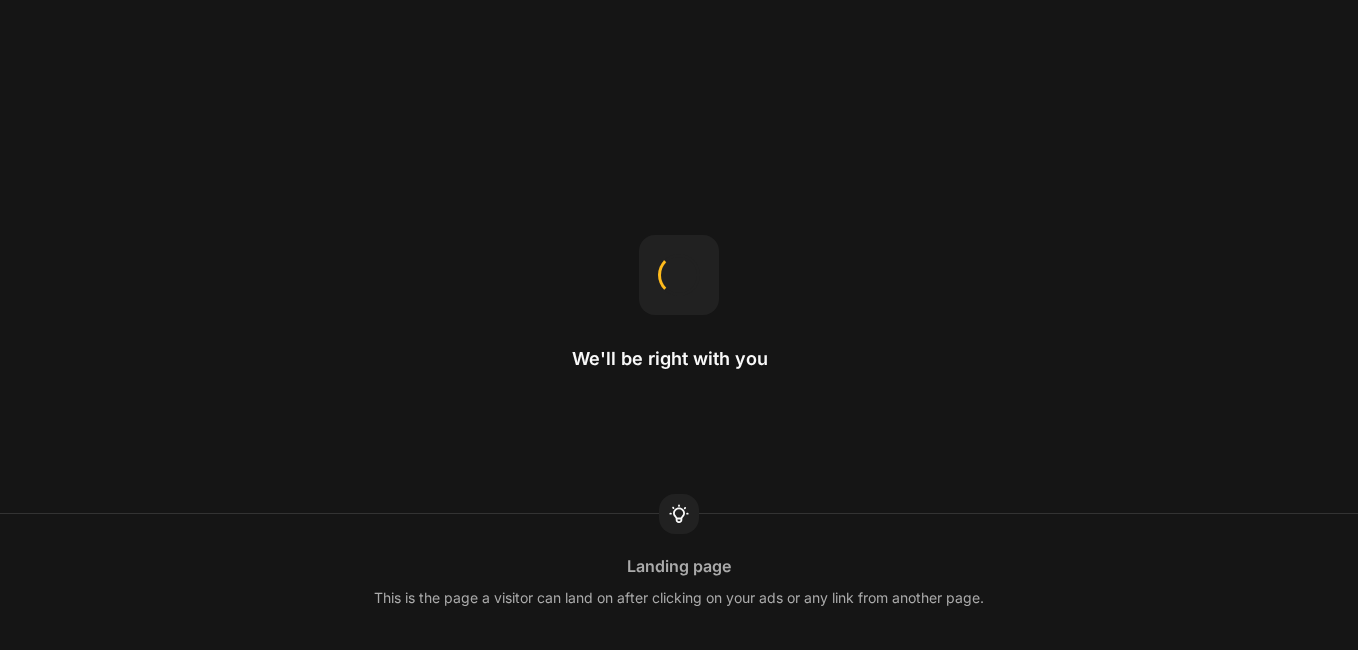 scroll, scrollTop: 0, scrollLeft: 0, axis: both 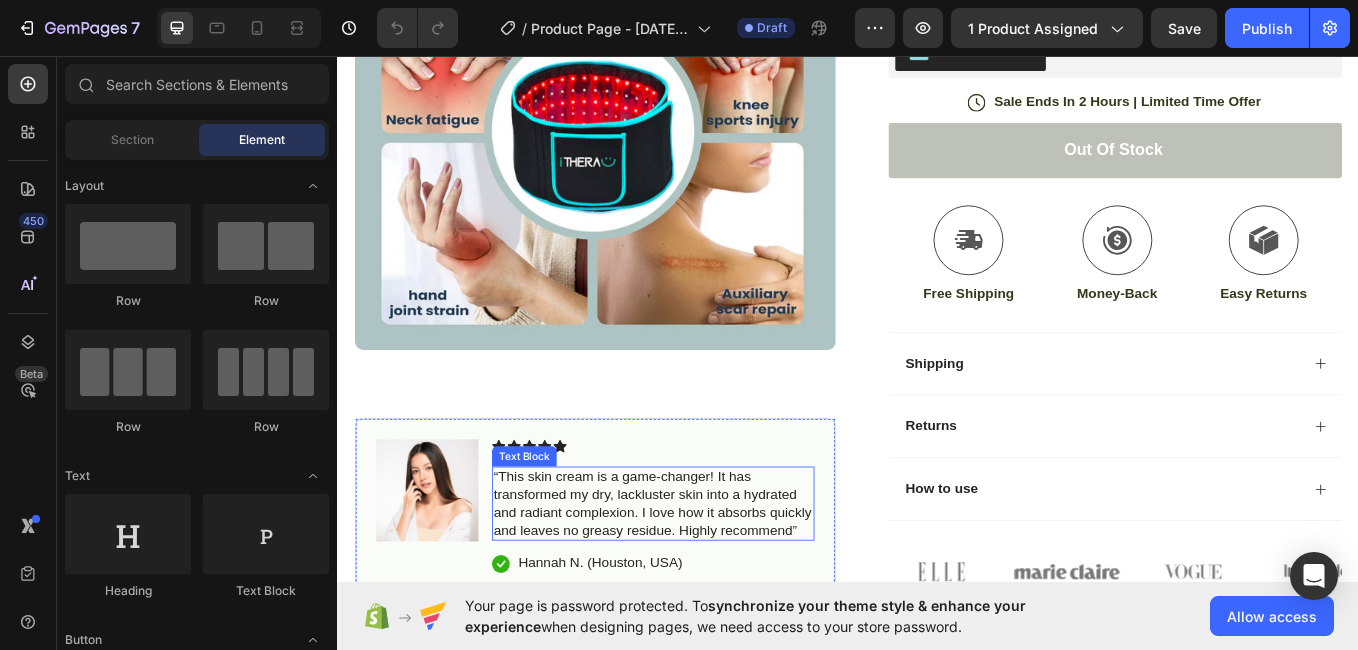 click on "Product Images Image Icon Icon Icon Icon Icon Icon List “This skin cream is a game-changer! It has transformed my dry, lackluster skin into a hydrated and radiant complexion. I love how it absorbs quickly and leaves no greasy residue. Highly recommend” Text Block
Icon [FIRST] [LAST] ([CITY], [COUNTRY]) Text Block Row Row" at bounding box center [639, 263] 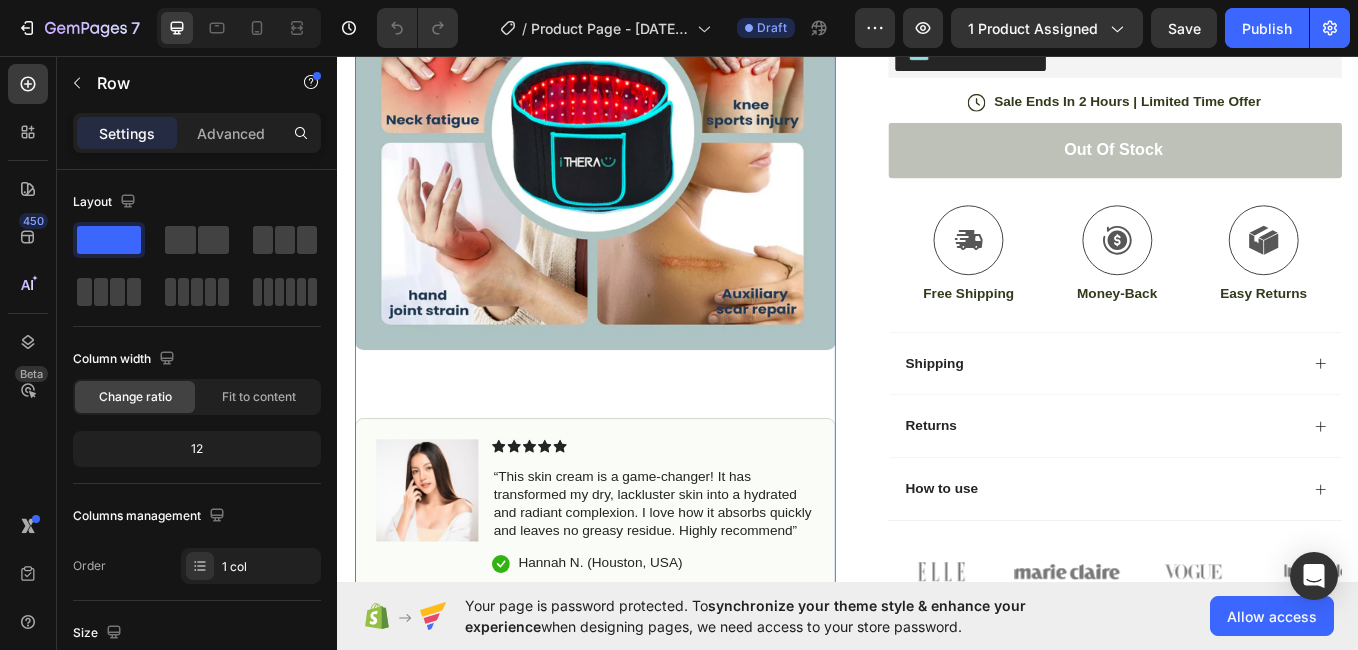 scroll, scrollTop: 753, scrollLeft: 0, axis: vertical 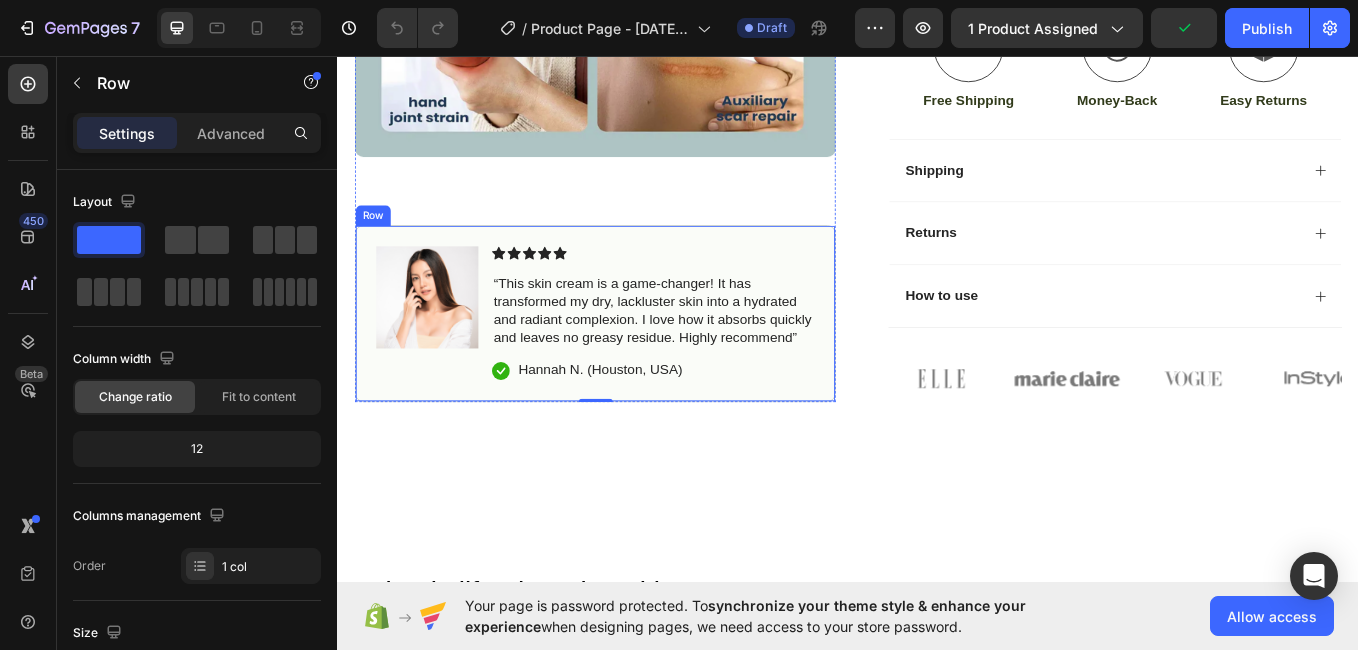 click on "Icon Icon Icon Icon Icon Icon List “This skin cream is a game-changer! It has transformed my dry, lackluster skin into a hydrated and radiant complexion. I love how it absorbs quickly and leaves no greasy residue. Highly recommend” Text Block
Icon [FIRST] [LAST] ([CITY], [COUNTRY]) Text Block Row" at bounding box center (707, 359) 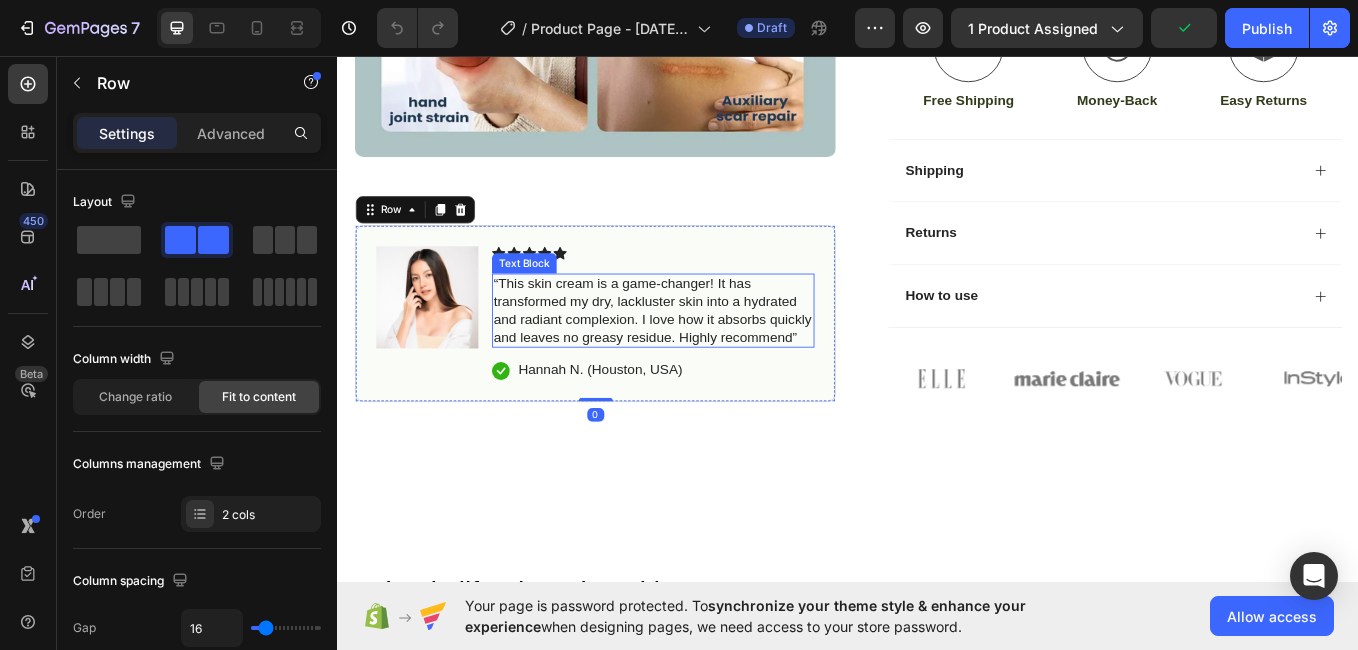 scroll, scrollTop: 633, scrollLeft: 0, axis: vertical 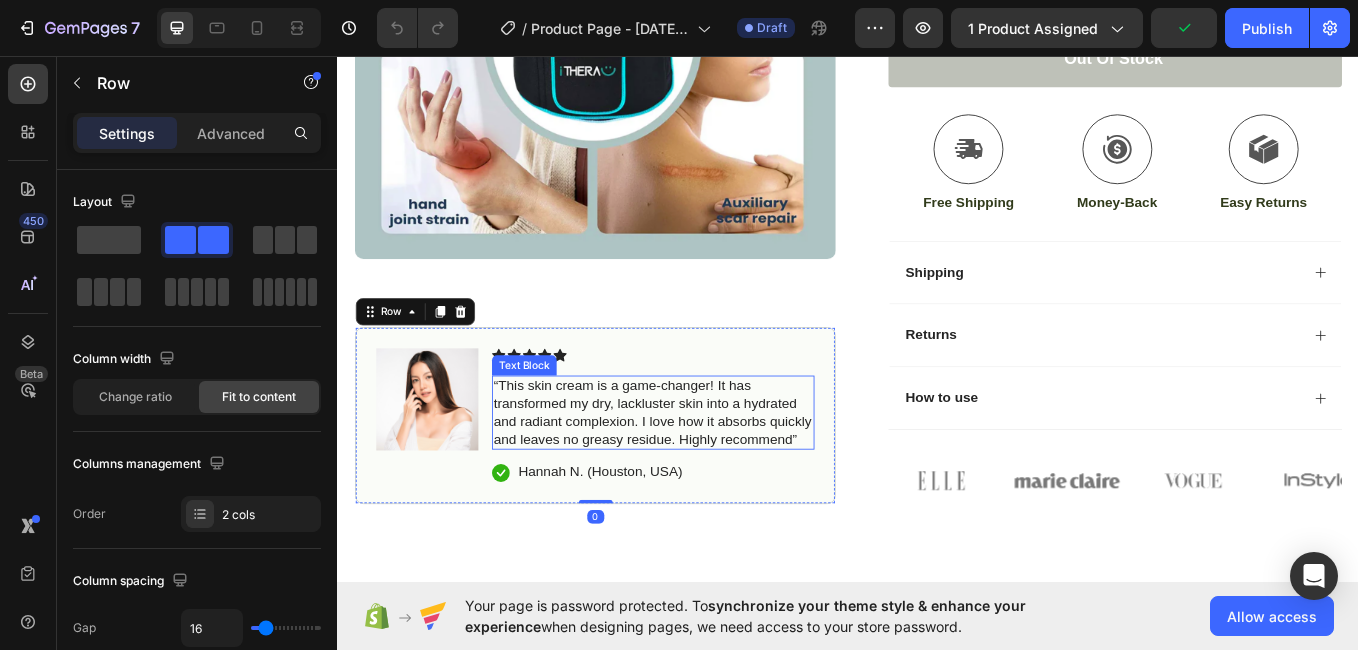 click at bounding box center (639, 13) 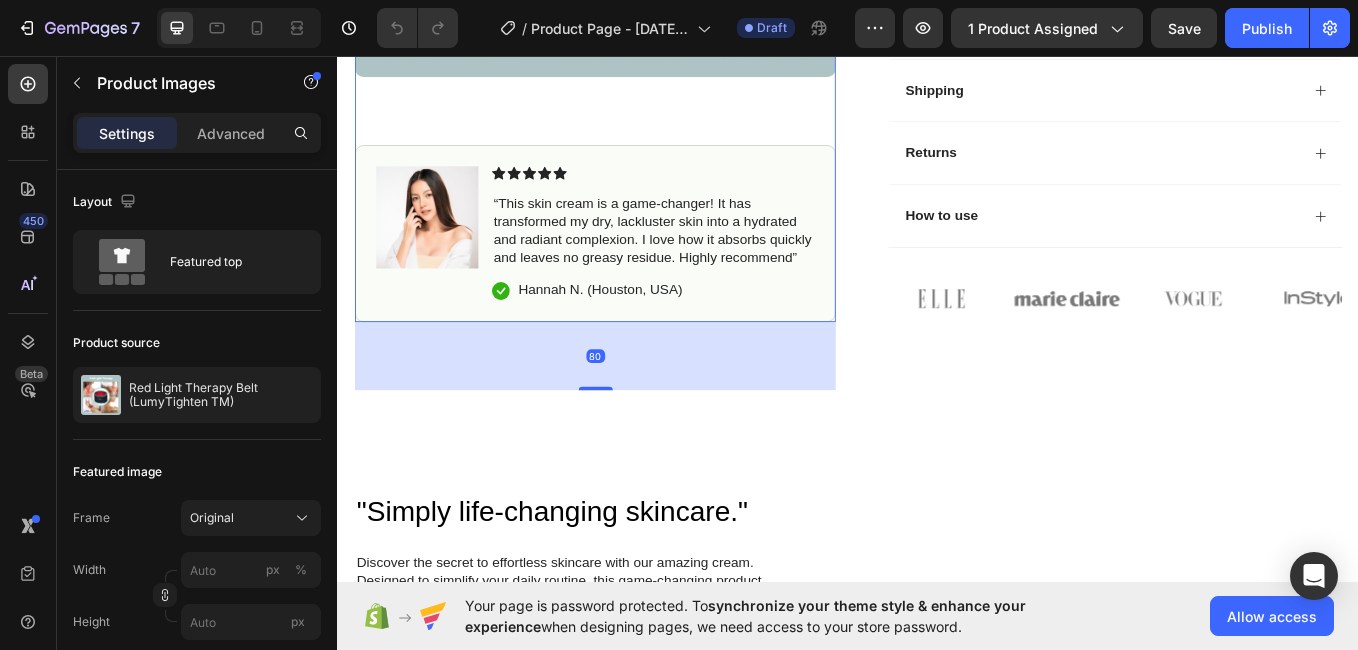 scroll, scrollTop: 987, scrollLeft: 0, axis: vertical 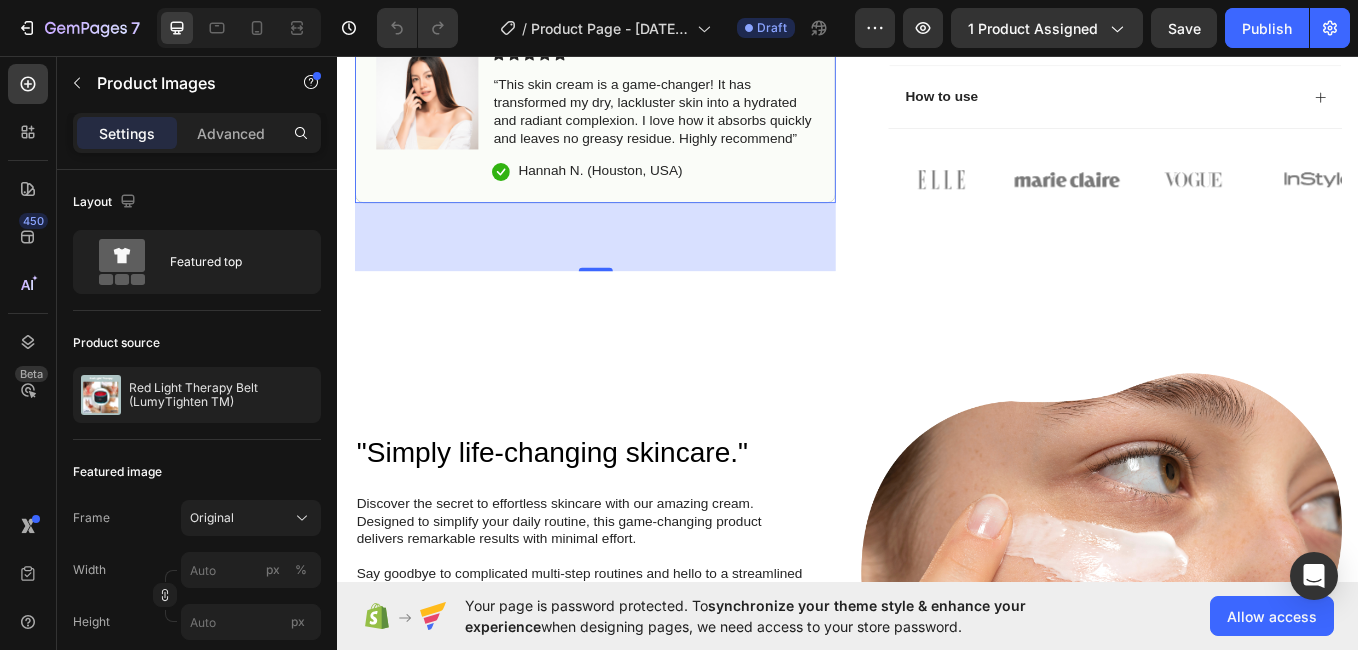 click on "80" at bounding box center [639, 269] 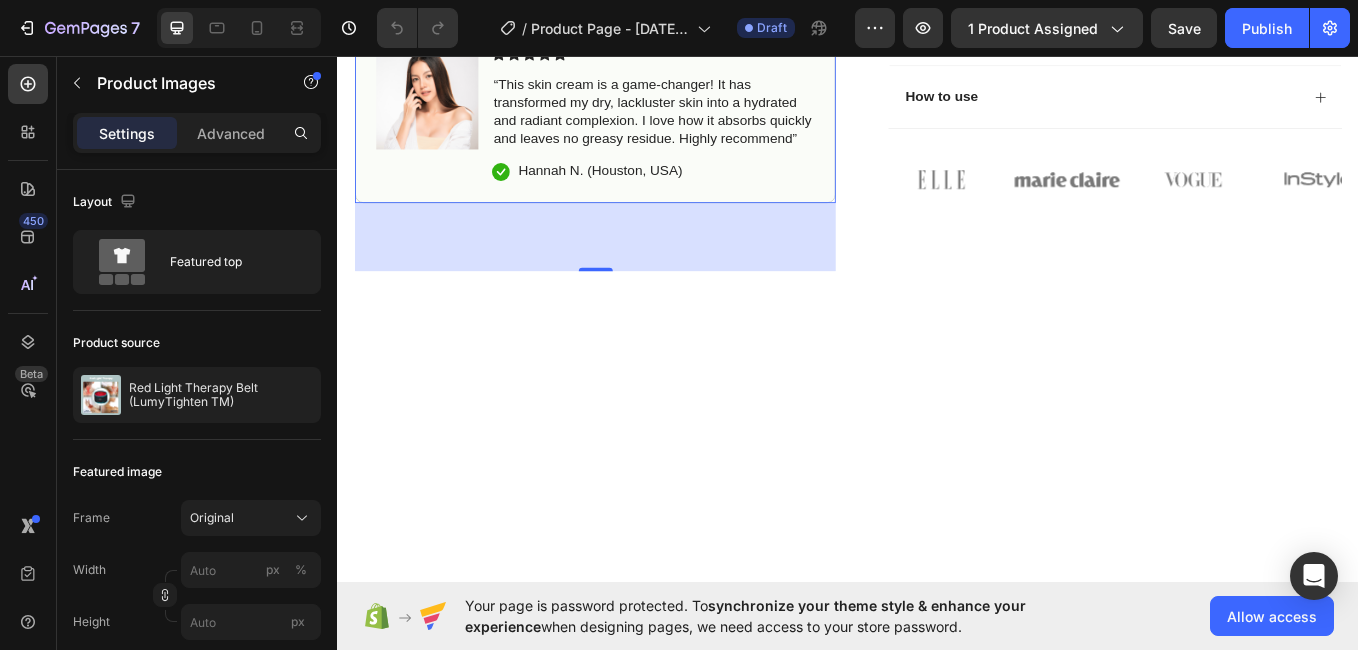 scroll, scrollTop: 593, scrollLeft: 0, axis: vertical 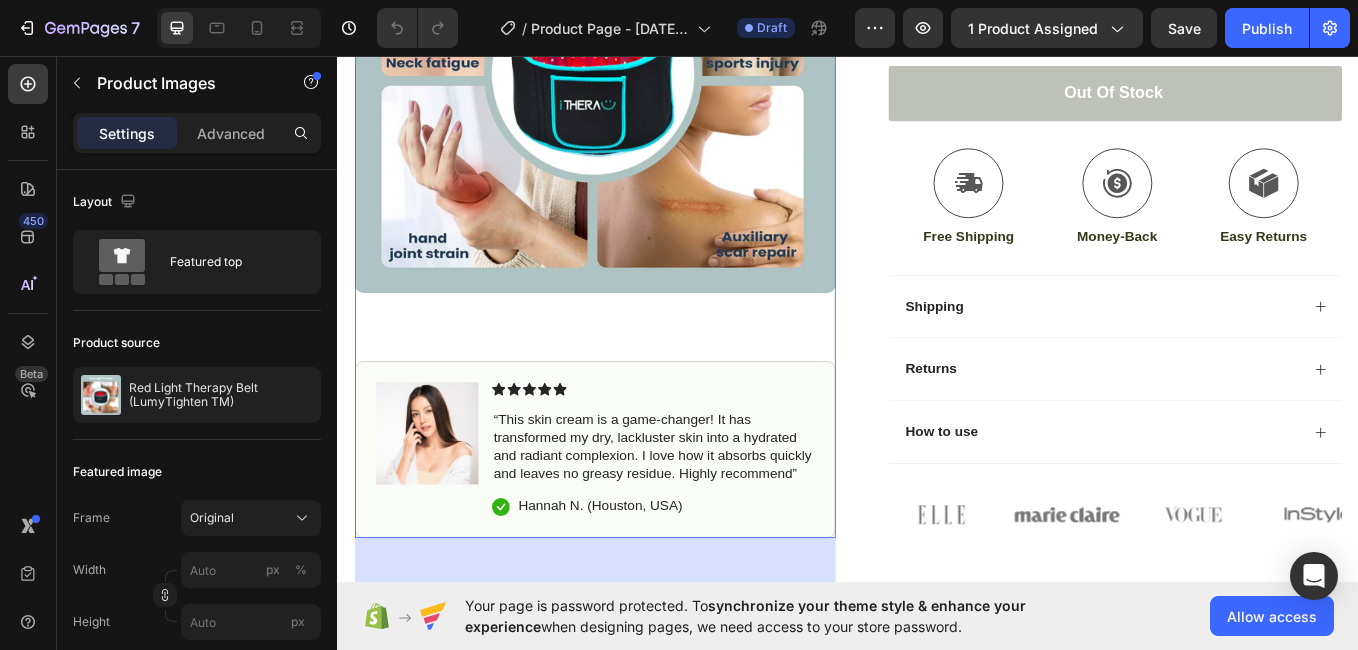 click at bounding box center (639, 53) 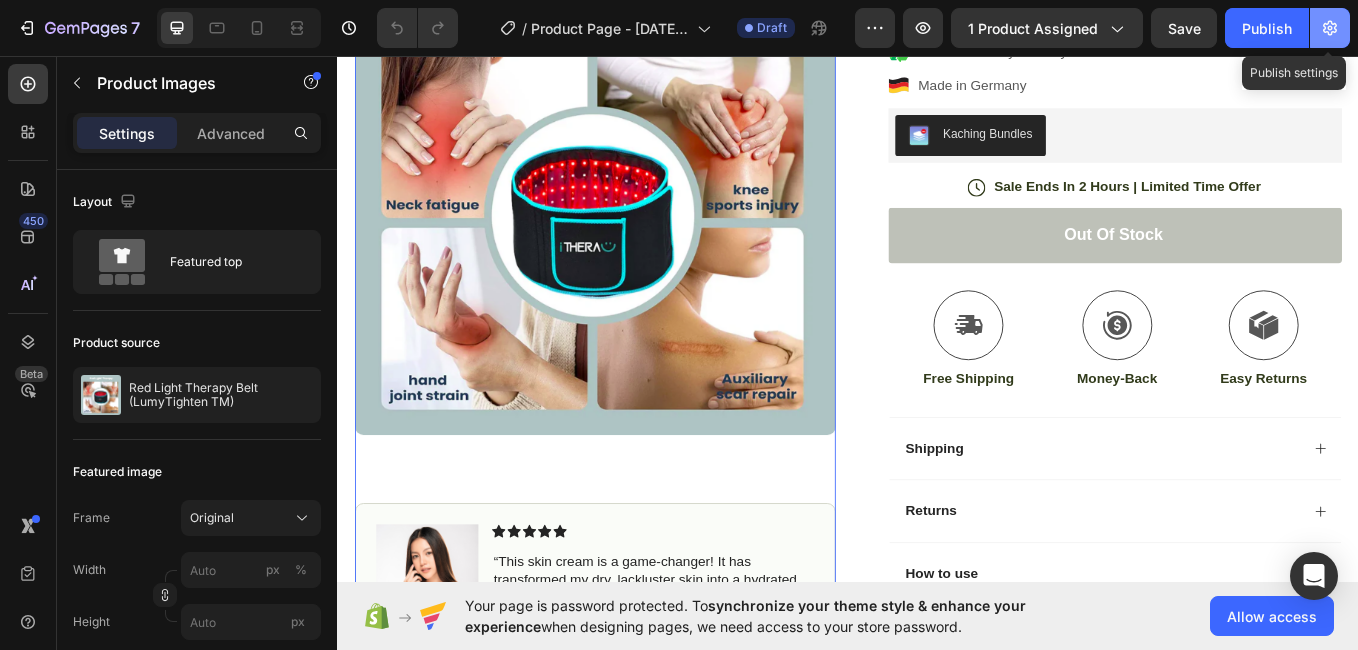click 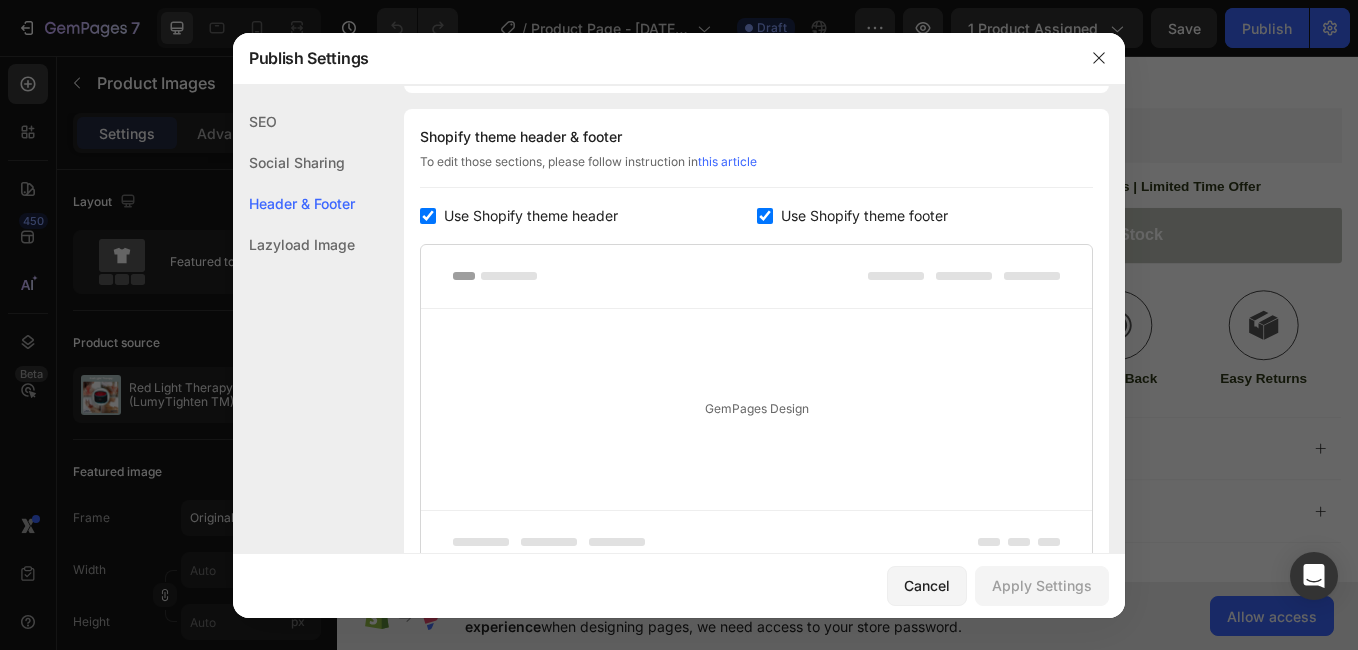 scroll, scrollTop: 472, scrollLeft: 0, axis: vertical 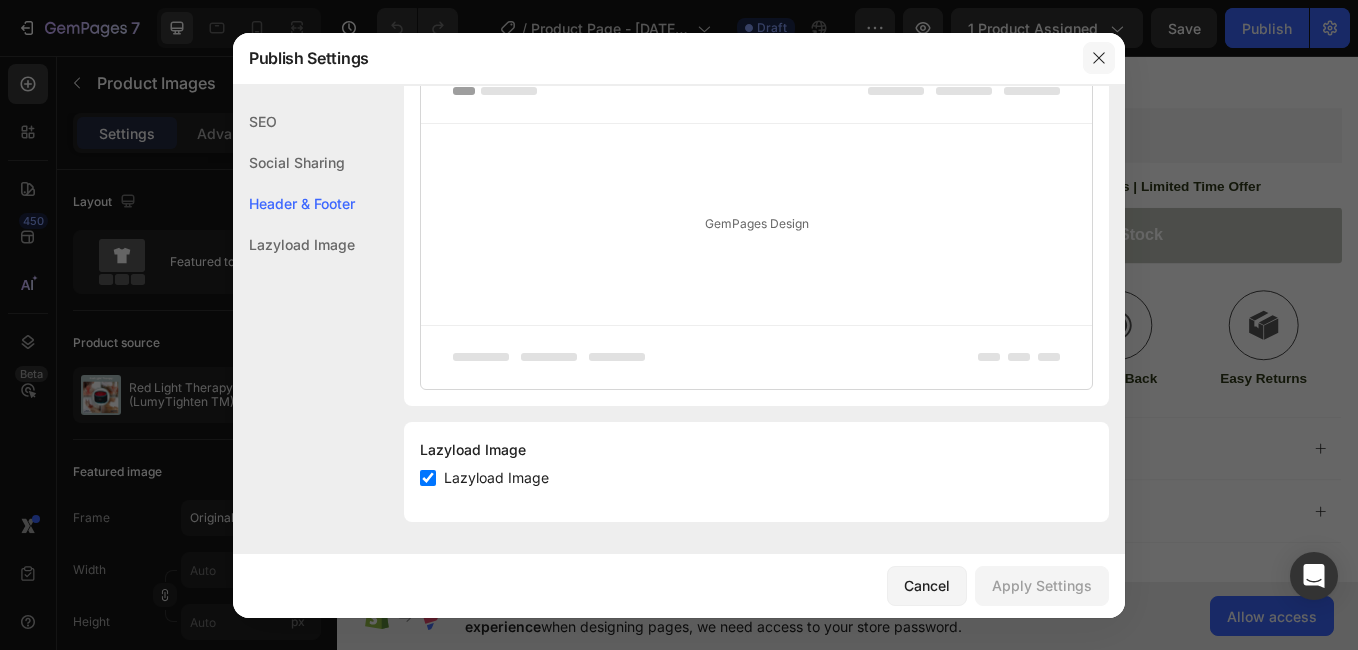 click at bounding box center (1099, 58) 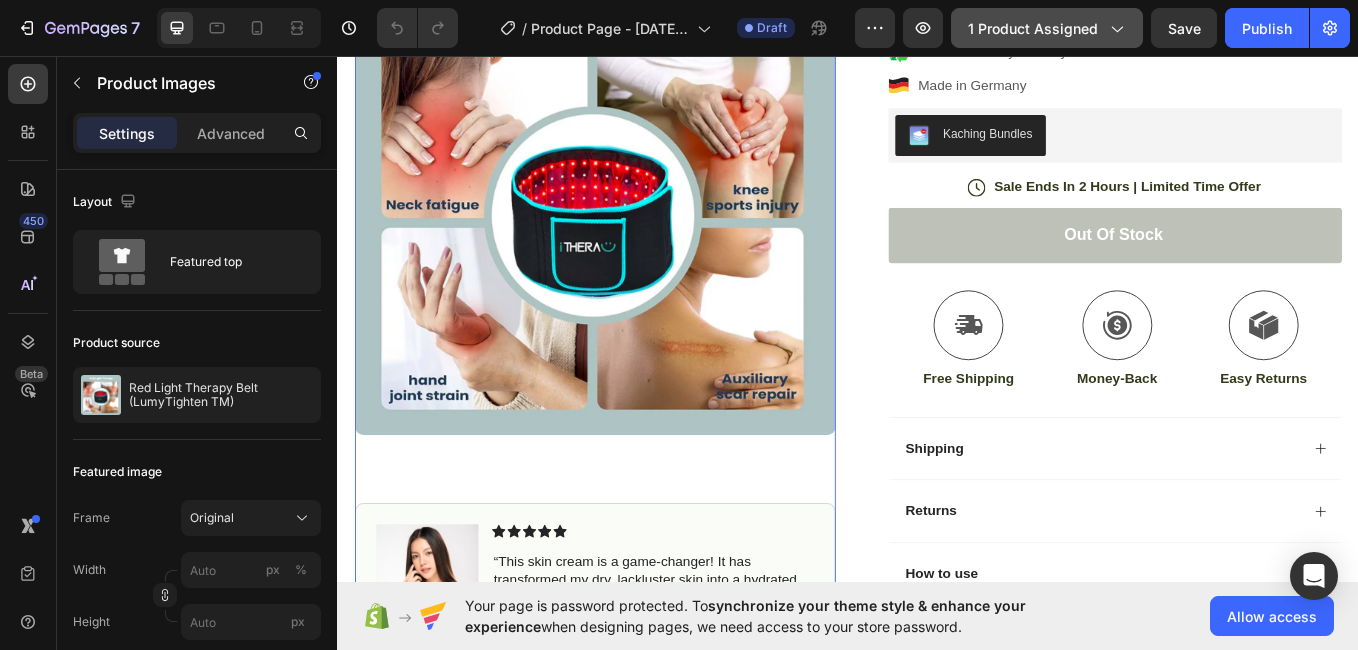 click on "1 product assigned" at bounding box center (1047, 28) 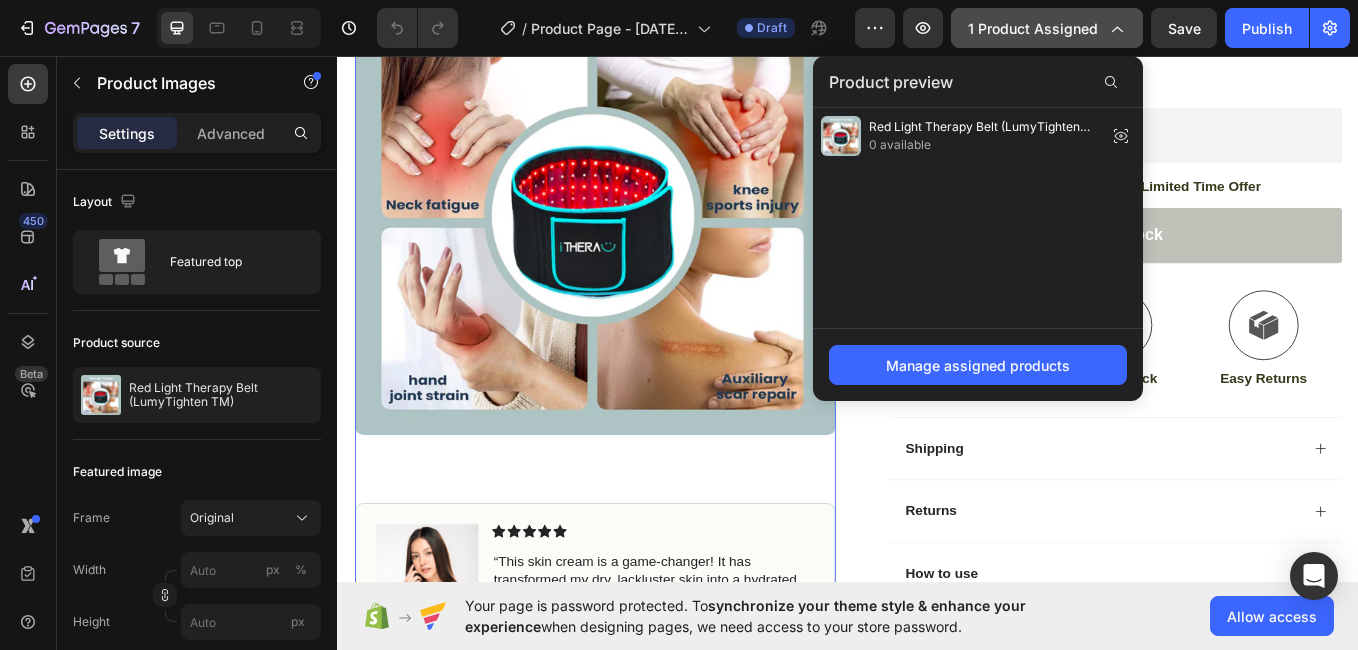 click 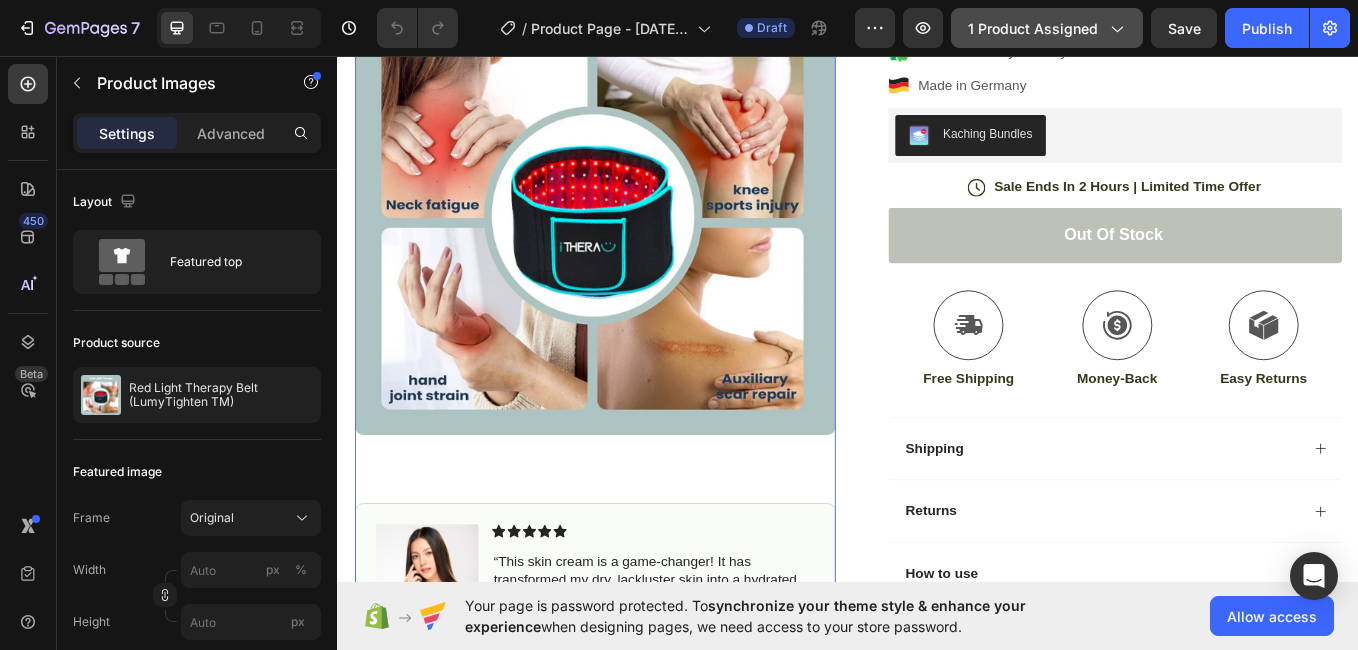 click 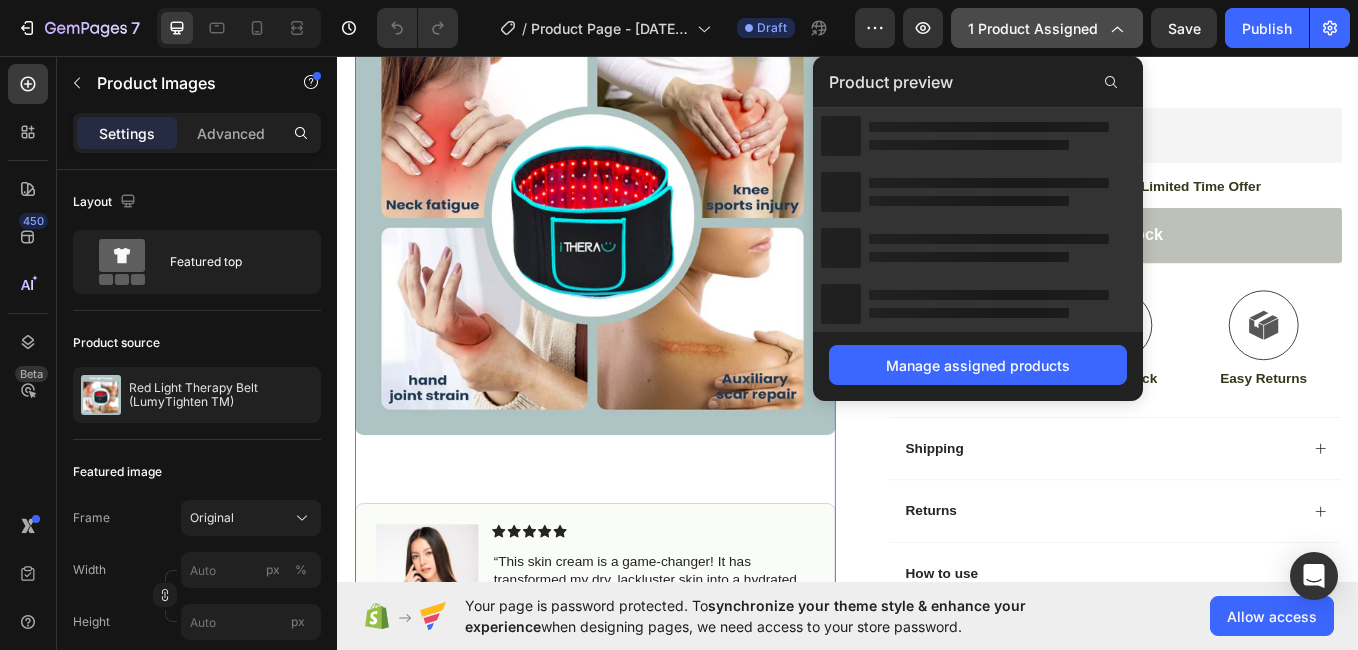 click on "1 product assigned" at bounding box center [1047, 28] 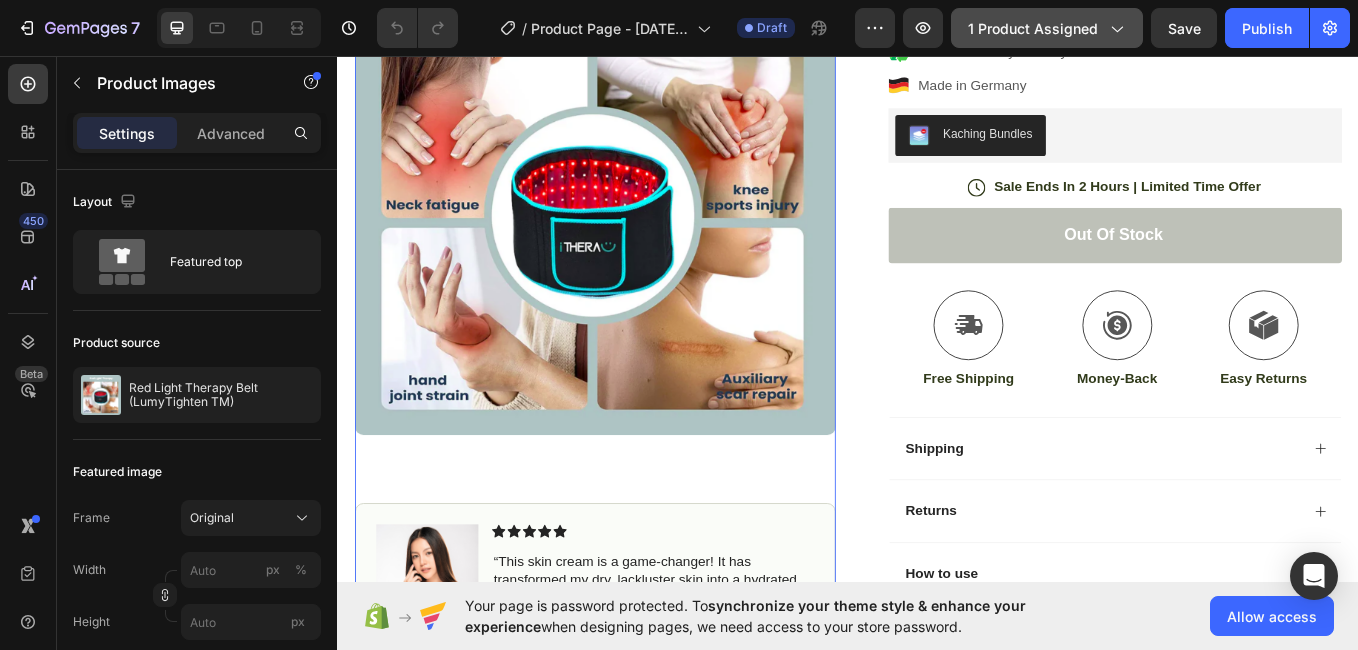 click on "1 product assigned" at bounding box center (1047, 28) 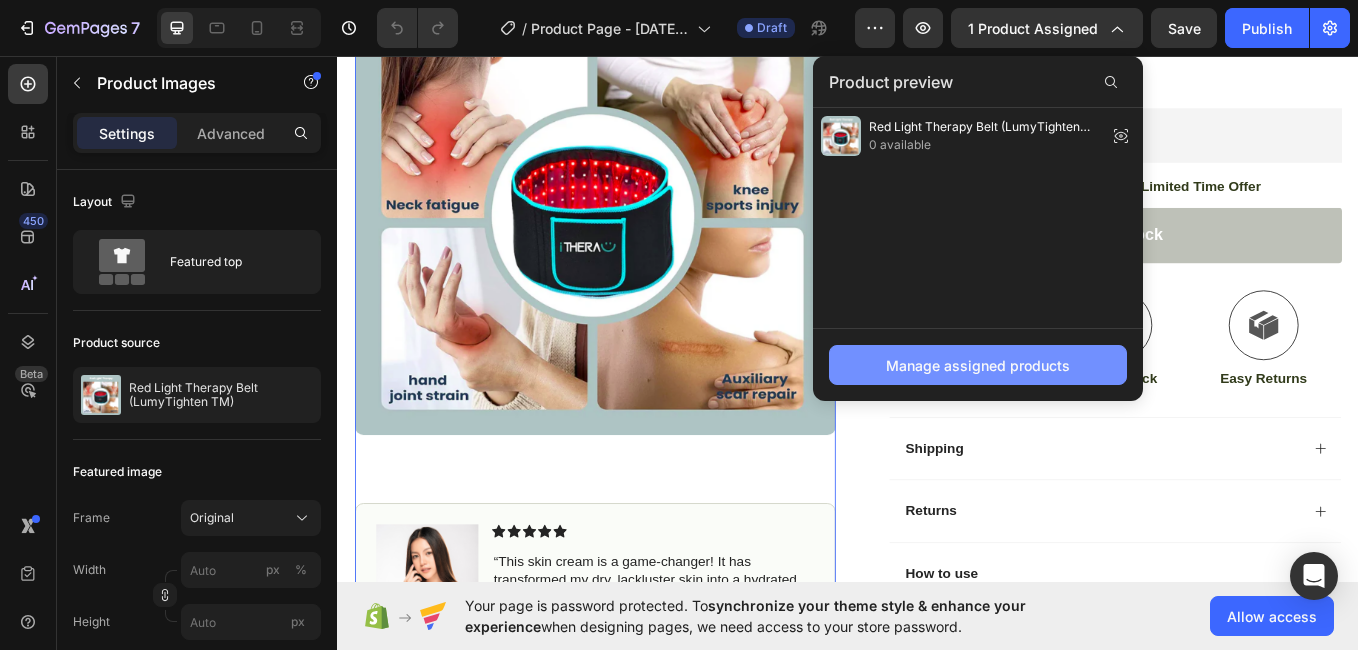 click on "Manage assigned products" at bounding box center (978, 365) 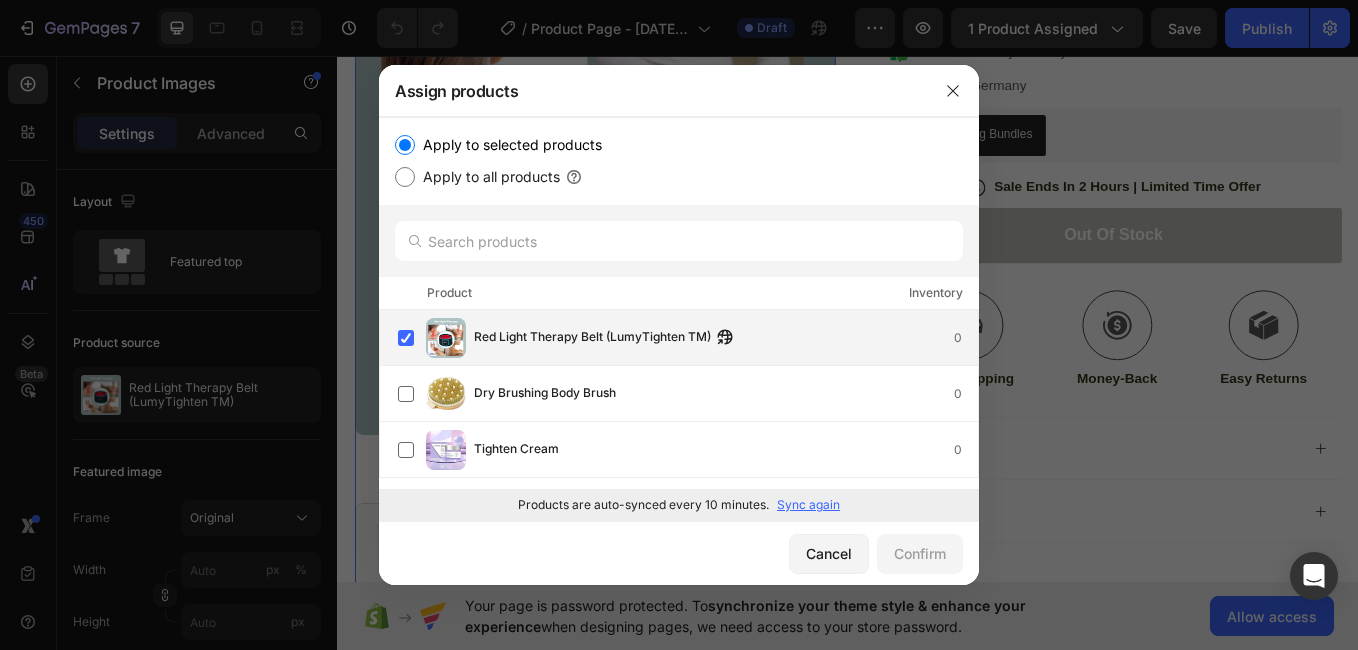 click on "Red Light Therapy Belt (LumyTighten TM) 0" at bounding box center (726, 338) 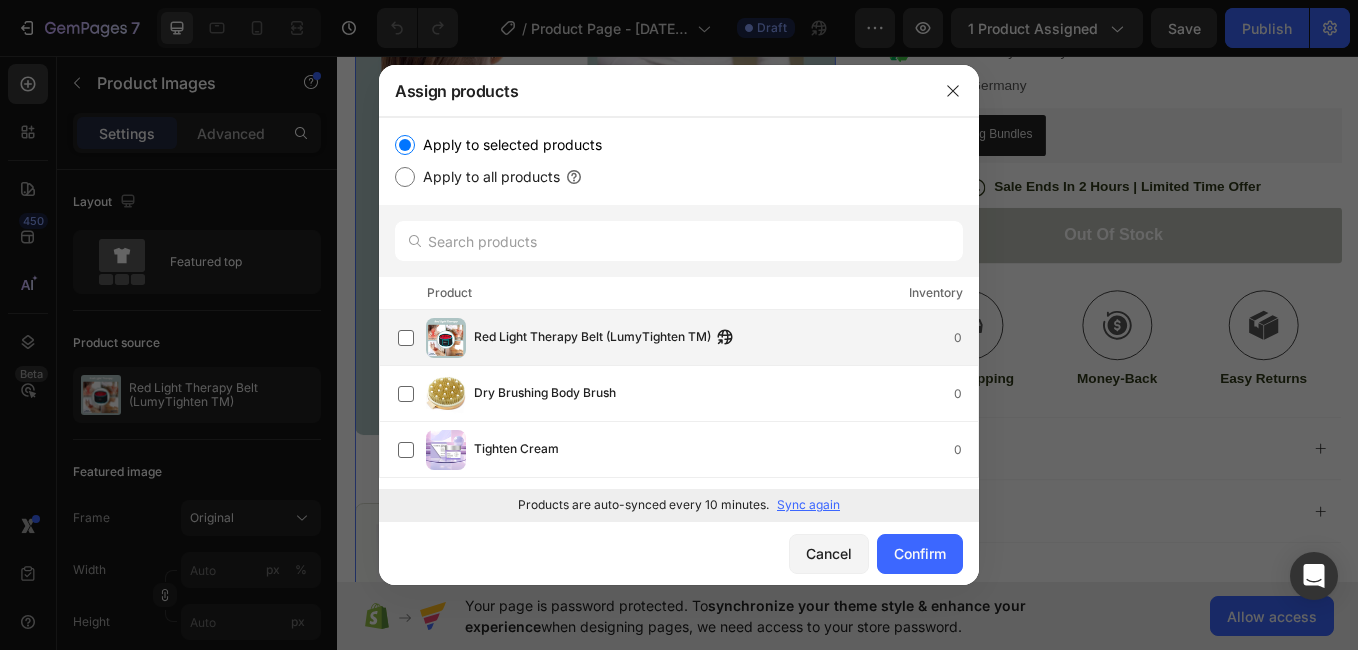 click on "Red Light Therapy Belt (LumyTighten TM) 0" at bounding box center [726, 338] 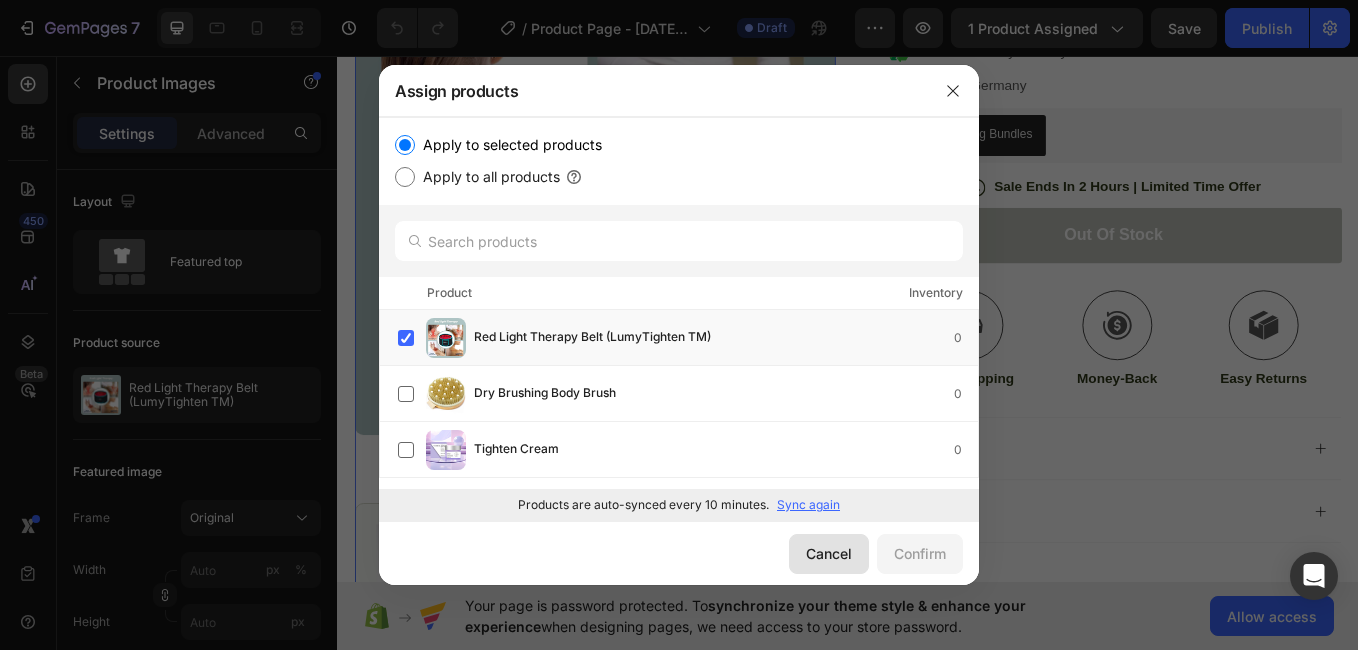 click on "Cancel" at bounding box center [829, 553] 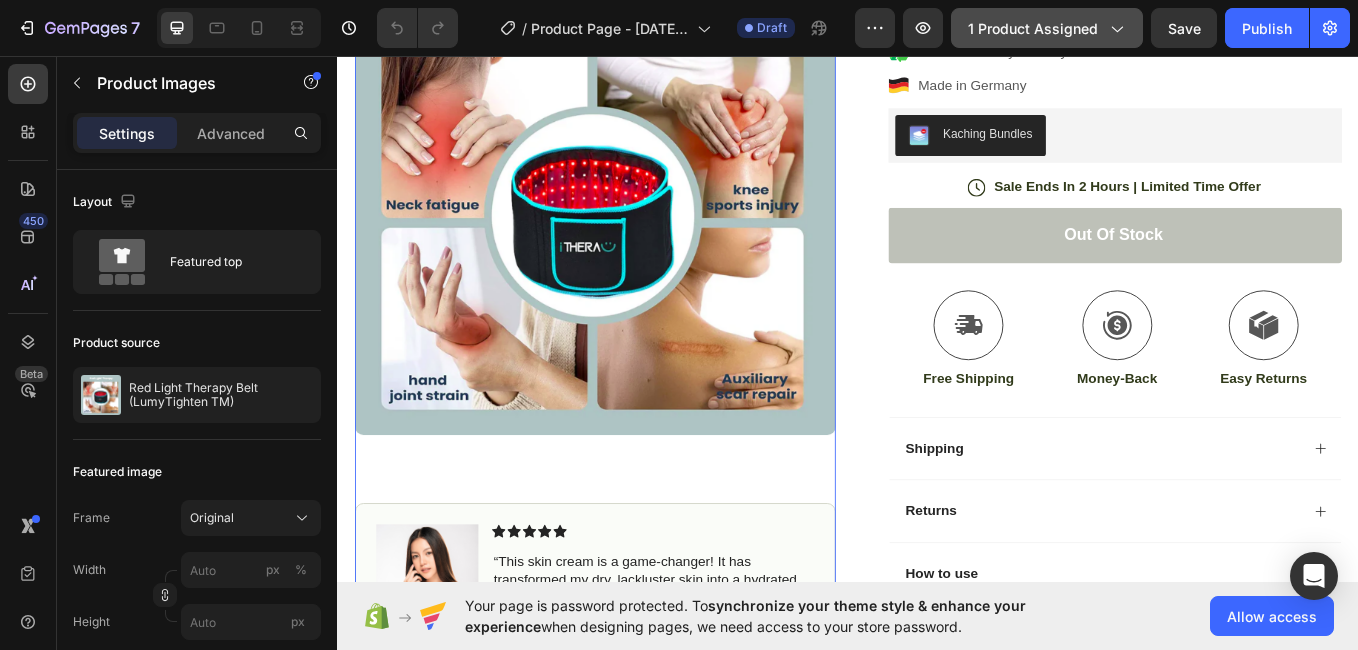 click on "1 product assigned" at bounding box center [1047, 28] 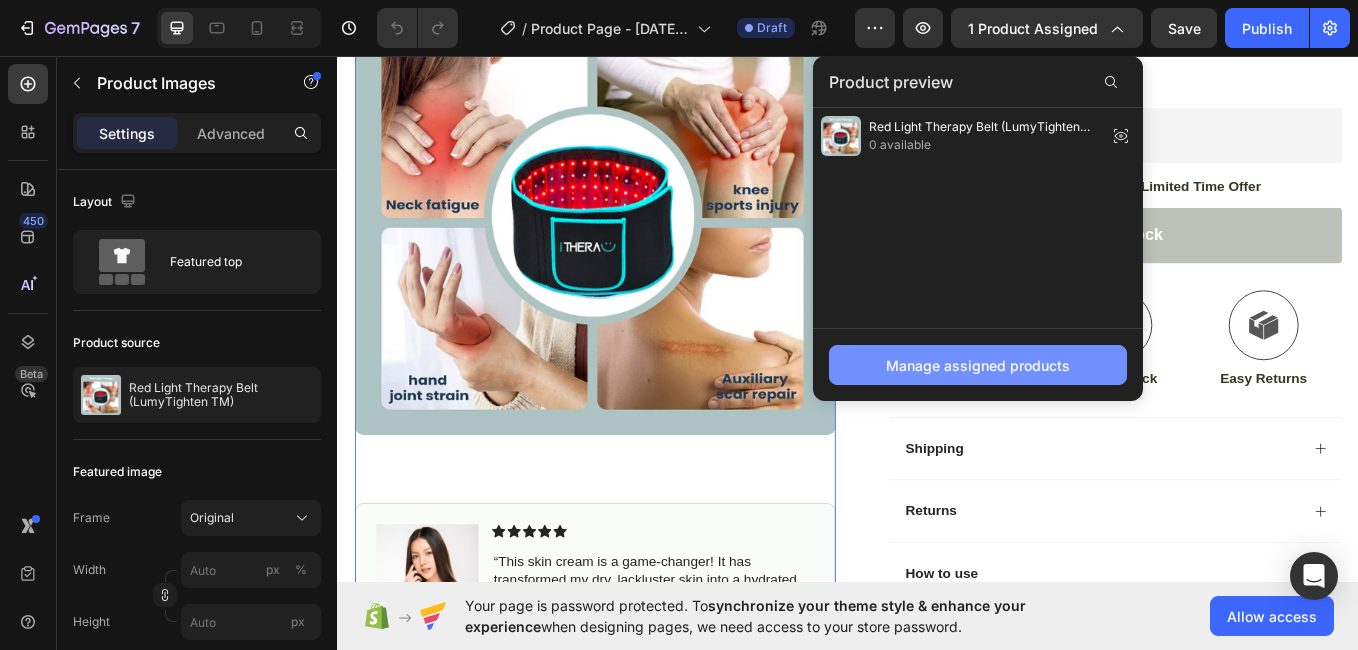 click on "Manage assigned products" at bounding box center [978, 365] 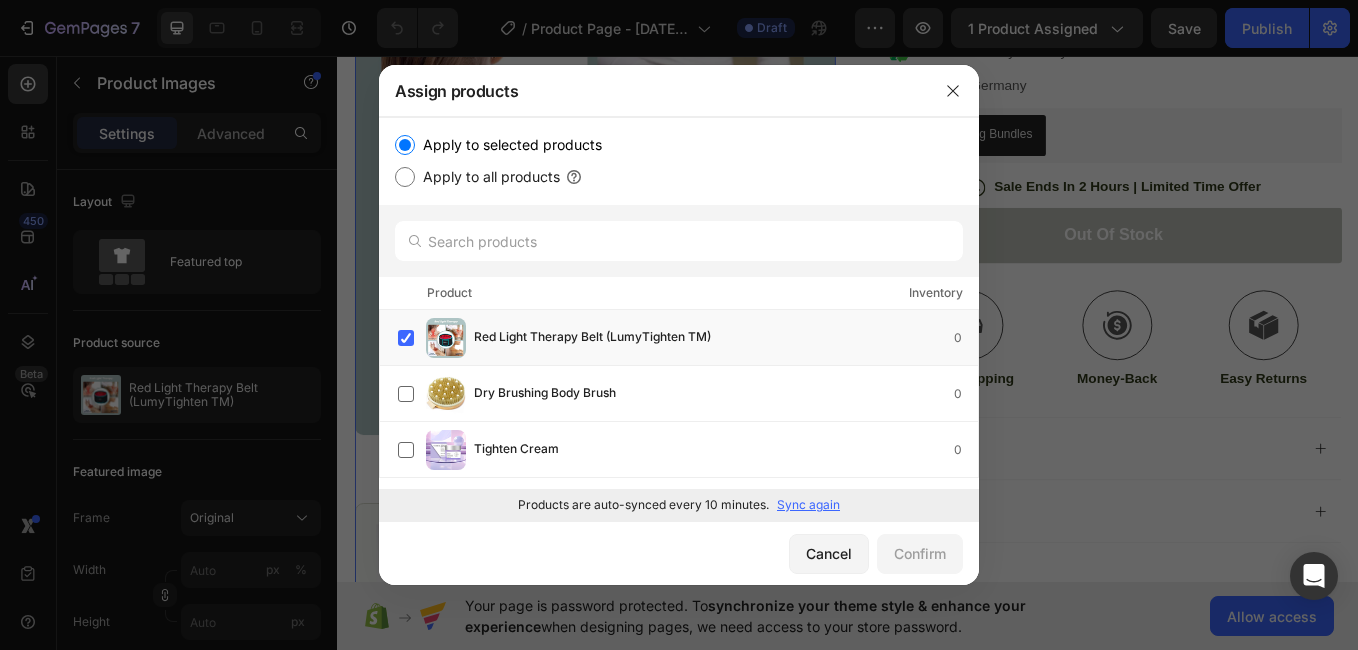 click on "Sync again" at bounding box center [808, 505] 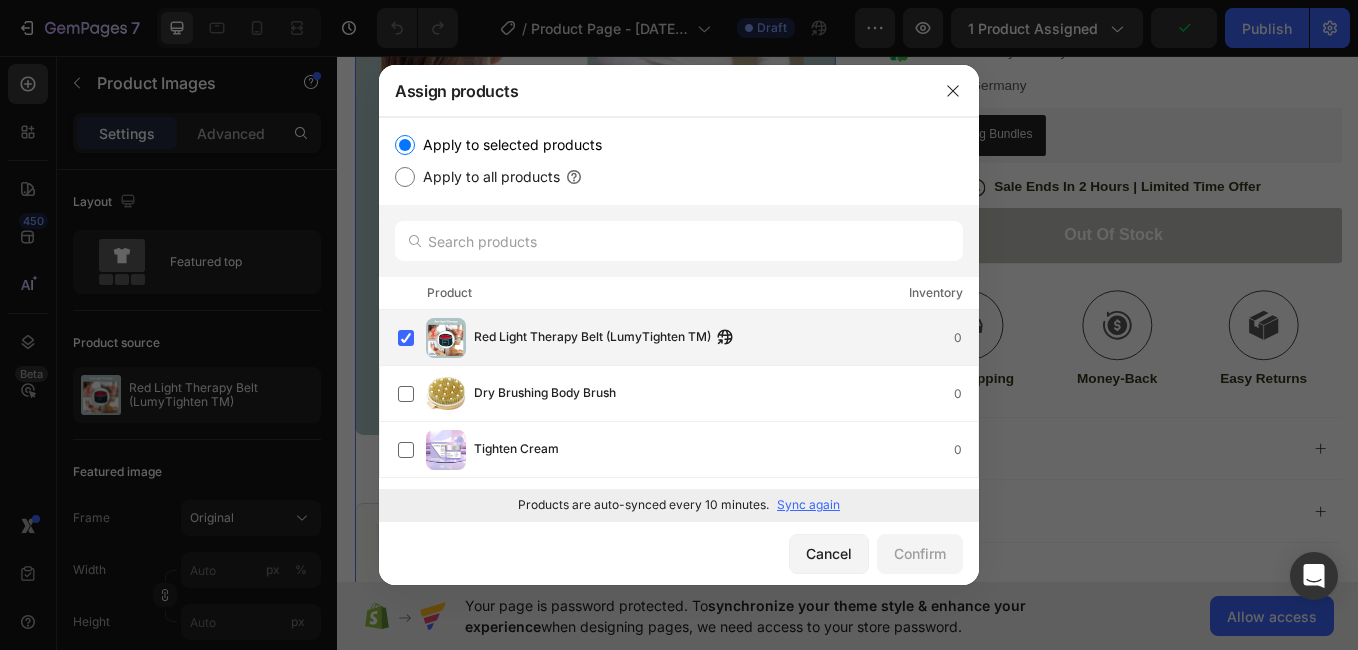 click on "Red Light Therapy Belt (LumyTighten TM) 0" at bounding box center [726, 338] 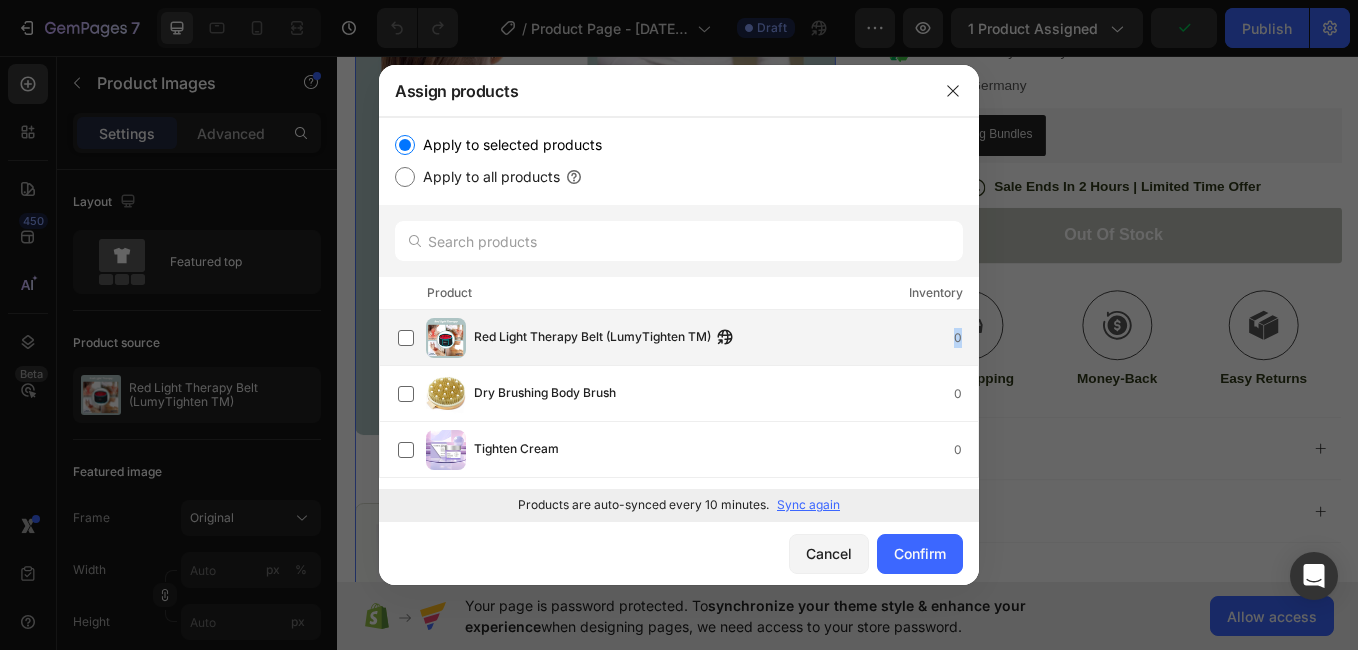 click on "Red Light Therapy Belt (LumyTighten TM) 0" at bounding box center [726, 338] 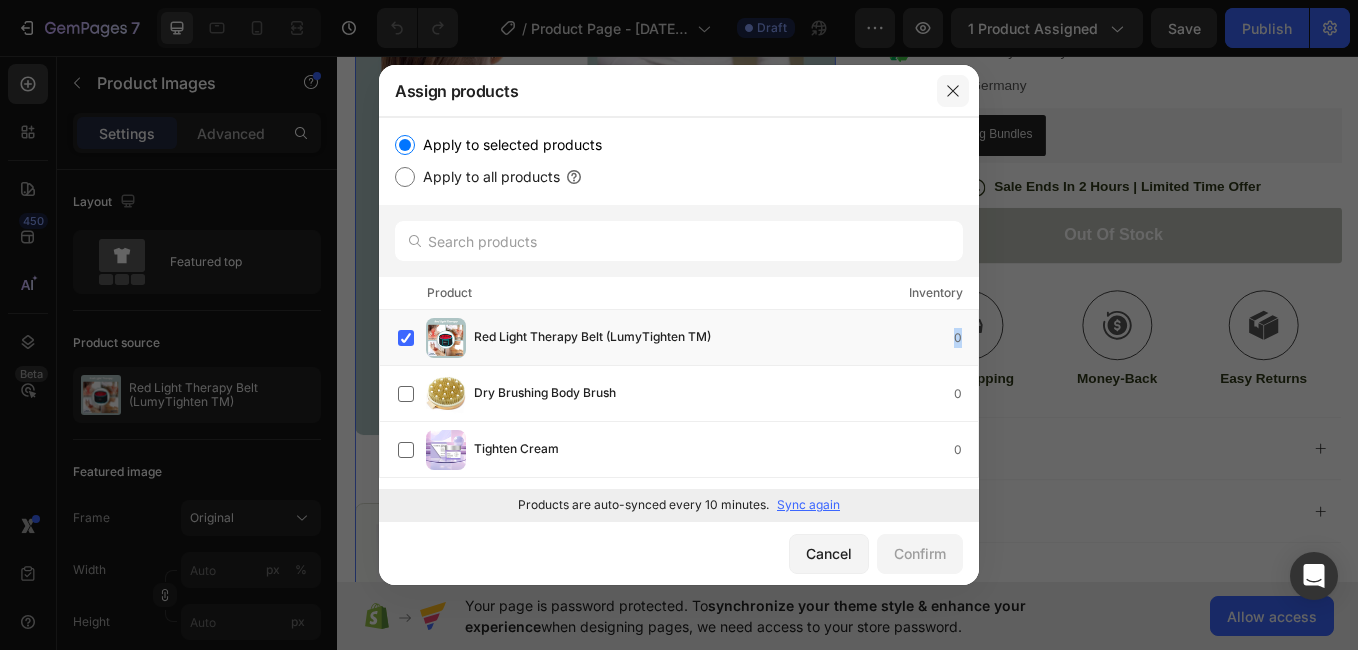 click at bounding box center [953, 91] 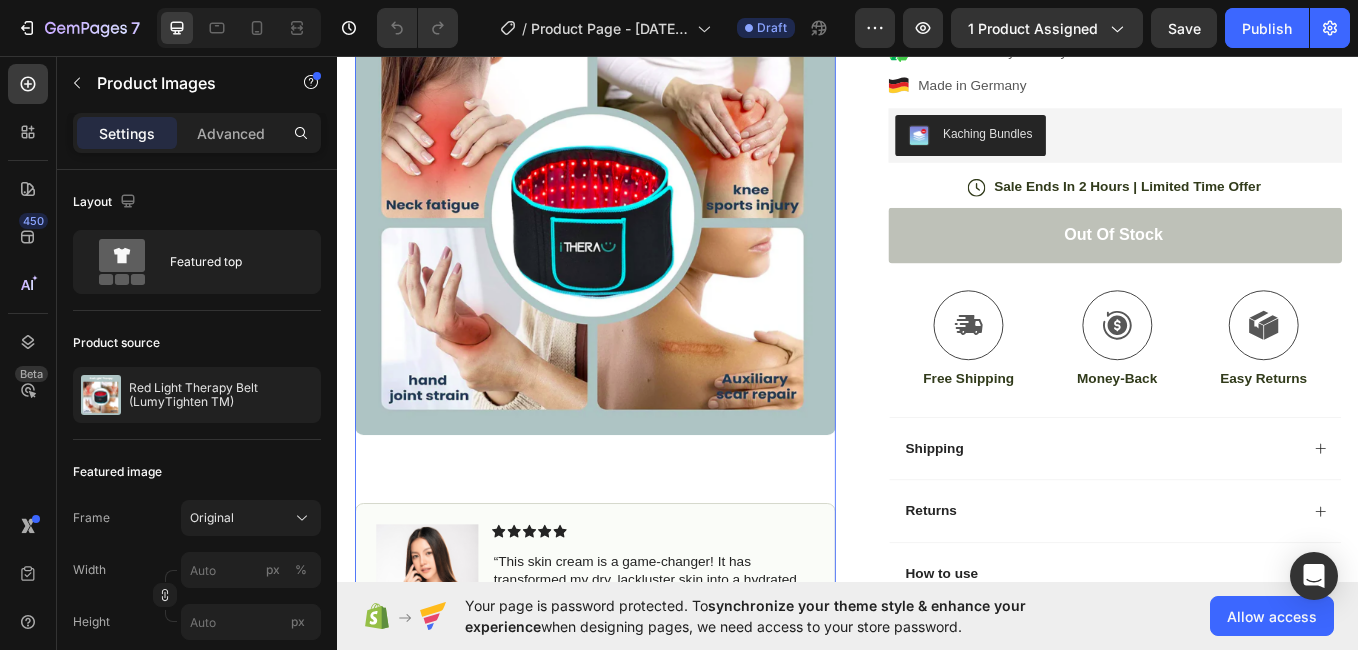 scroll, scrollTop: 293, scrollLeft: 0, axis: vertical 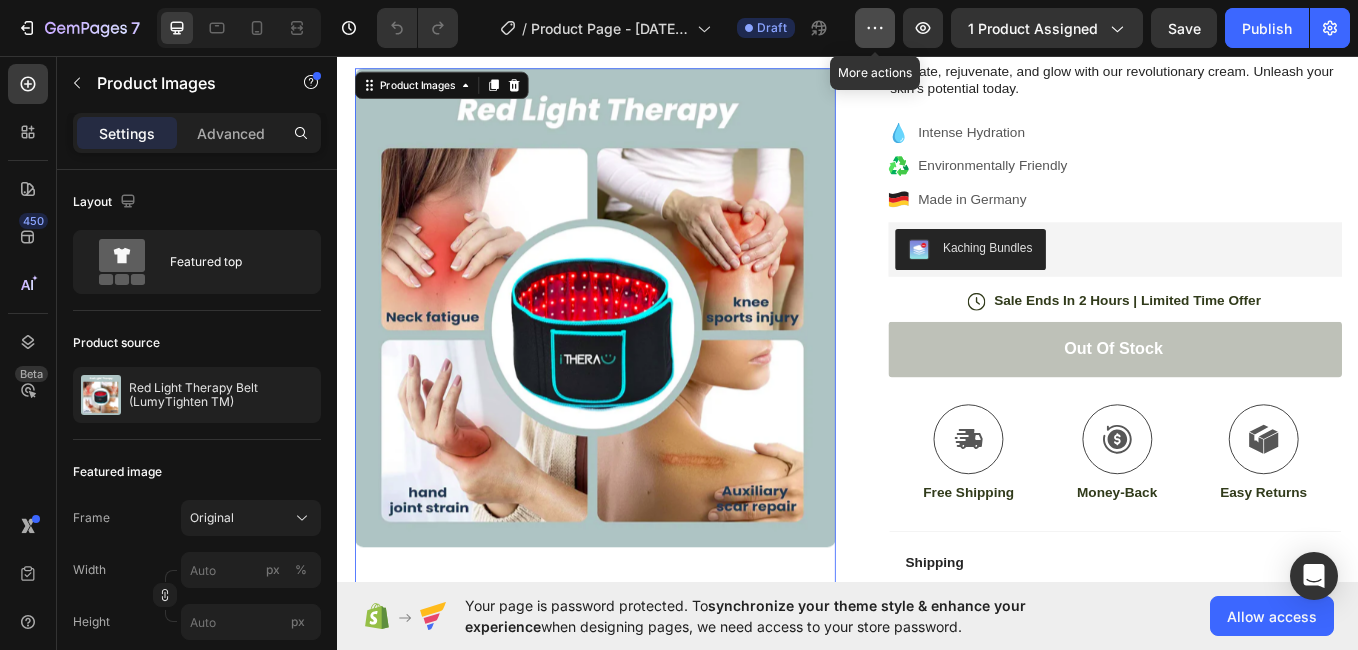 click 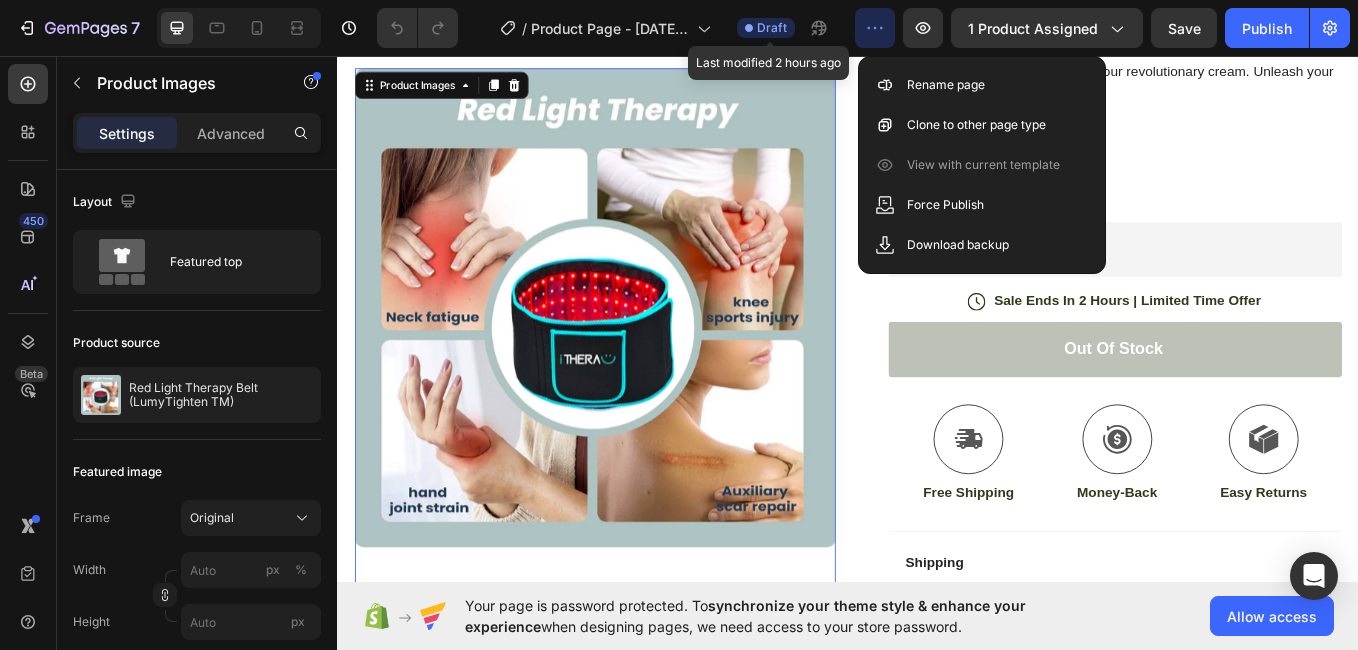 click on "Draft" at bounding box center (772, 28) 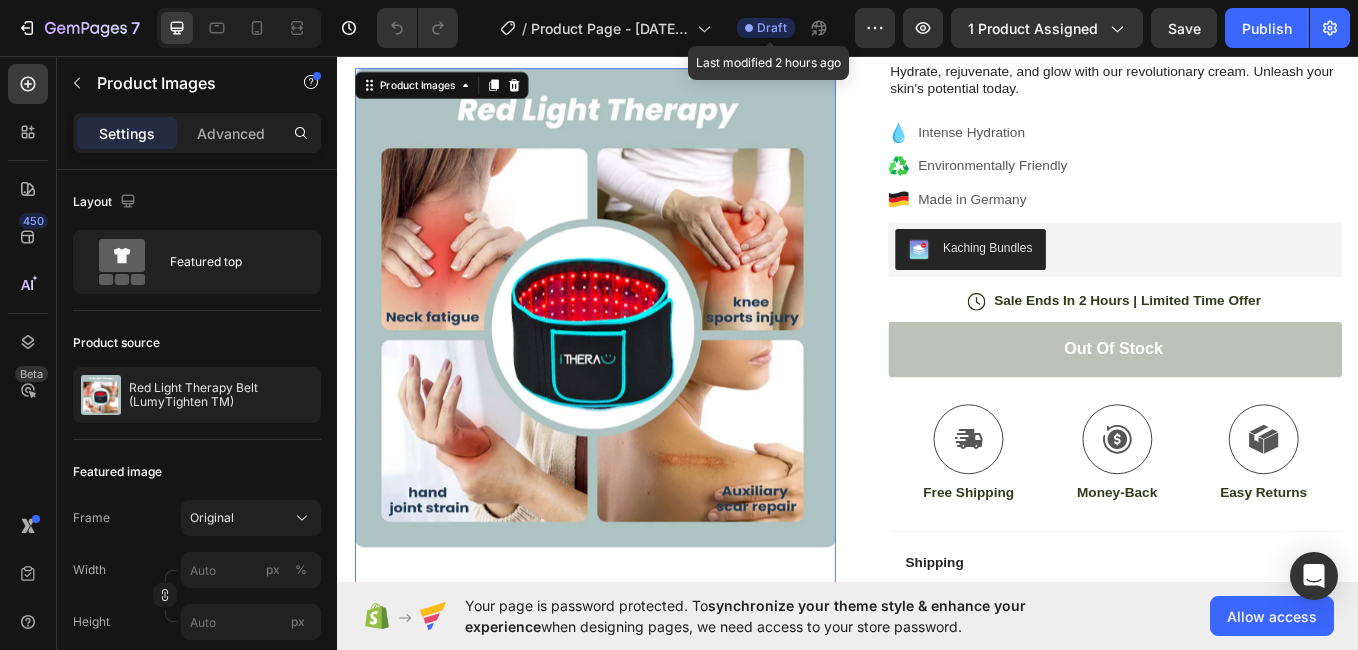 click on "Draft" at bounding box center [772, 28] 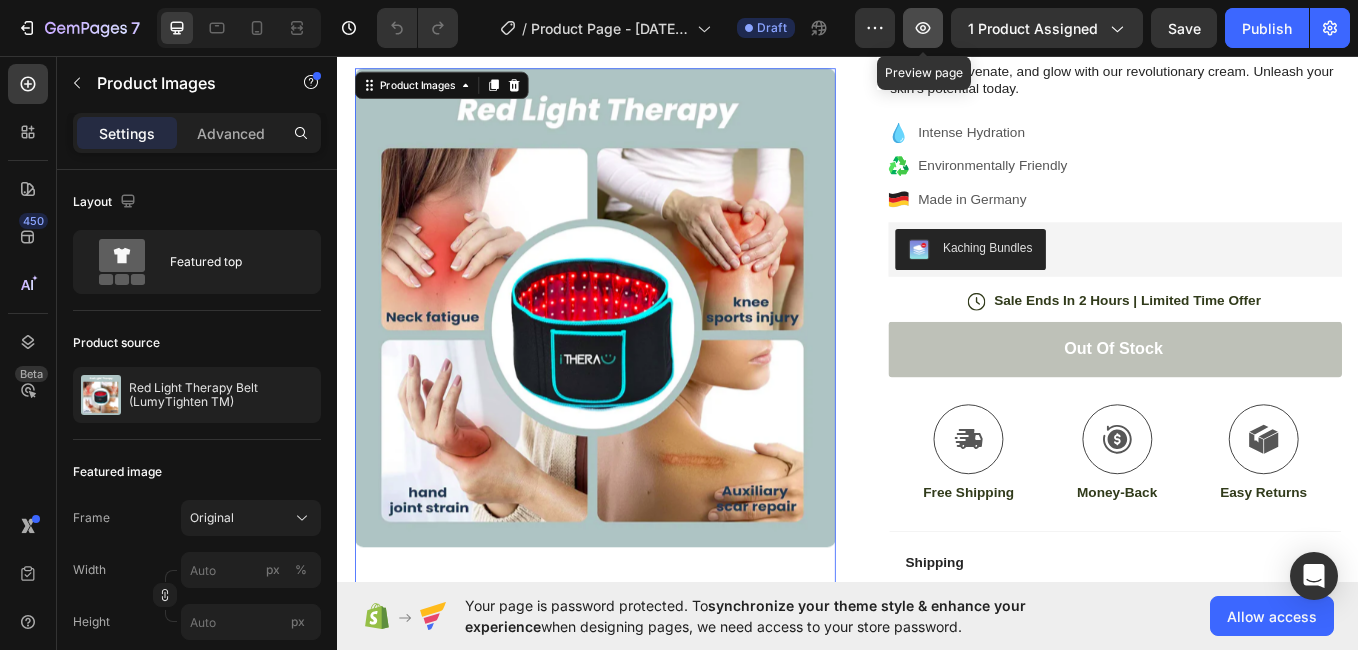 click 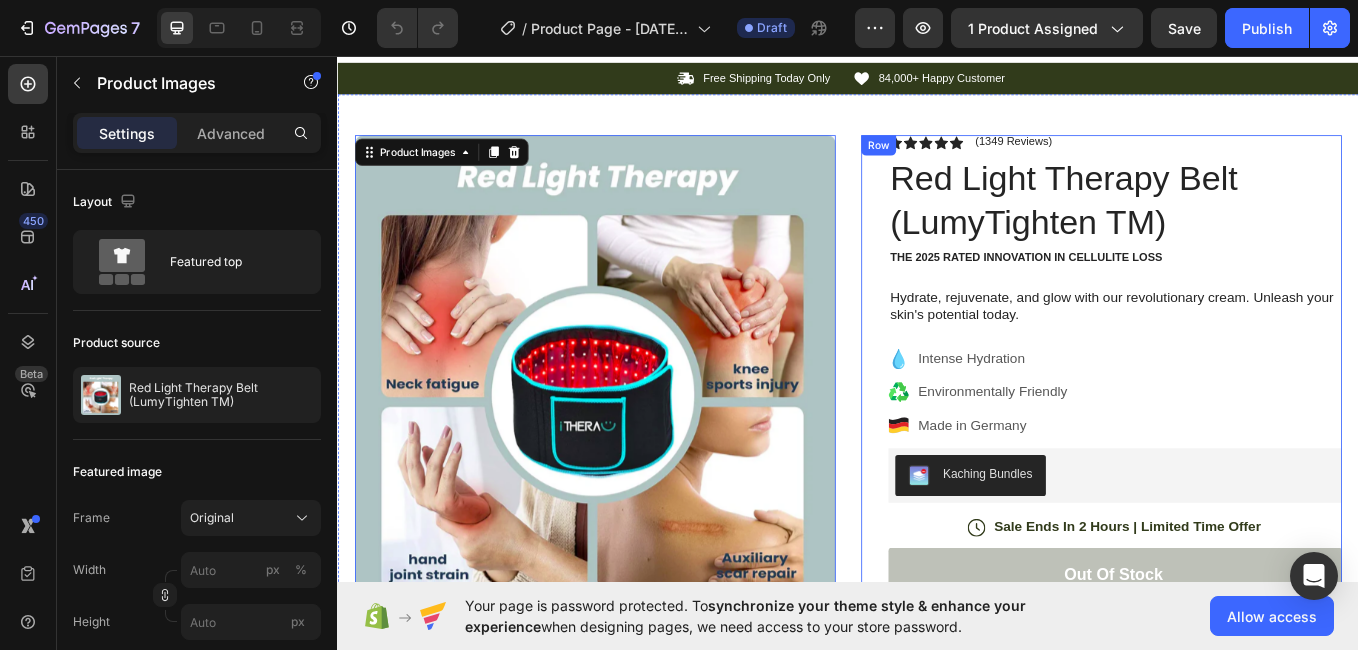 scroll, scrollTop: 0, scrollLeft: 0, axis: both 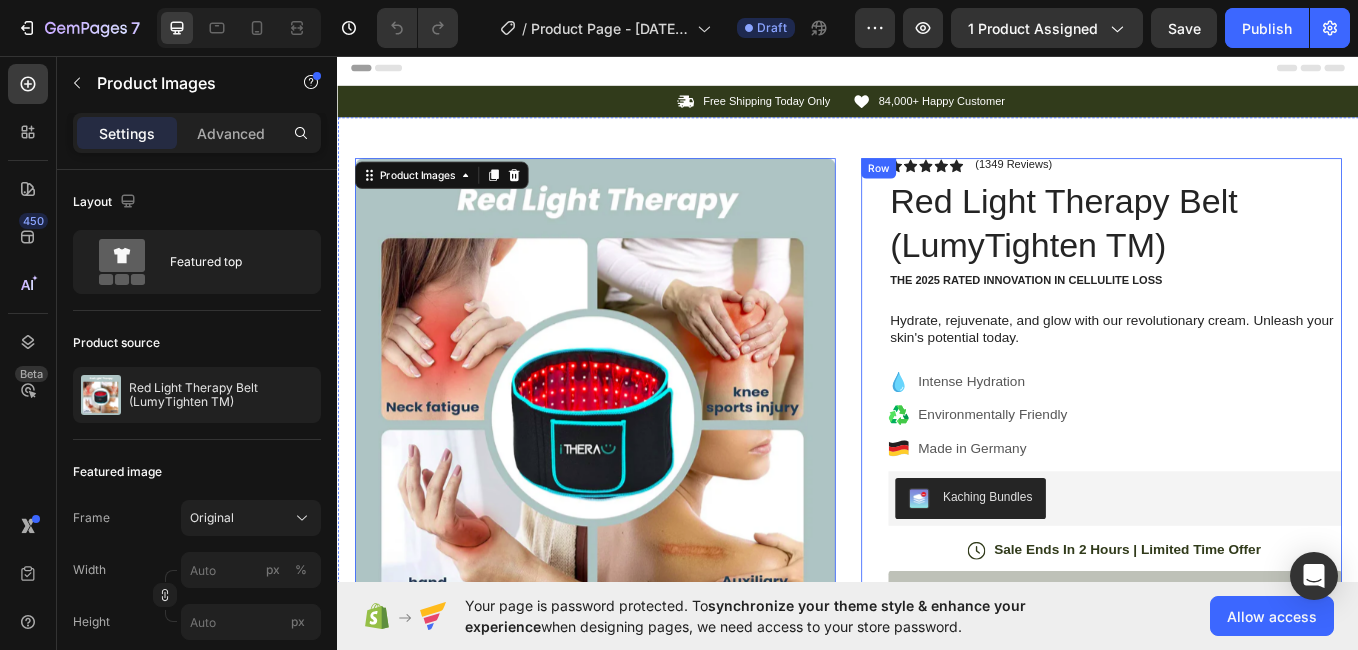 type 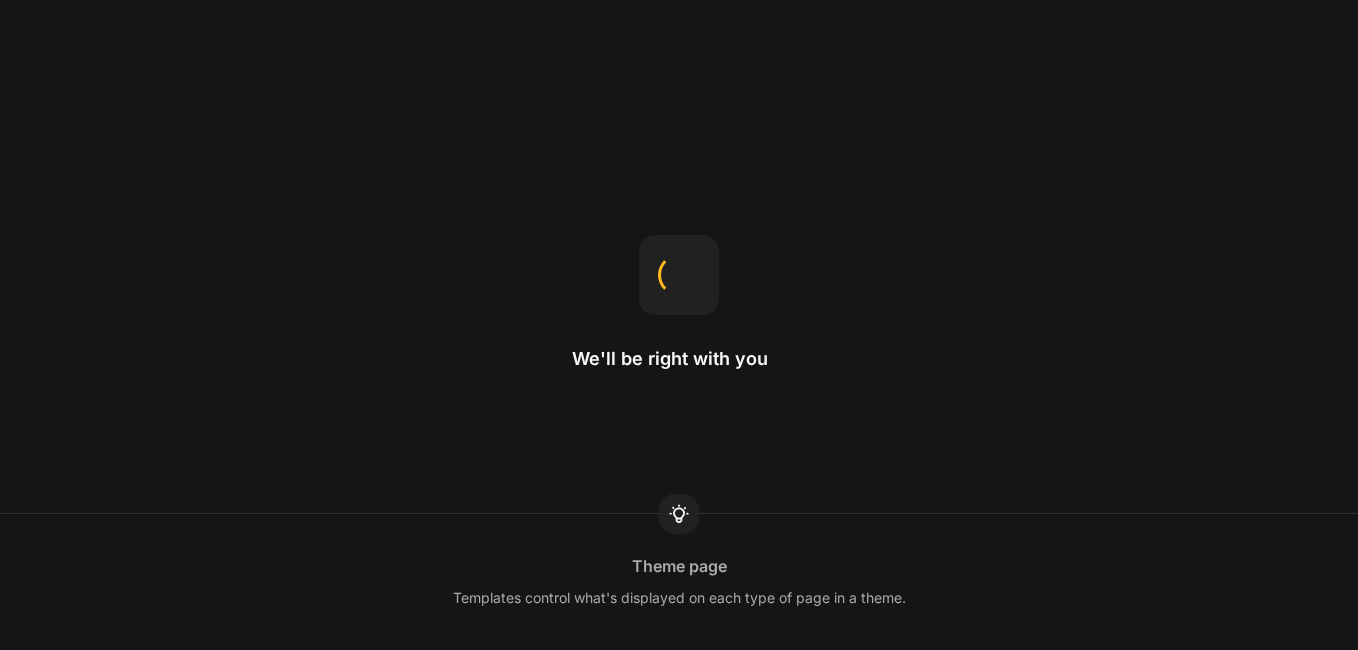 scroll, scrollTop: 0, scrollLeft: 0, axis: both 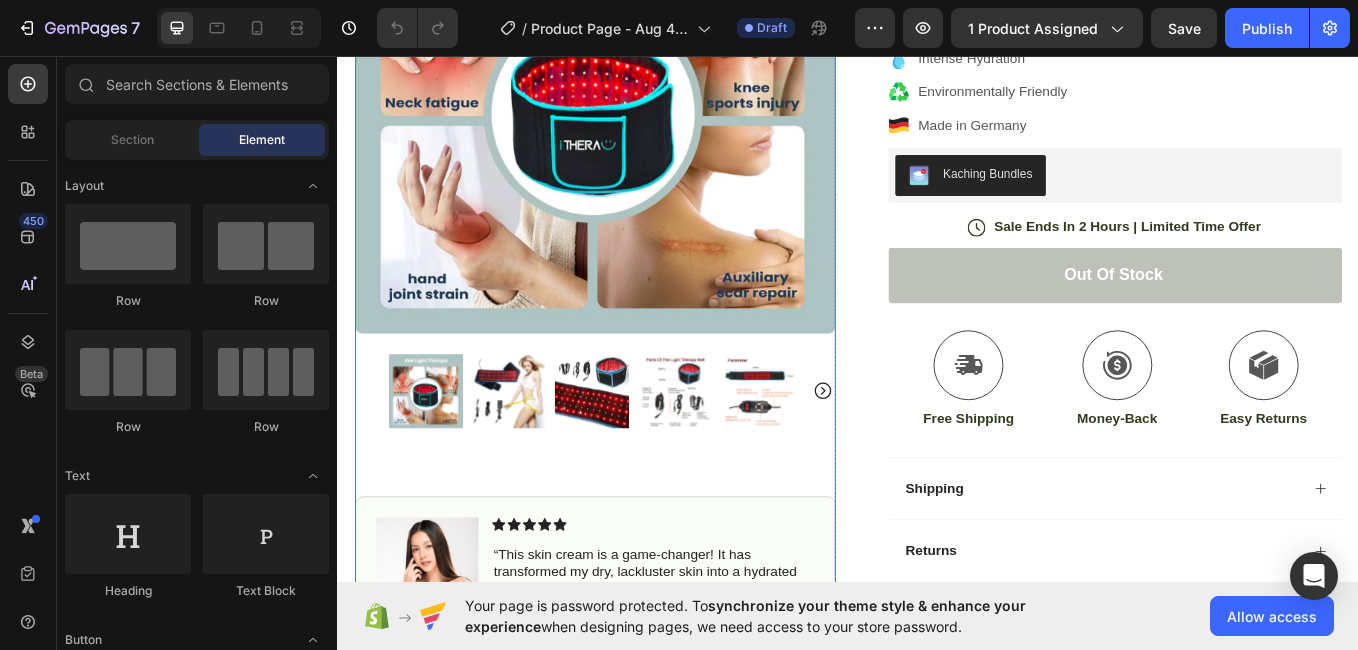 click at bounding box center (538, 449) 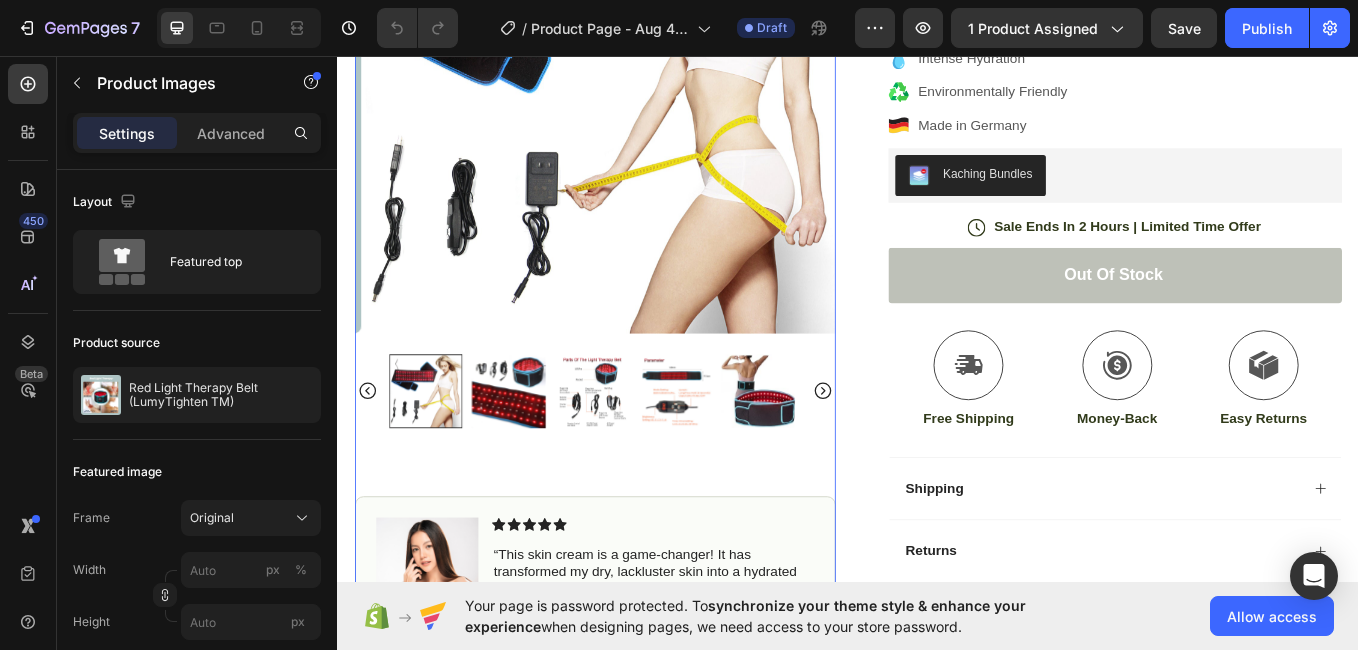 scroll, scrollTop: 293, scrollLeft: 0, axis: vertical 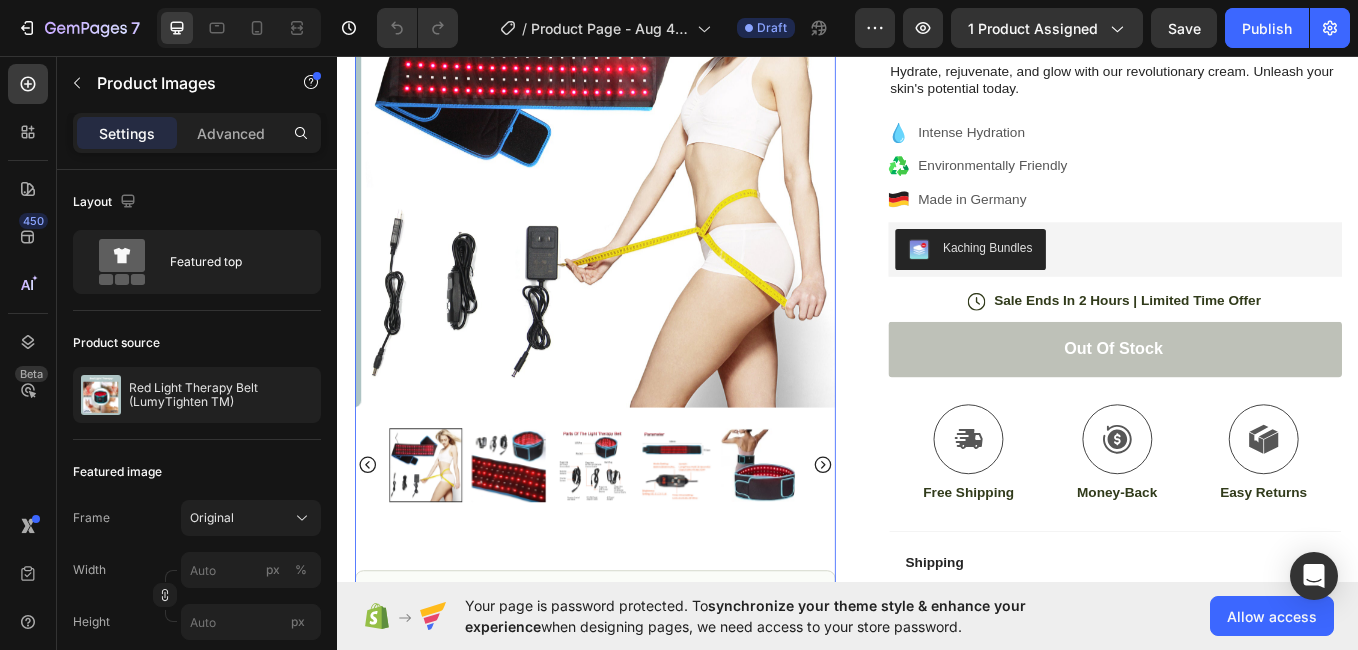 click at bounding box center (538, 536) 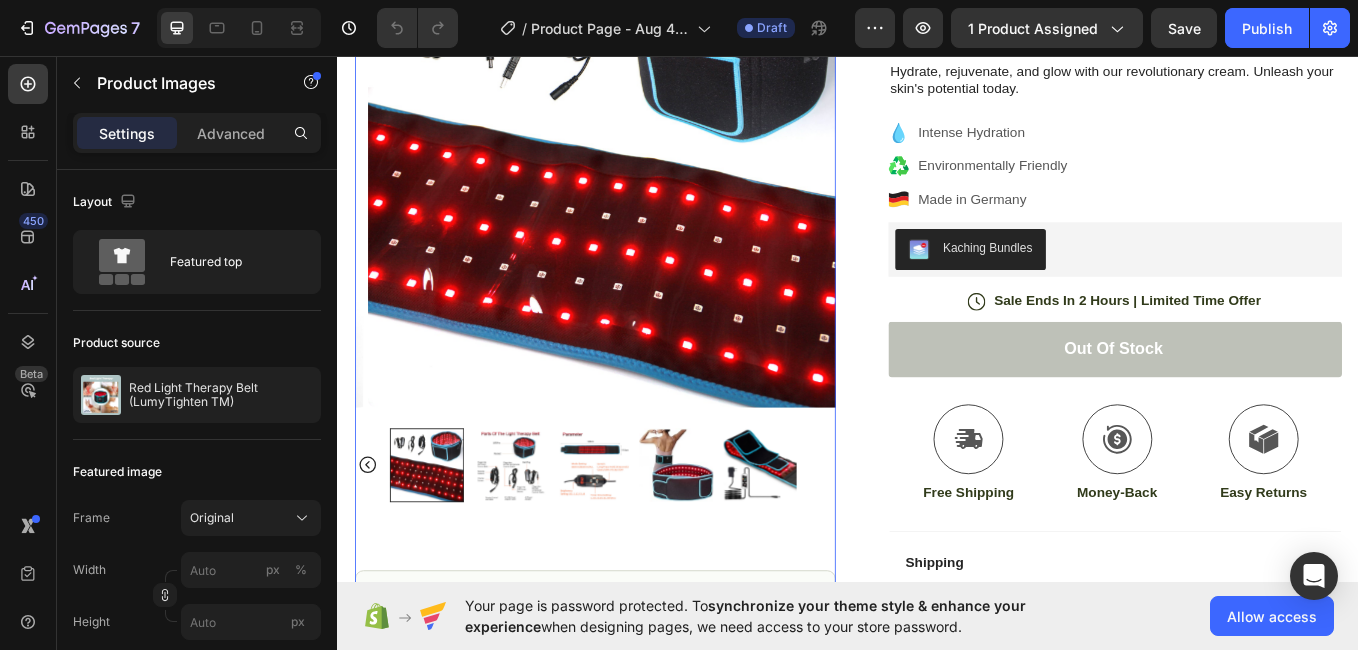 click at bounding box center [637, 536] 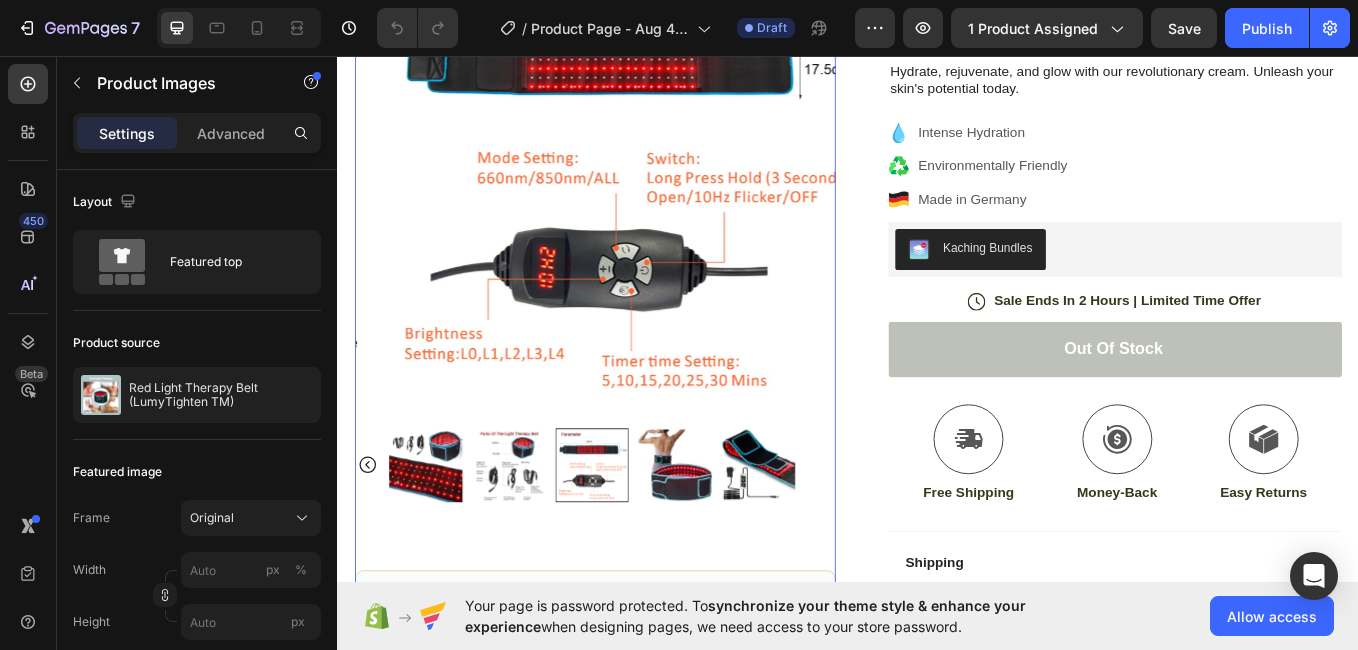 click at bounding box center [538, 536] 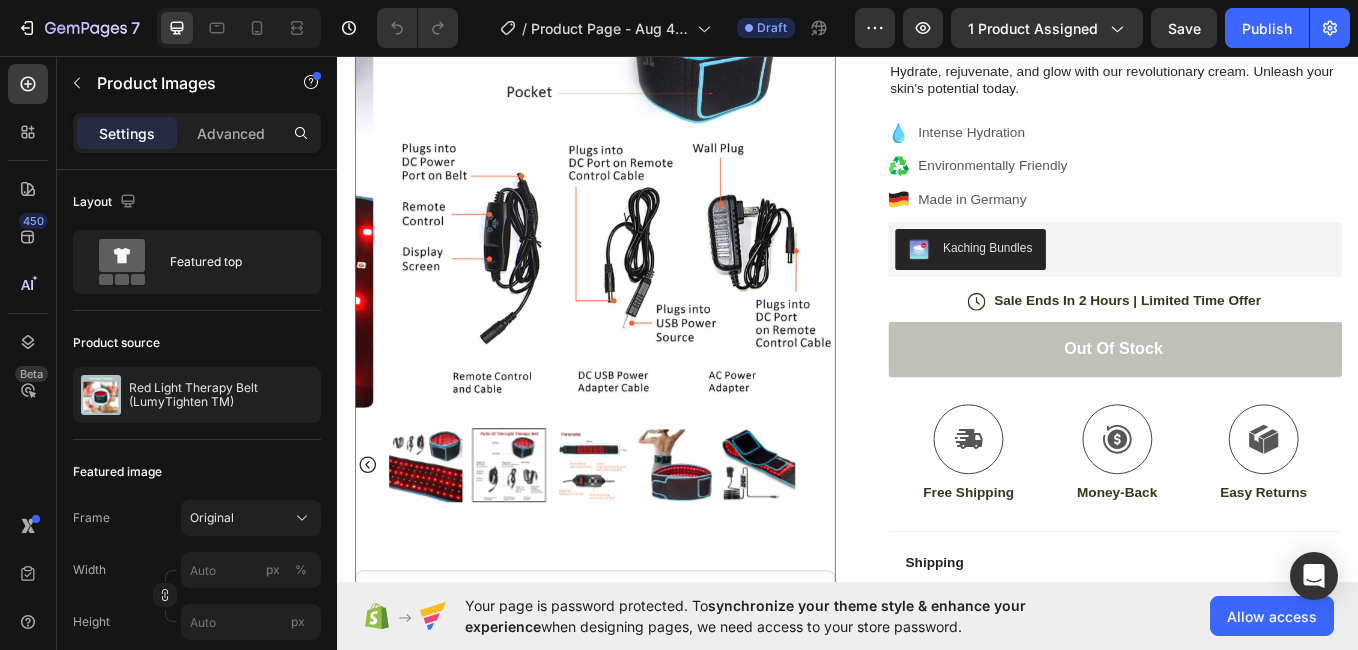 click at bounding box center [733, 536] 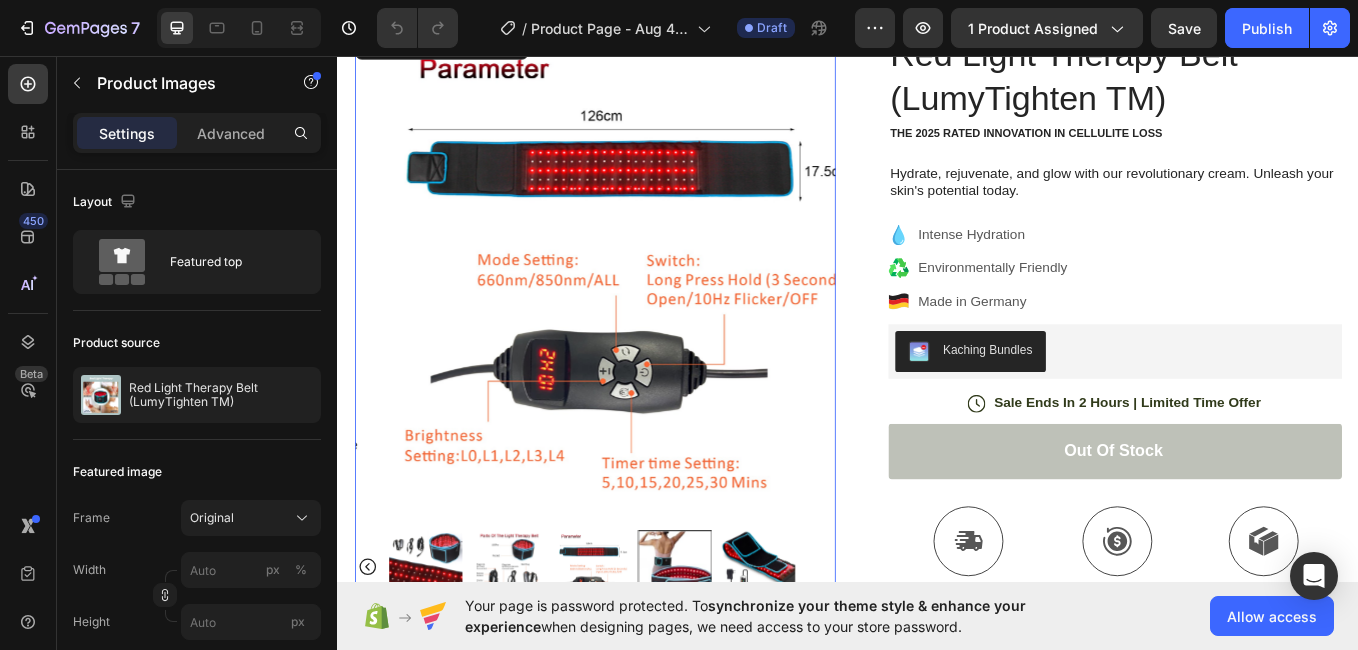 scroll, scrollTop: 127, scrollLeft: 0, axis: vertical 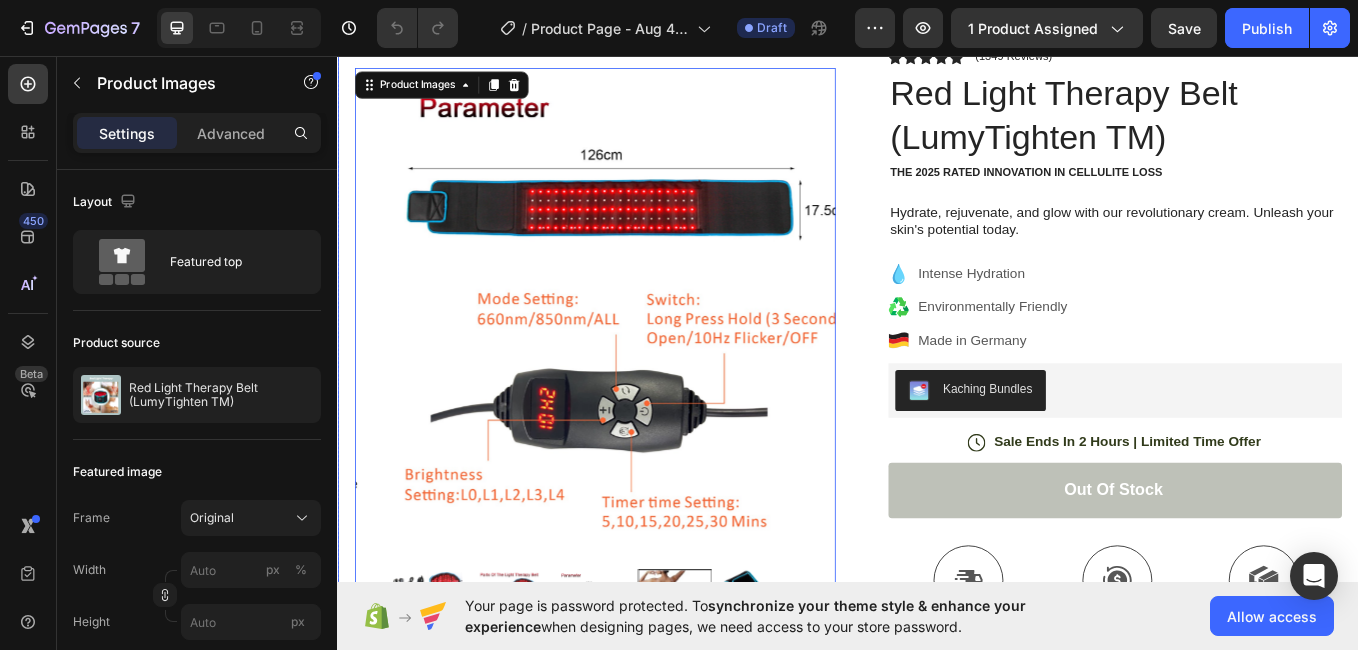click on "Product Images   80 Image Icon Icon Icon Icon Icon Icon List “This skin cream is a game-changer! It has transformed my dry, lackluster skin into a hydrated and radiant complexion. I love how it absorbs quickly and leaves no greasy residue. Highly recommend” Text Block
Icon [FIRST] [LAST] ( [CITY], [COUNTRY] ) Text Block Row Row Row Icon Icon Icon Icon Icon Icon List (1349 Reviews) Text Block Row Red Light Therapy Belt (LumyTighten TM) Product Title The 2025 Rated Innovation in cellulite loss Text Block Hydrate, rejuvenate, and glow with our revolutionary cream. Unleash your skin's potential today. Text Block
Intense Hydration
Environmentally Friendly
Made in Germany Item List Kaching Bundles Kaching Bundles
Icon Sale Ends In 2 Hours | Limited Time Offer Text Block Row Out of stock Add to Cart
Icon Free Shipping Text Block
Icon Money-Back Text Block
Icon Text Block" at bounding box center (937, 517) 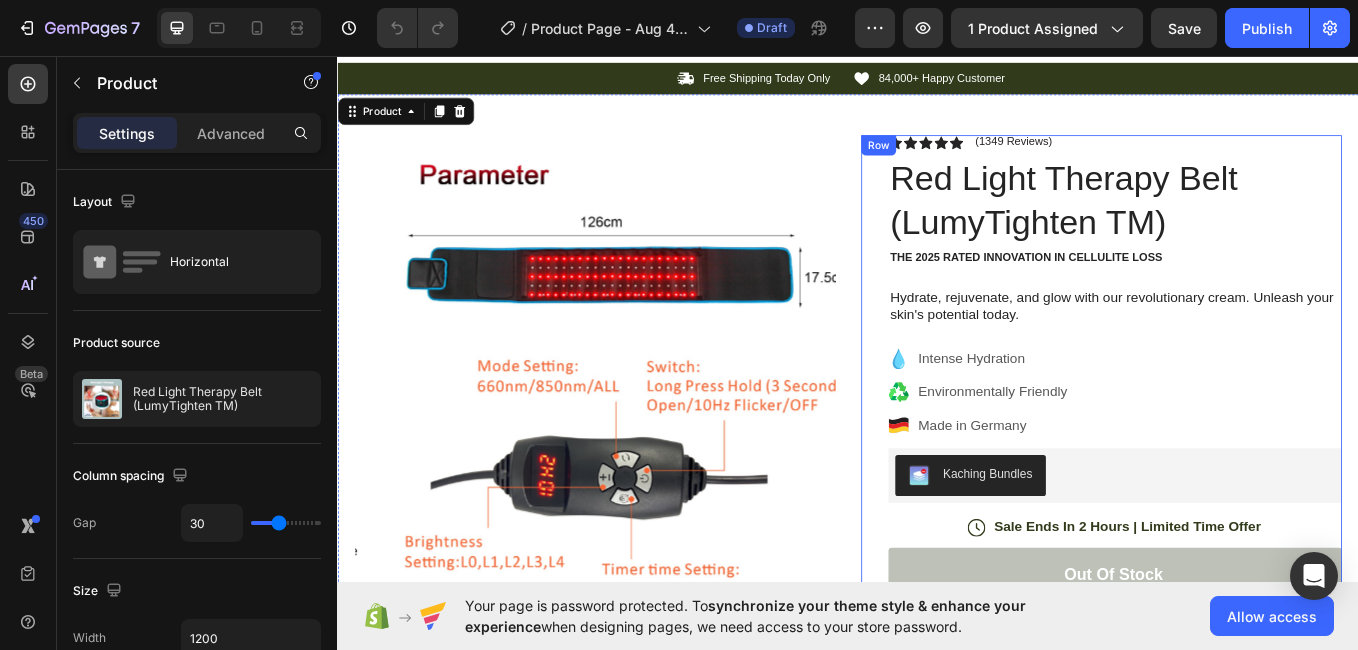 scroll, scrollTop: 33, scrollLeft: 0, axis: vertical 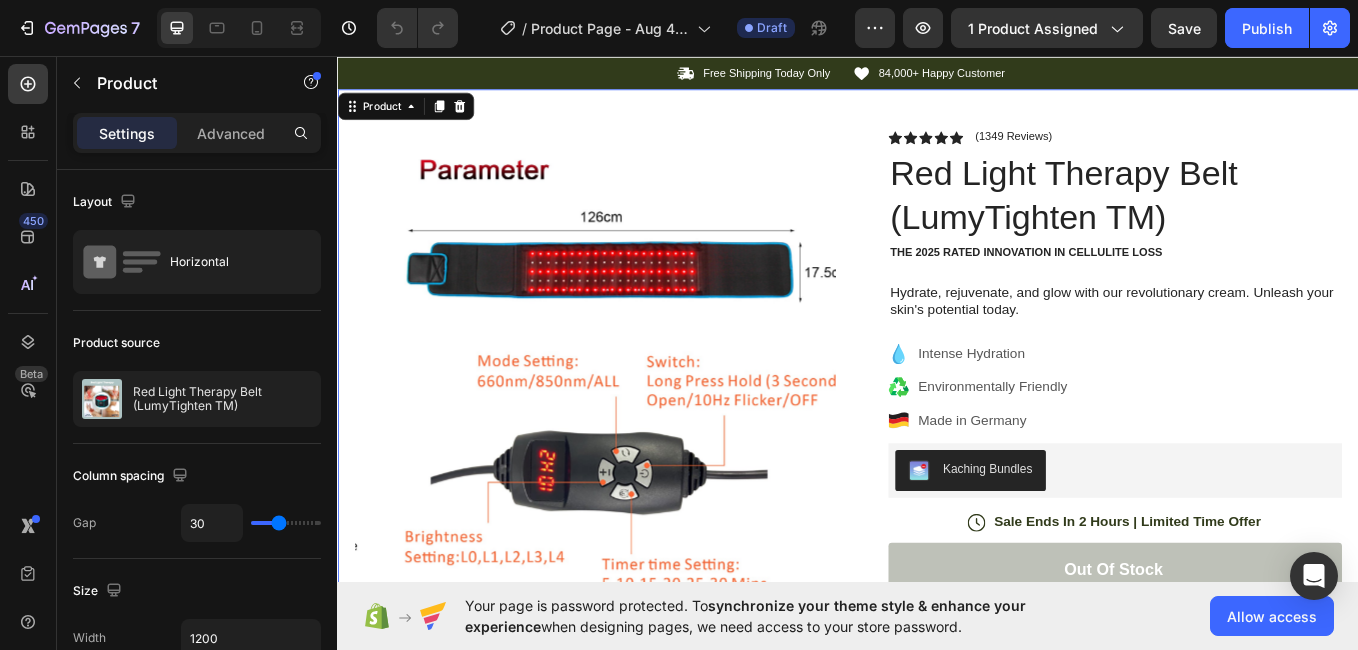 click on "Product Images Image Icon Icon Icon Icon Icon Icon List “This skin cream is a game-changer! It has transformed my dry, lackluster skin into a hydrated and radiant complexion. I love how it absorbs quickly and leaves no greasy residue. Highly recommend” Text Block
Icon [FIRST] [LAST] ( [CITY], [COUNTRY] ) Text Block Row Row Row Icon Icon Icon Icon Icon Icon List (1349 Reviews) Text Block Row Red Light Therapy Belt (LumyTighten TM) Product Title The 2025 Rated Innovation in cellulite loss Text Block Hydrate, rejuvenate, and glow with our revolutionary cream. Unleash your skin's potential today. Text Block
Intense Hydration
Environmentally Friendly
Made in Germany Item List Kaching Bundles Kaching Bundles
Icon Sale Ends In 2 Hours | Limited Time Offer Text Block Row Out of stock Add to Cart
Icon Free Shipping Text Block
Icon Money-Back Text Block
Icon Text Block" at bounding box center (937, 611) 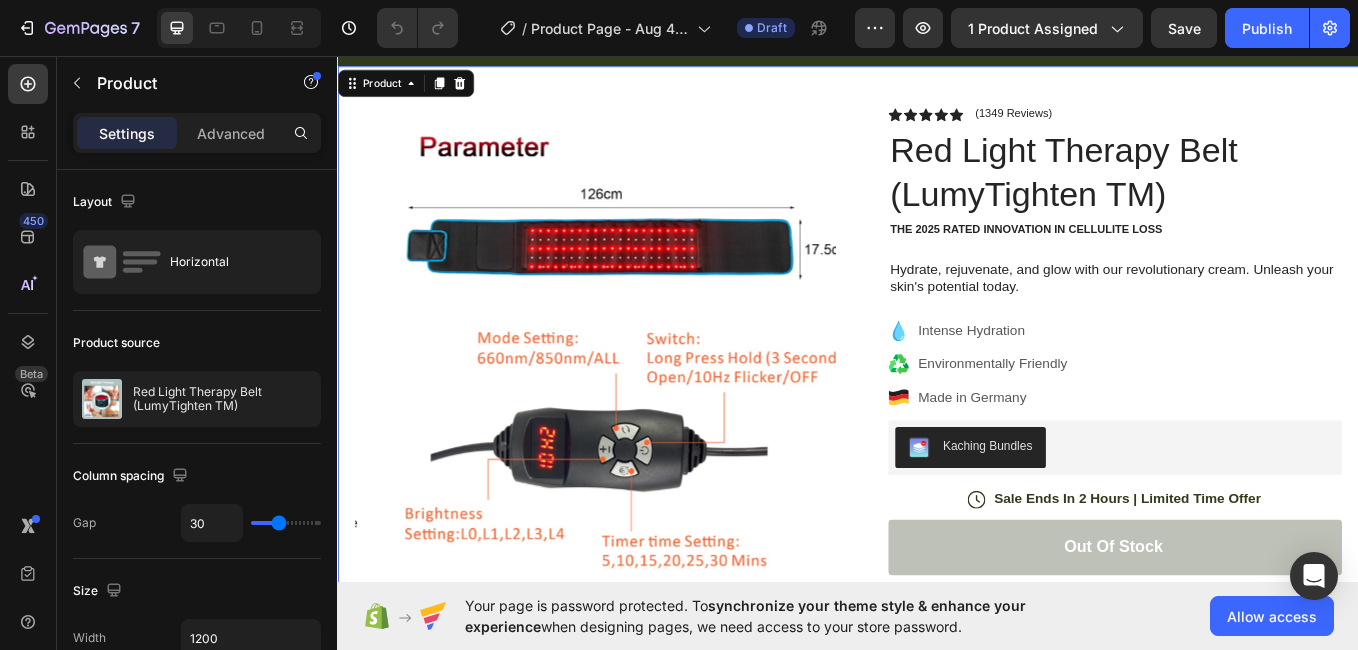 scroll, scrollTop: 113, scrollLeft: 0, axis: vertical 